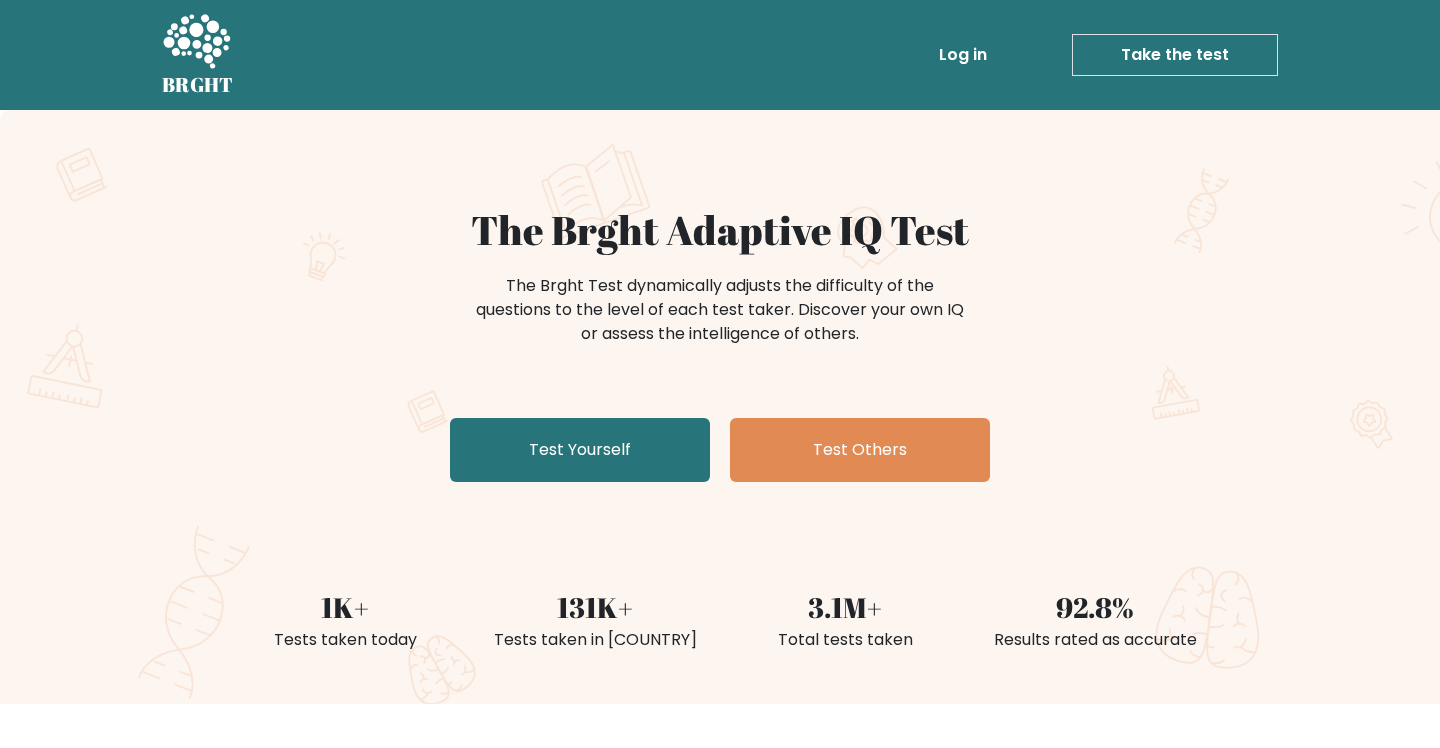 scroll, scrollTop: 0, scrollLeft: 0, axis: both 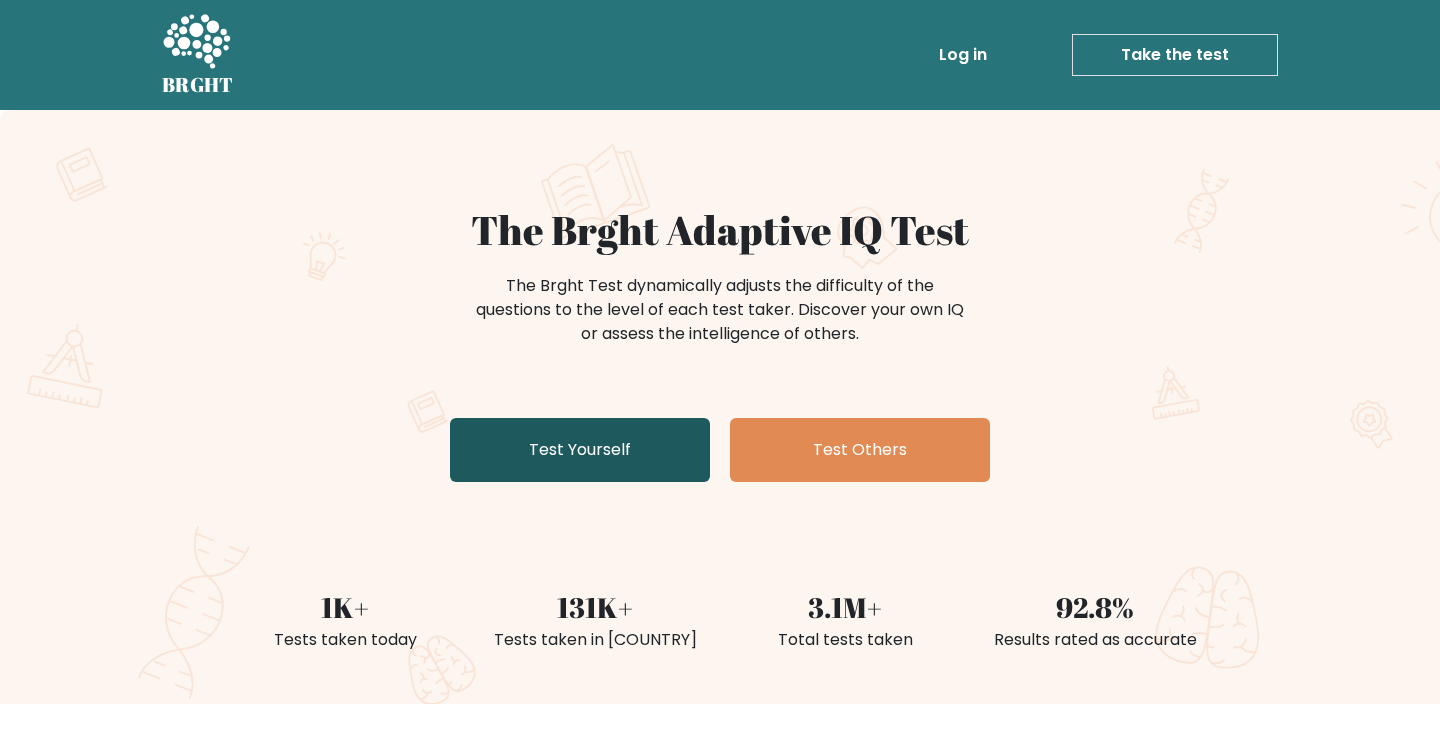click on "Test Yourself" at bounding box center [580, 450] 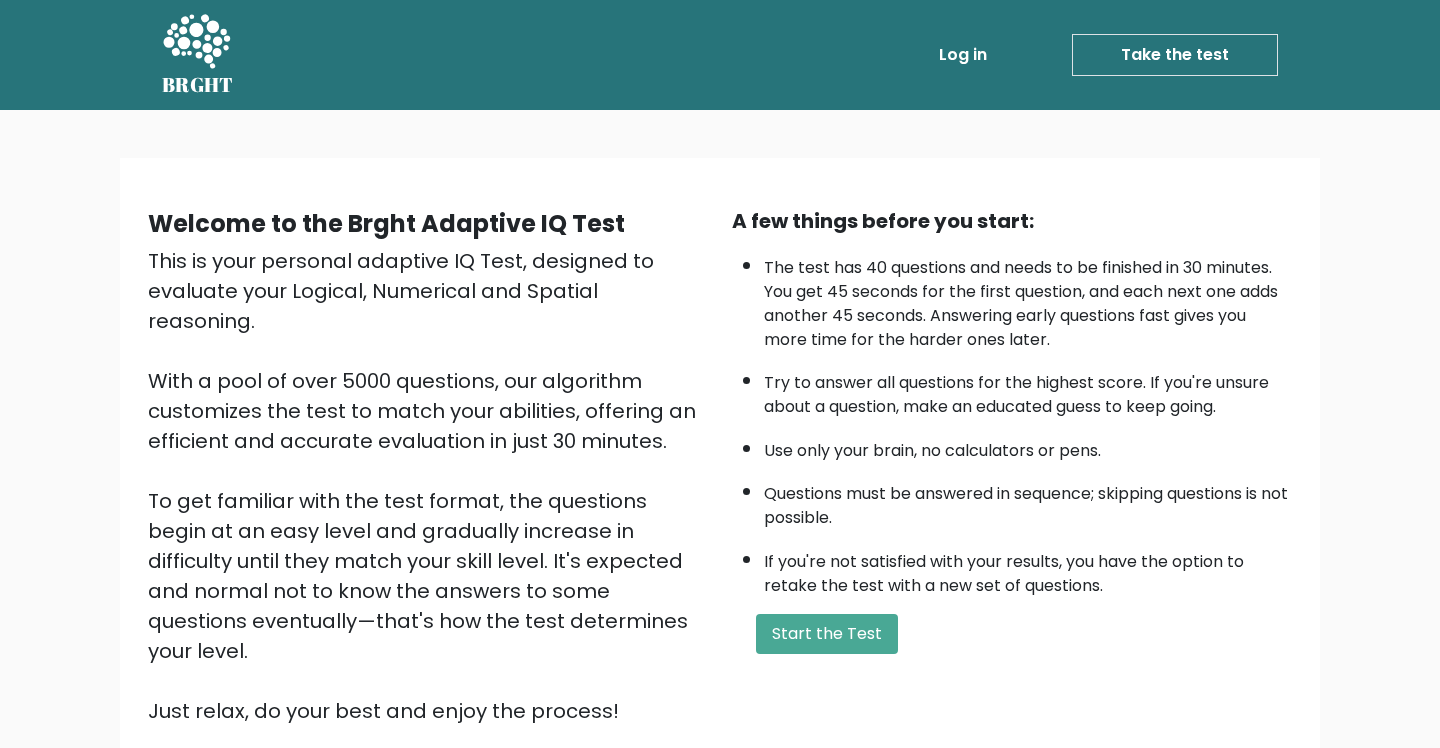 scroll, scrollTop: 0, scrollLeft: 0, axis: both 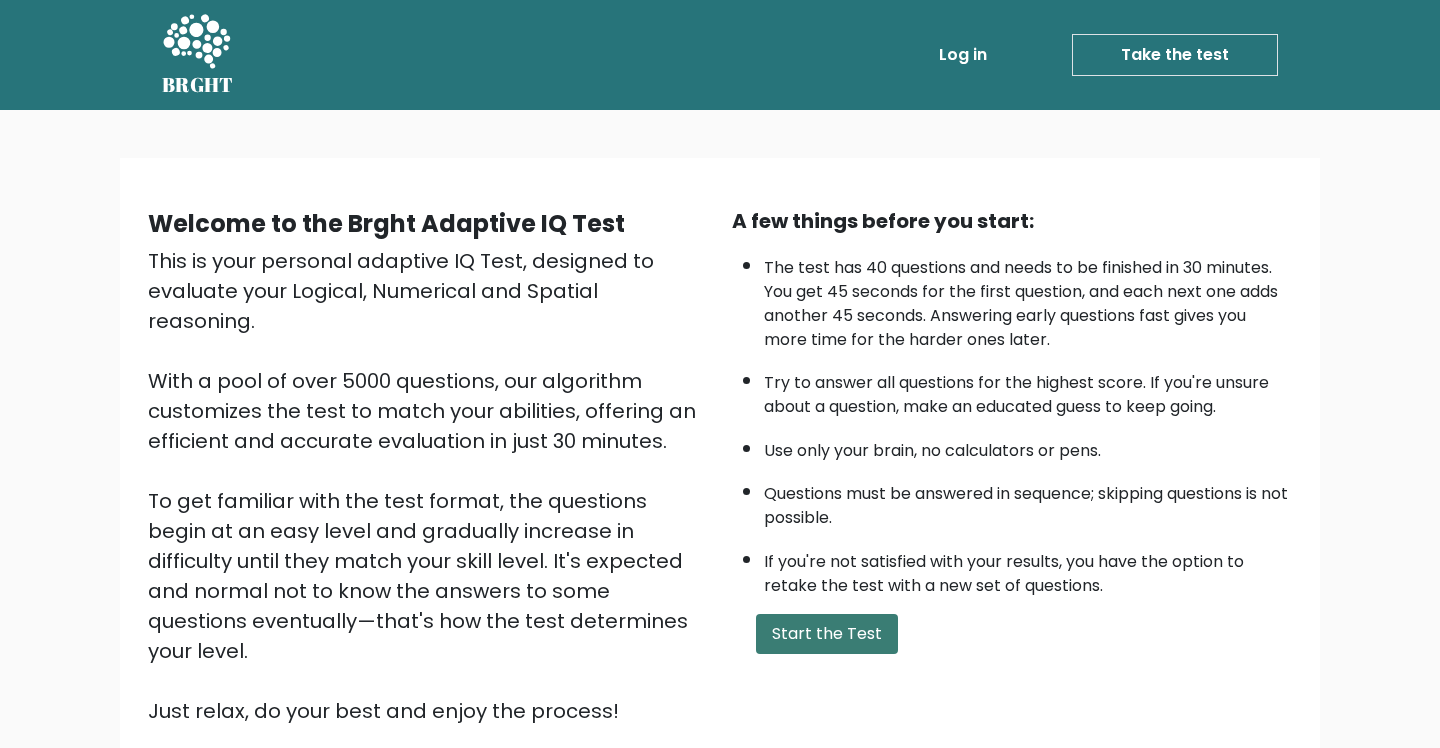 click on "Start the Test" at bounding box center [827, 634] 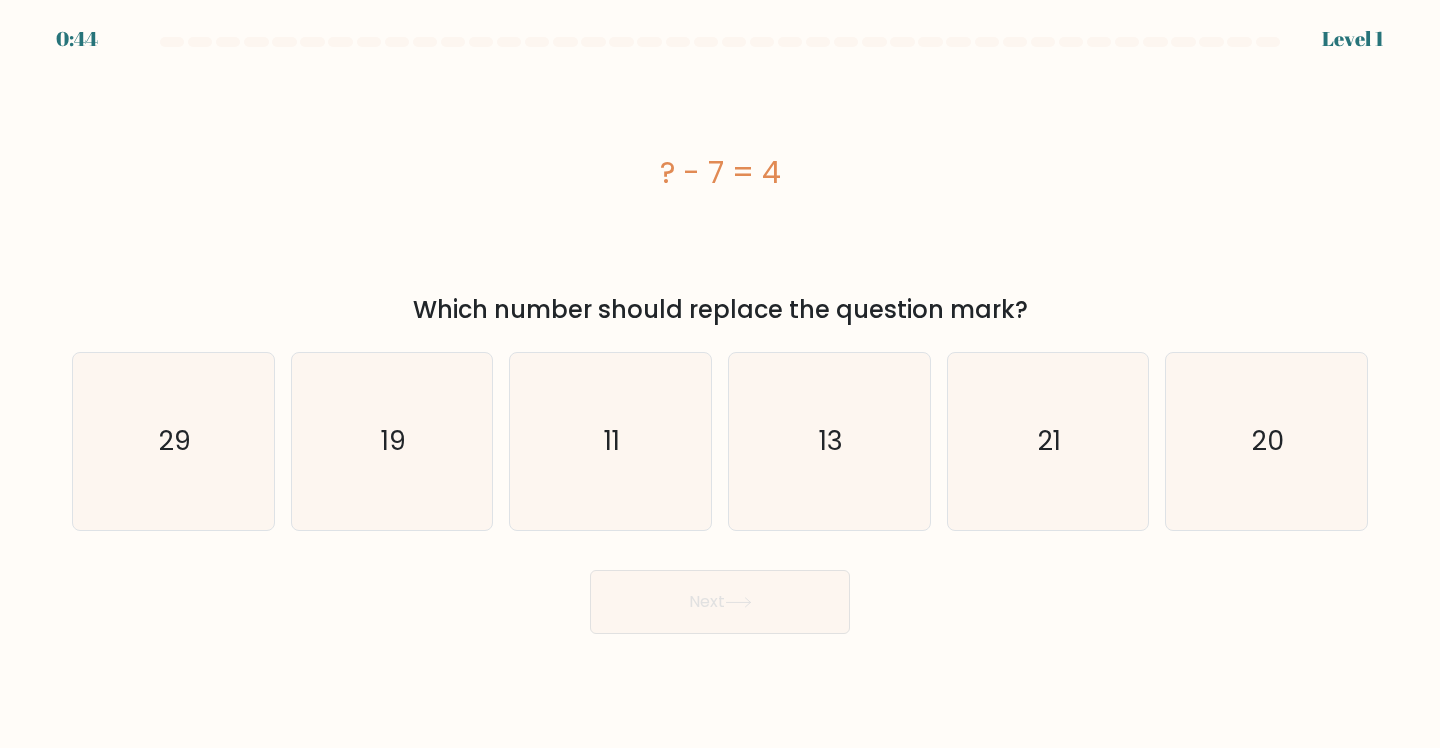 scroll, scrollTop: 0, scrollLeft: 0, axis: both 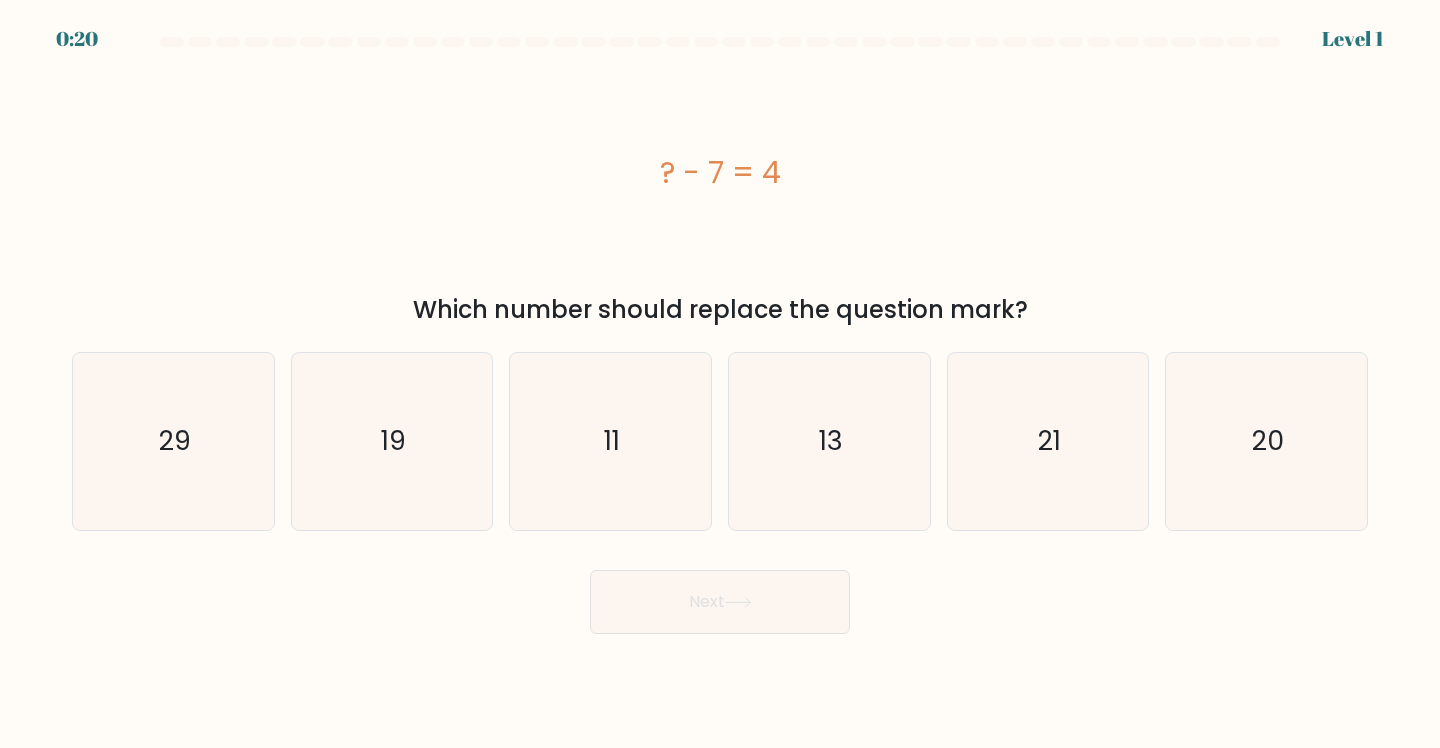 click on "11" at bounding box center [610, 441] 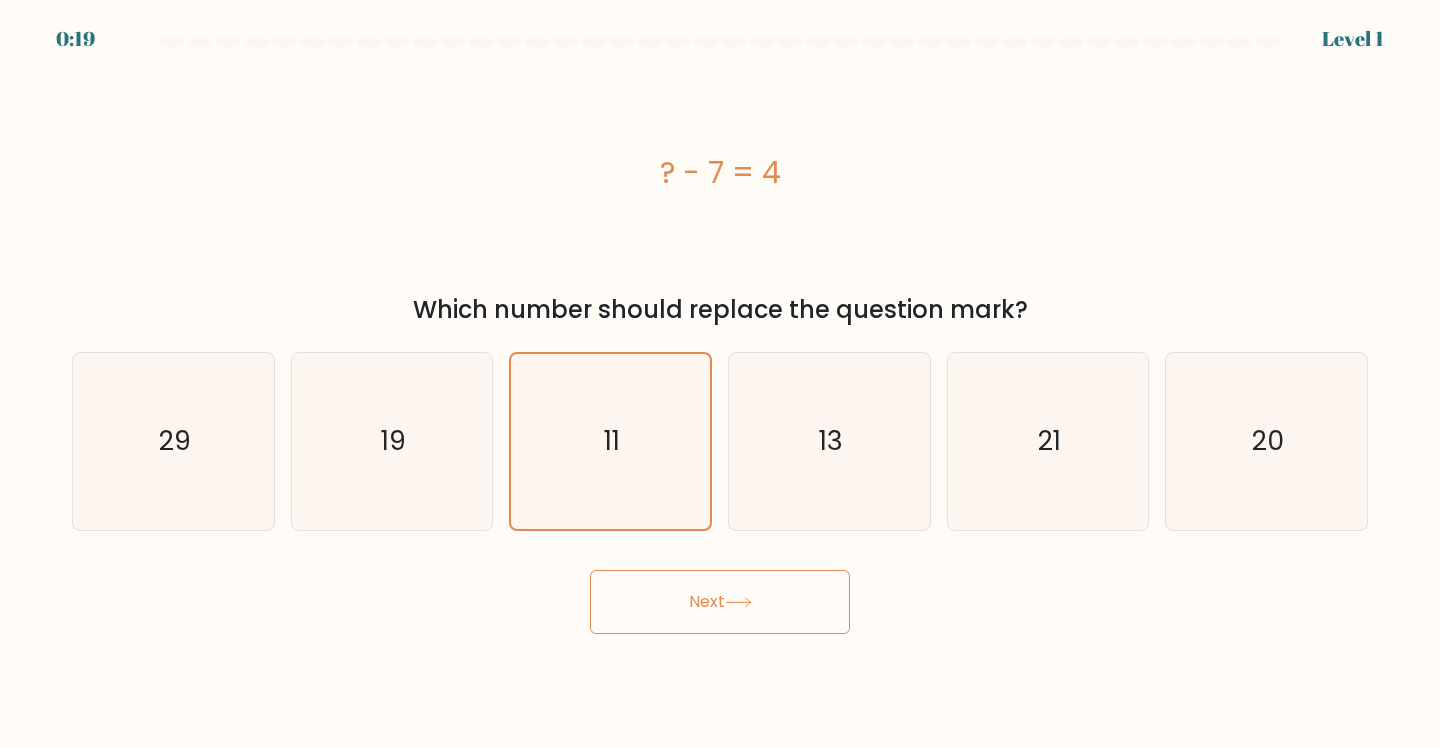 click on "Next" at bounding box center (720, 602) 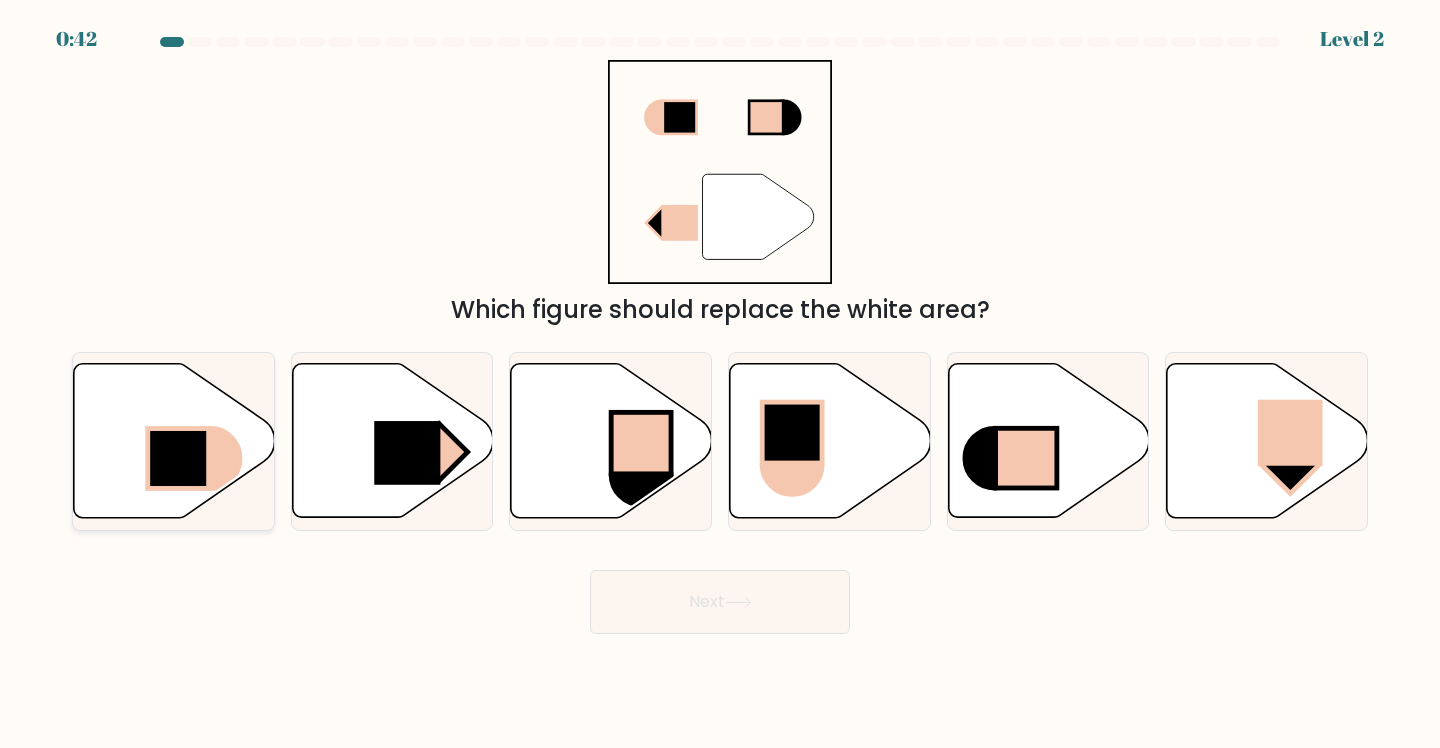 click at bounding box center (178, 459) 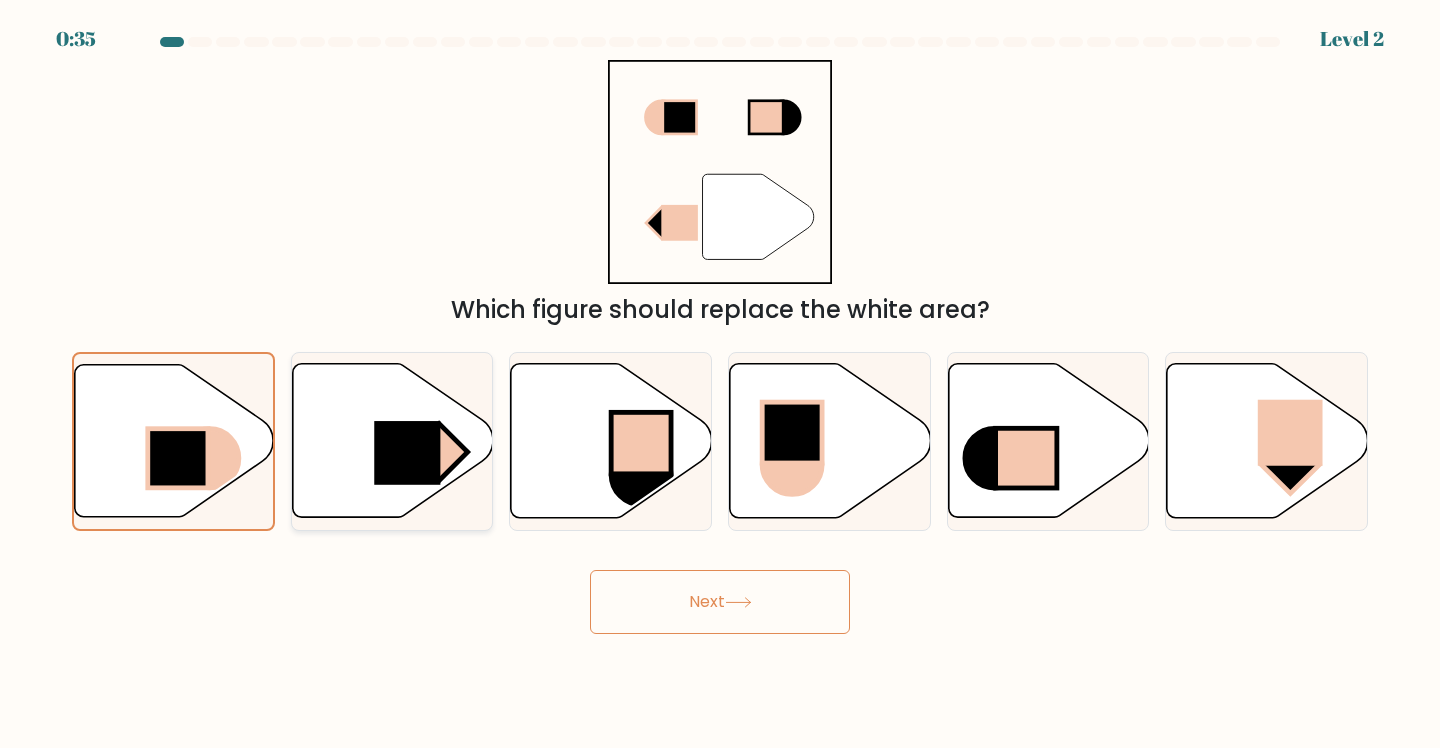 click at bounding box center [407, 453] 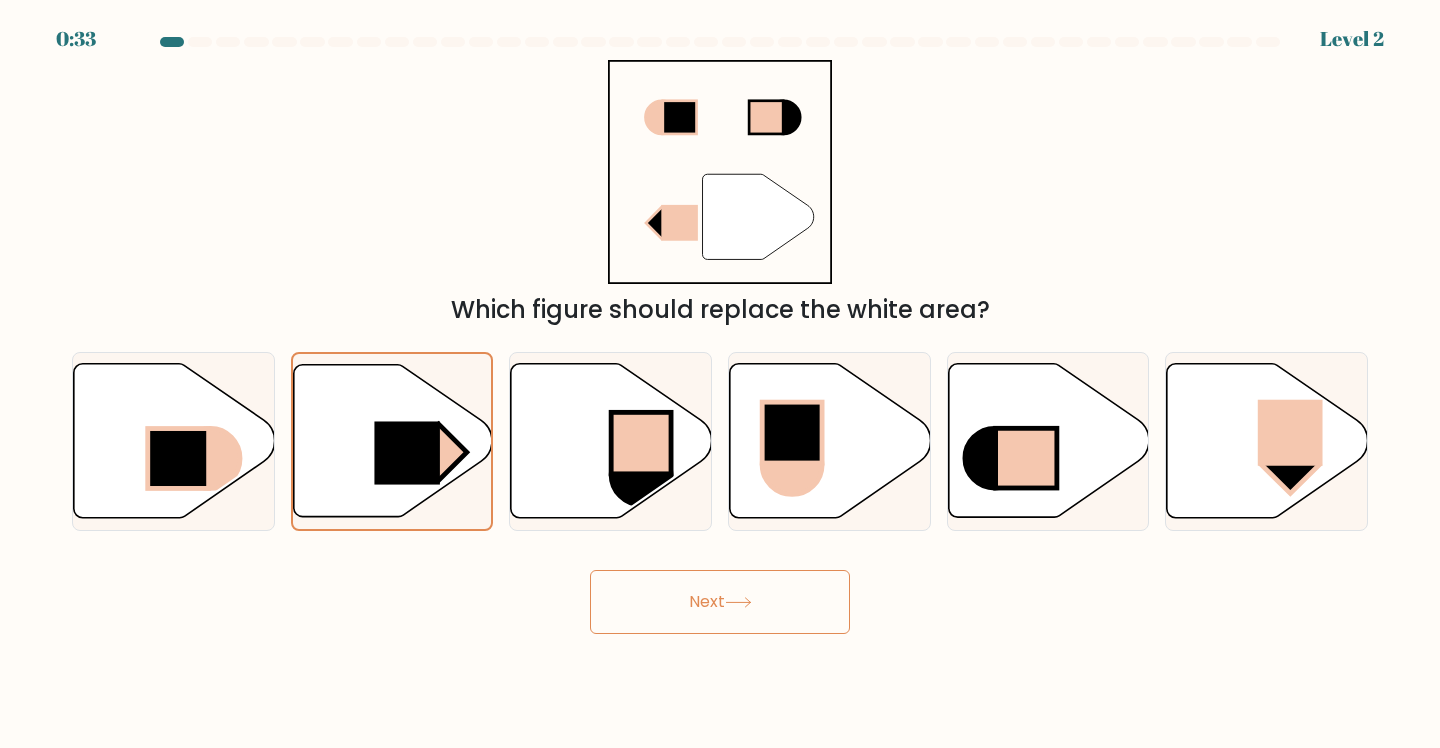 click on "Next" at bounding box center [720, 602] 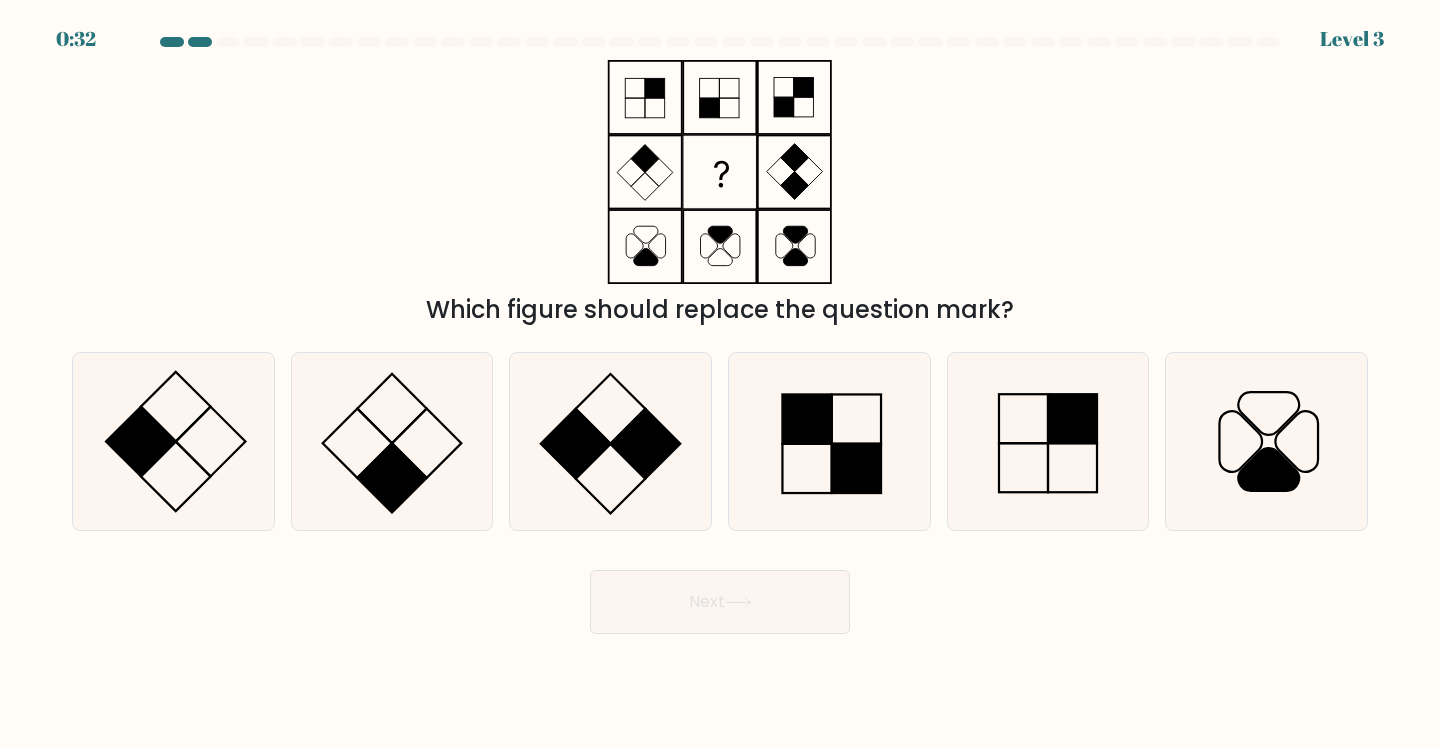click on "Next" at bounding box center [720, 602] 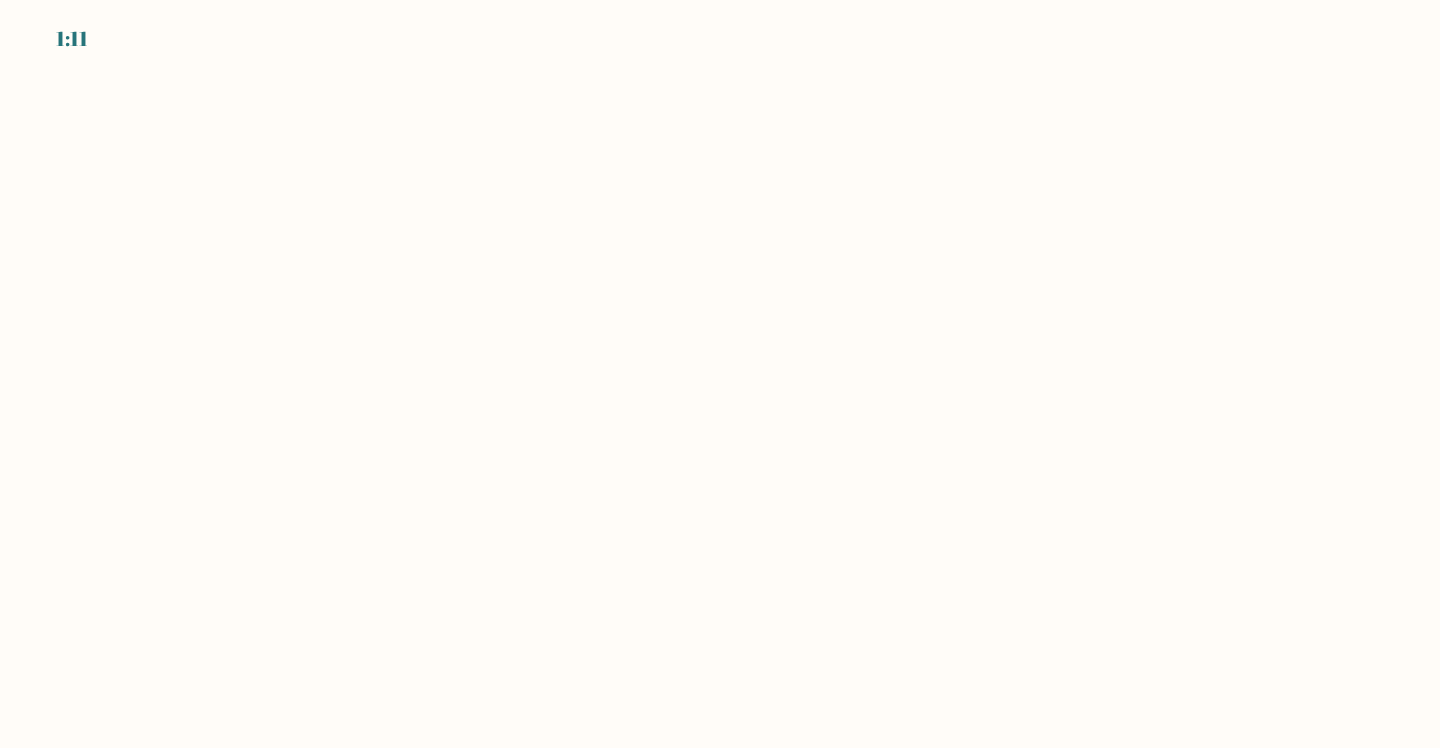 scroll, scrollTop: 0, scrollLeft: 0, axis: both 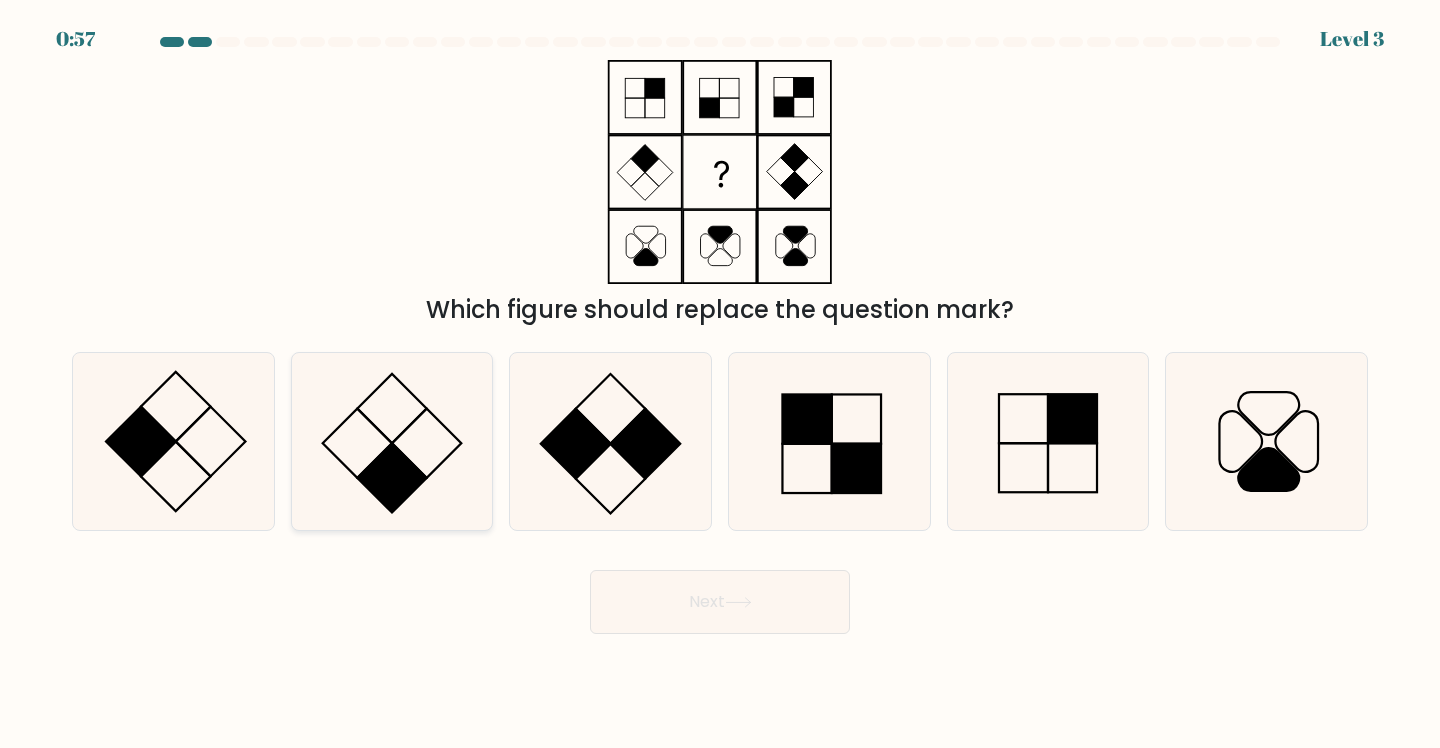 click at bounding box center (392, 441) 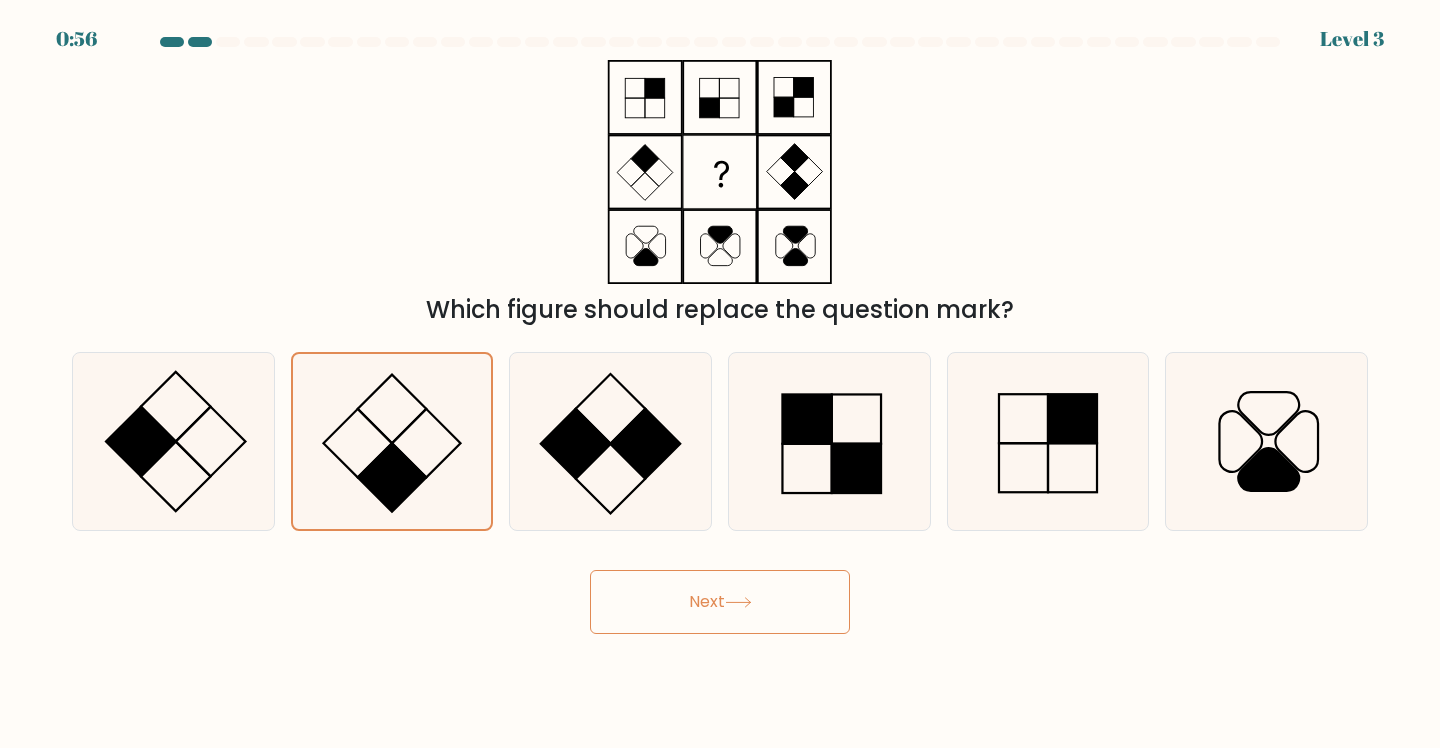 click on "Next" at bounding box center [720, 602] 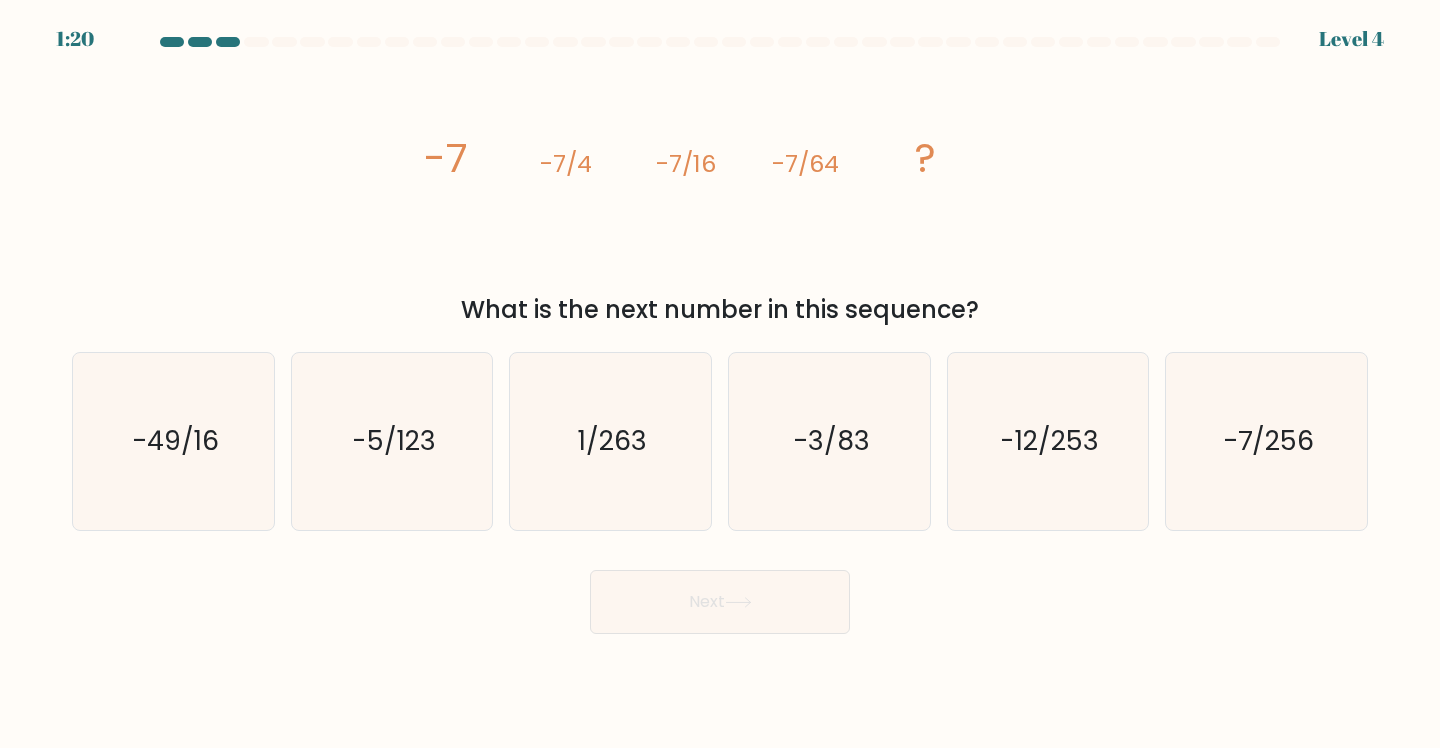 click on "-7/256" at bounding box center [1268, 441] 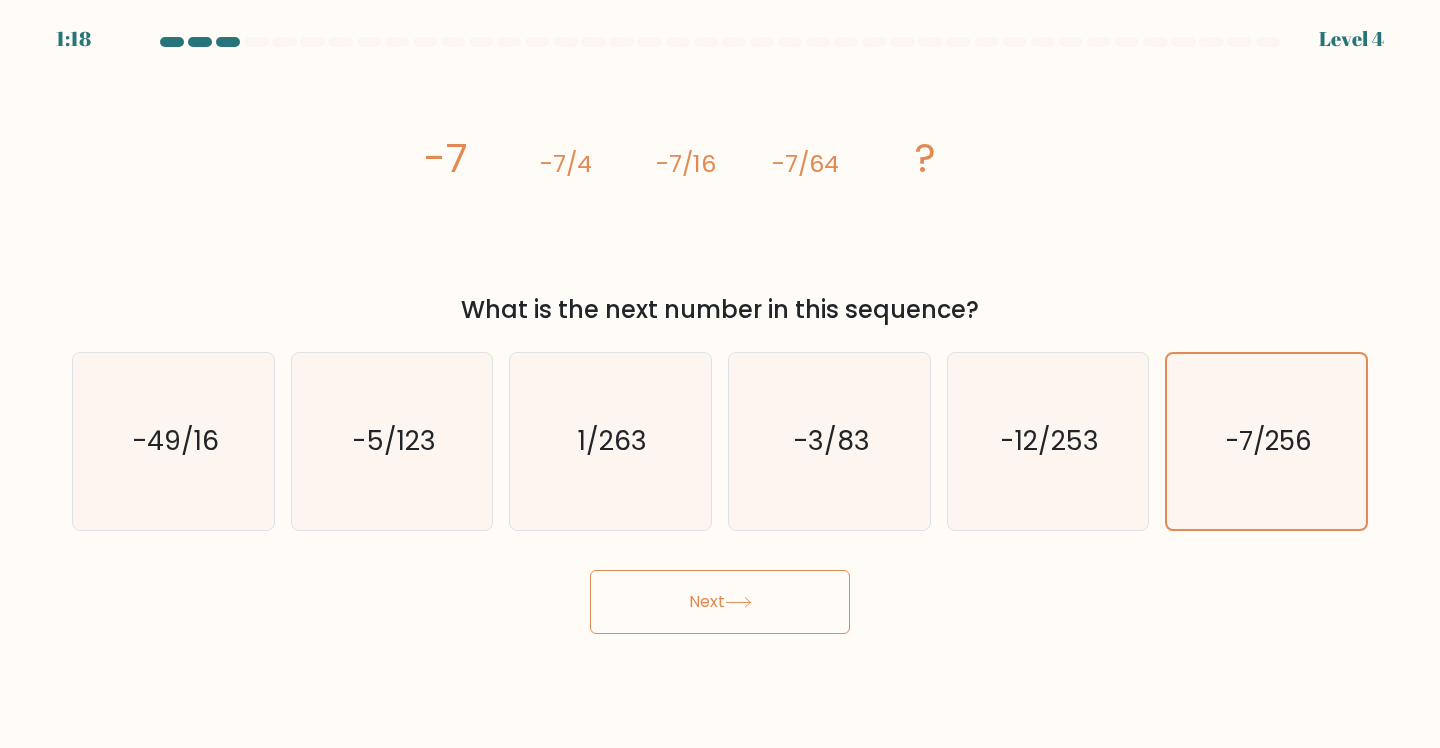 click on "Next" at bounding box center [720, 602] 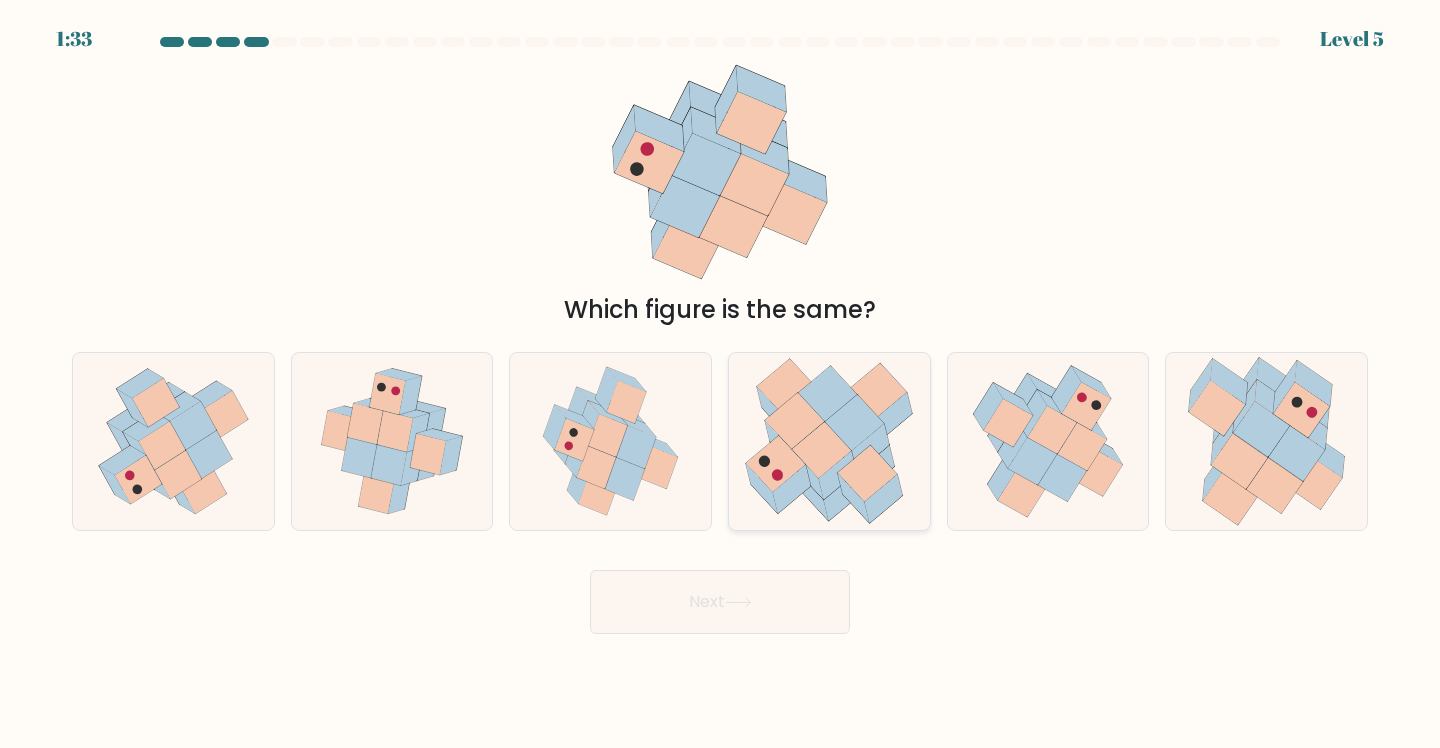 click at bounding box center [867, 474] 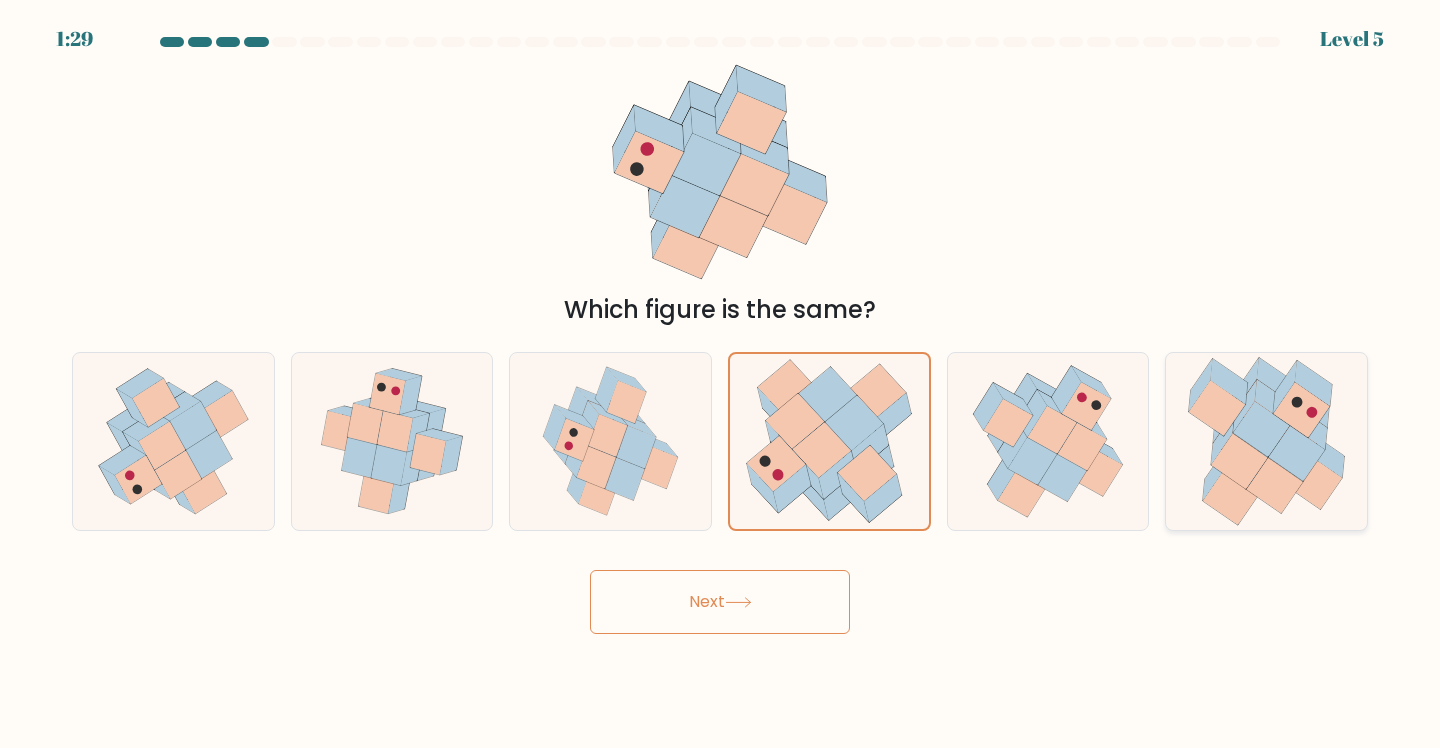 click at bounding box center (1239, 461) 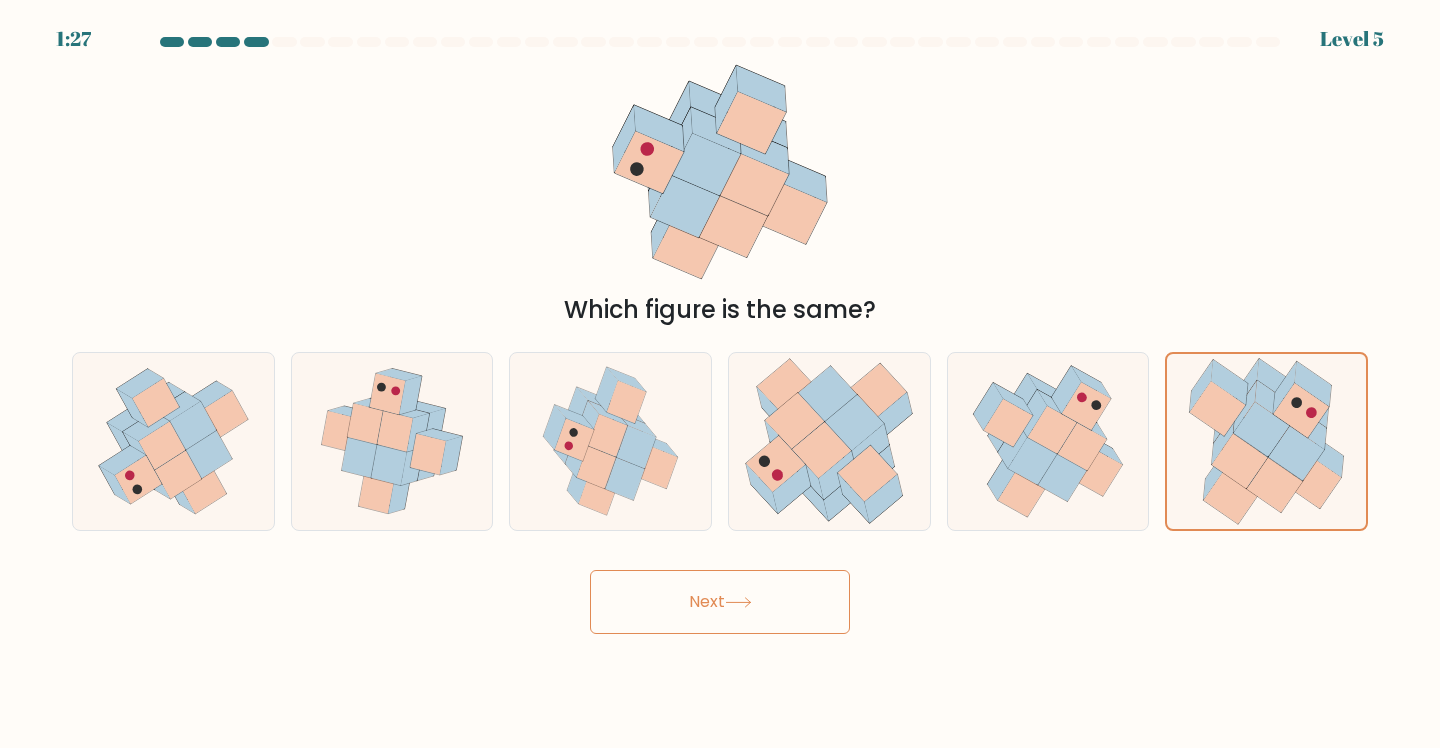 click at bounding box center (738, 602) 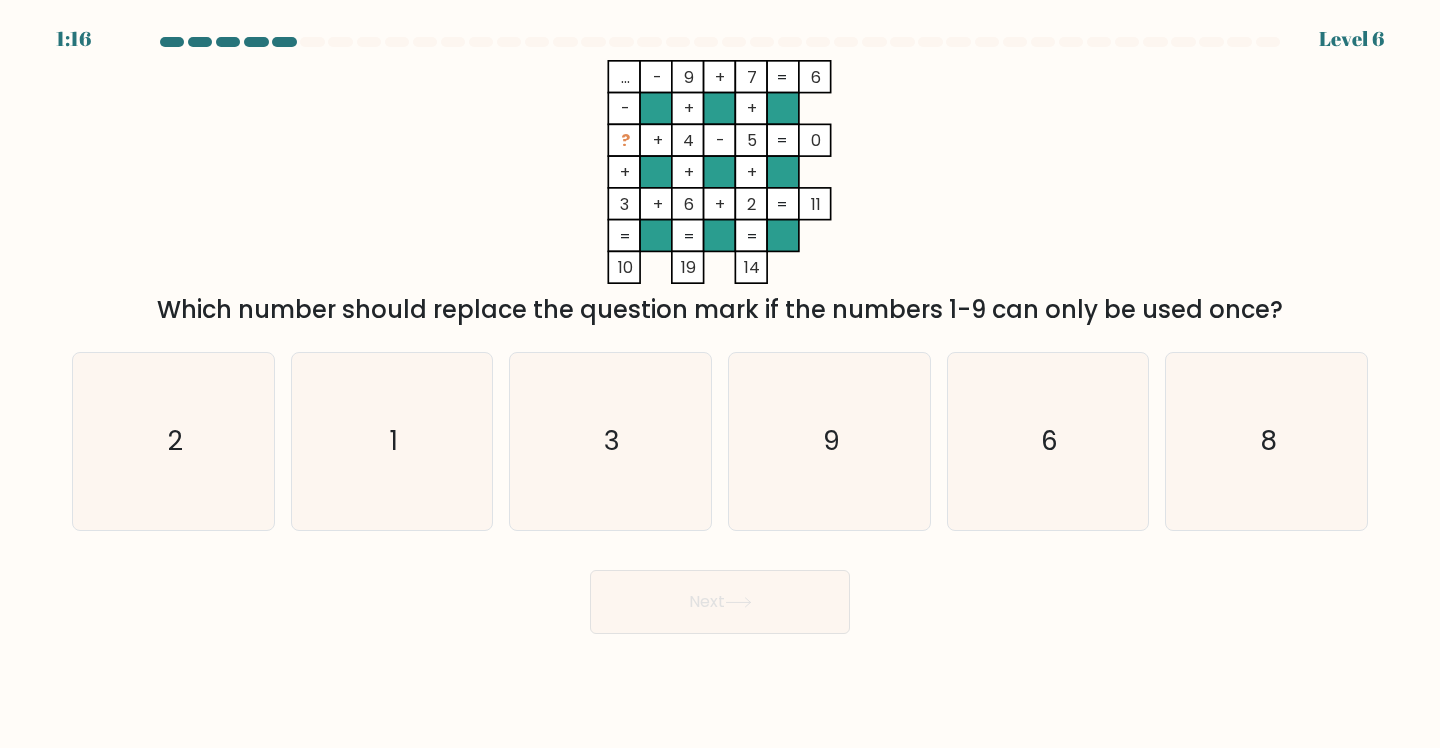 click on "3" at bounding box center [610, 441] 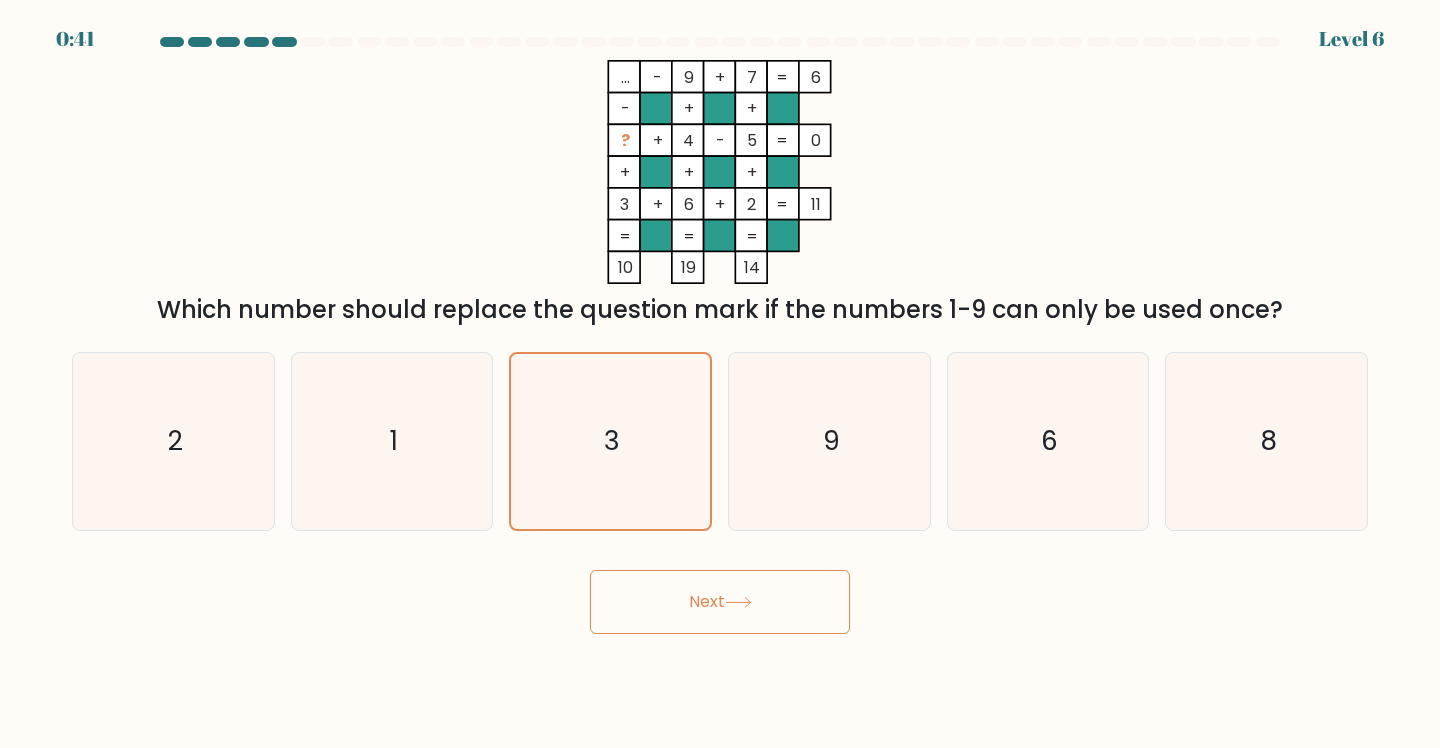 click on "1" at bounding box center [392, 441] 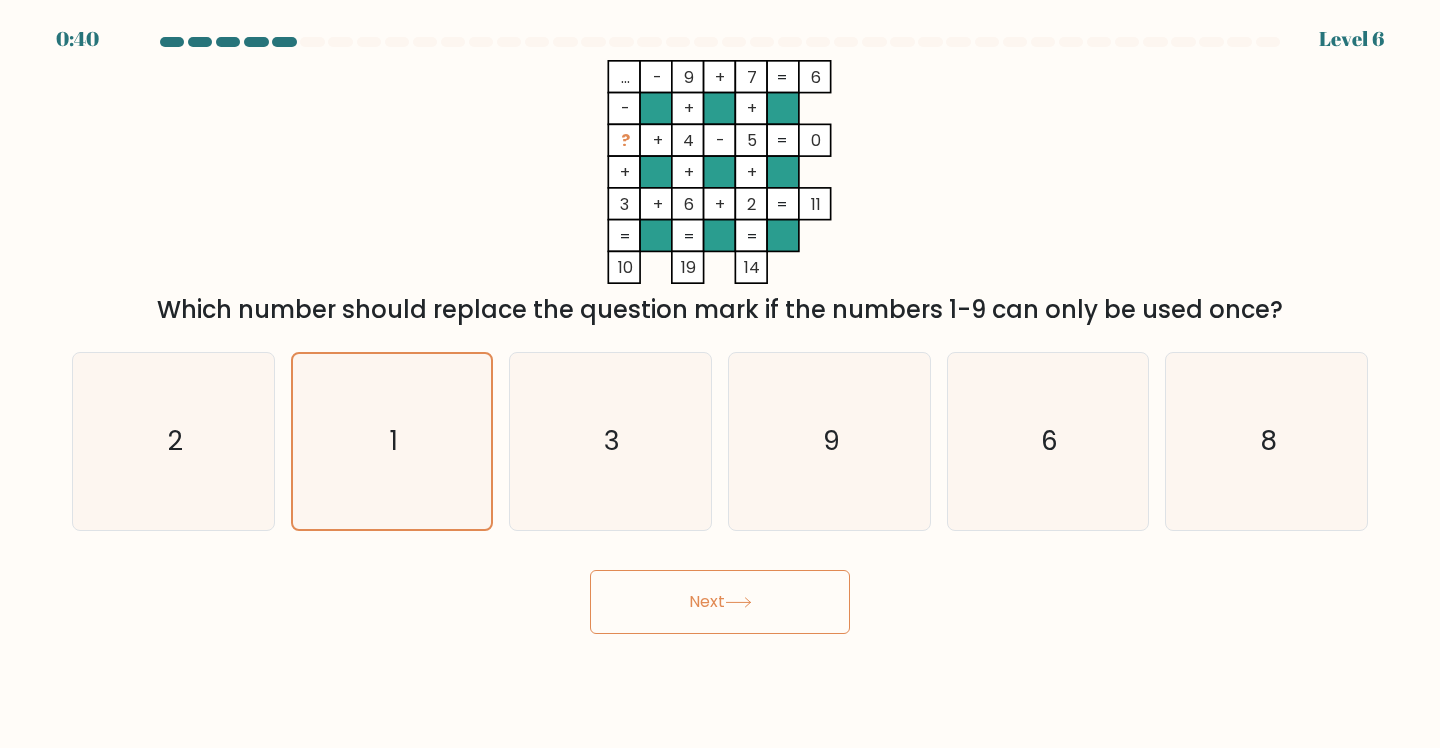 click on "Next" at bounding box center (720, 602) 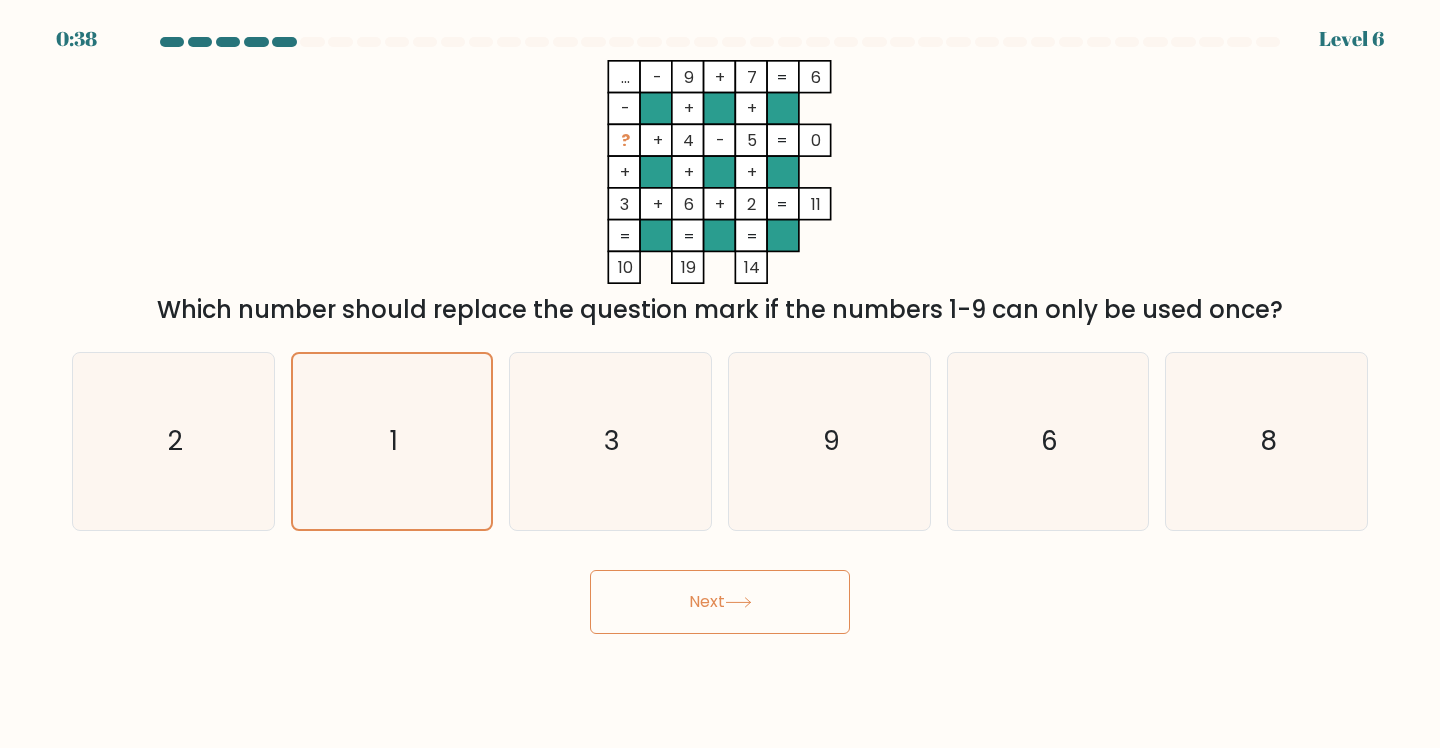 click on "Next" at bounding box center (720, 602) 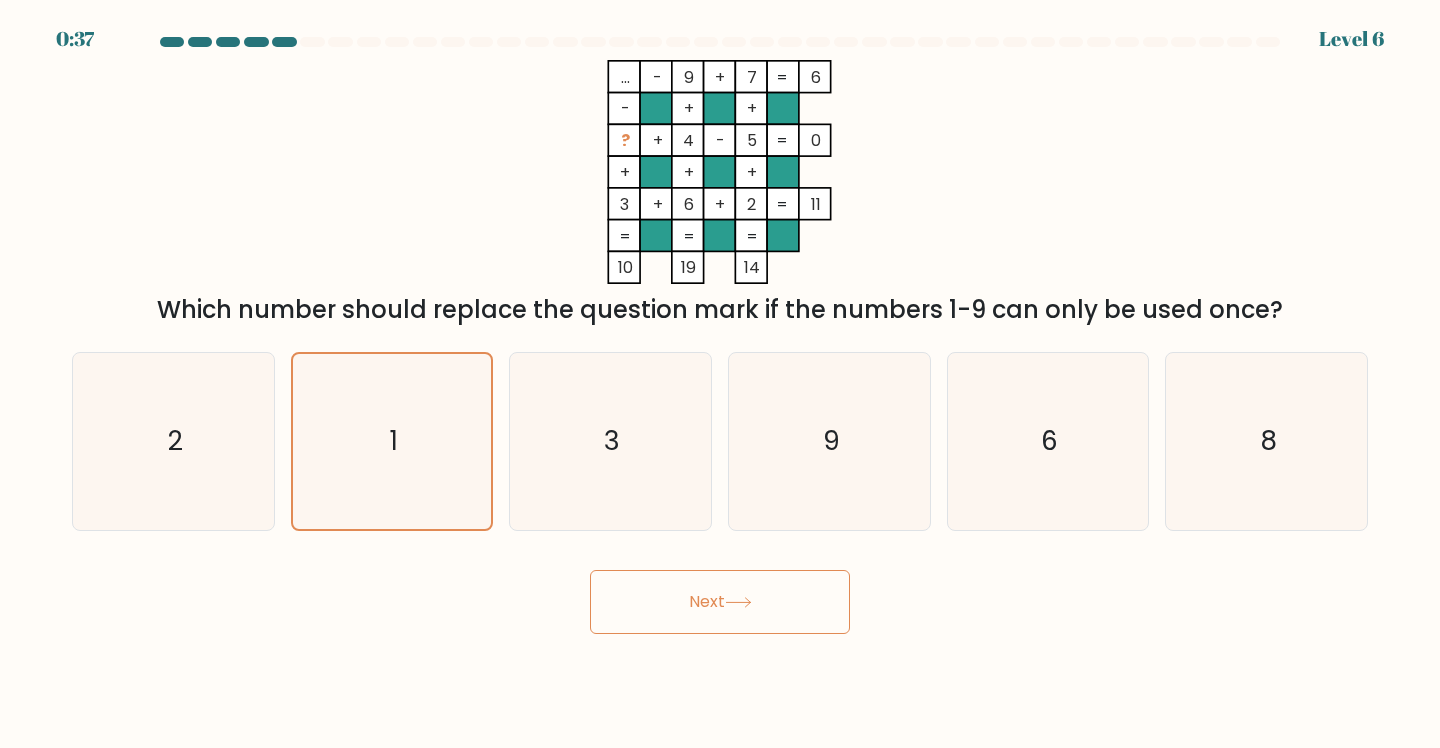 click on "Next" at bounding box center [720, 602] 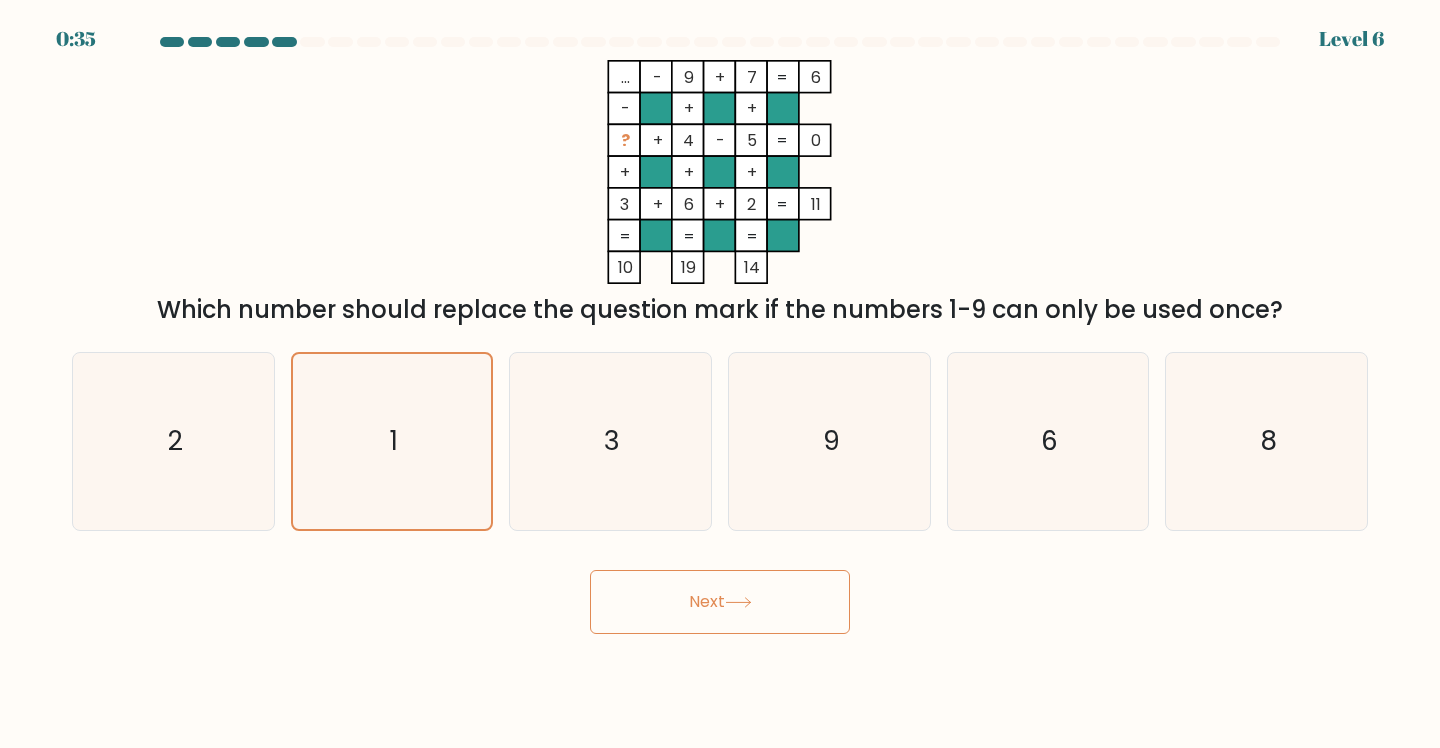 click on "Next" at bounding box center (720, 602) 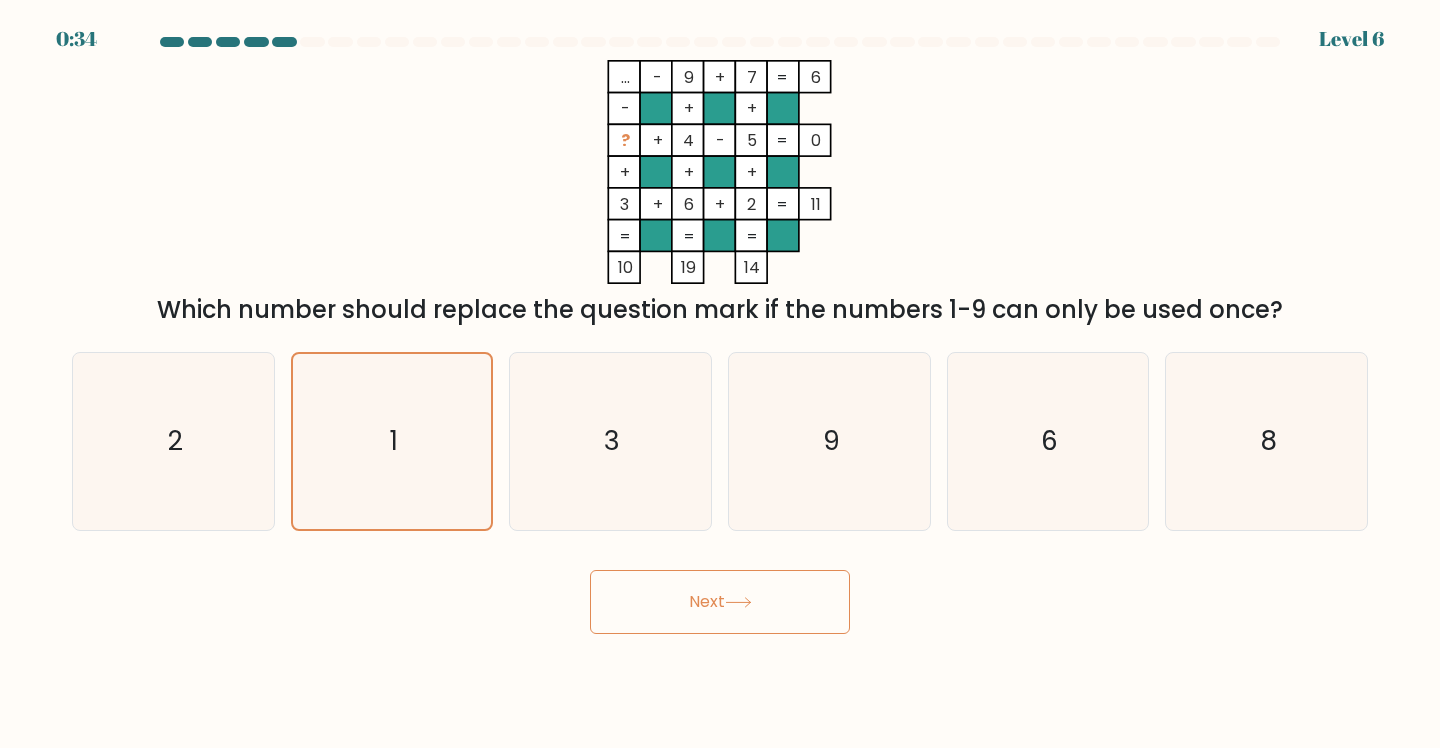 click at bounding box center (738, 602) 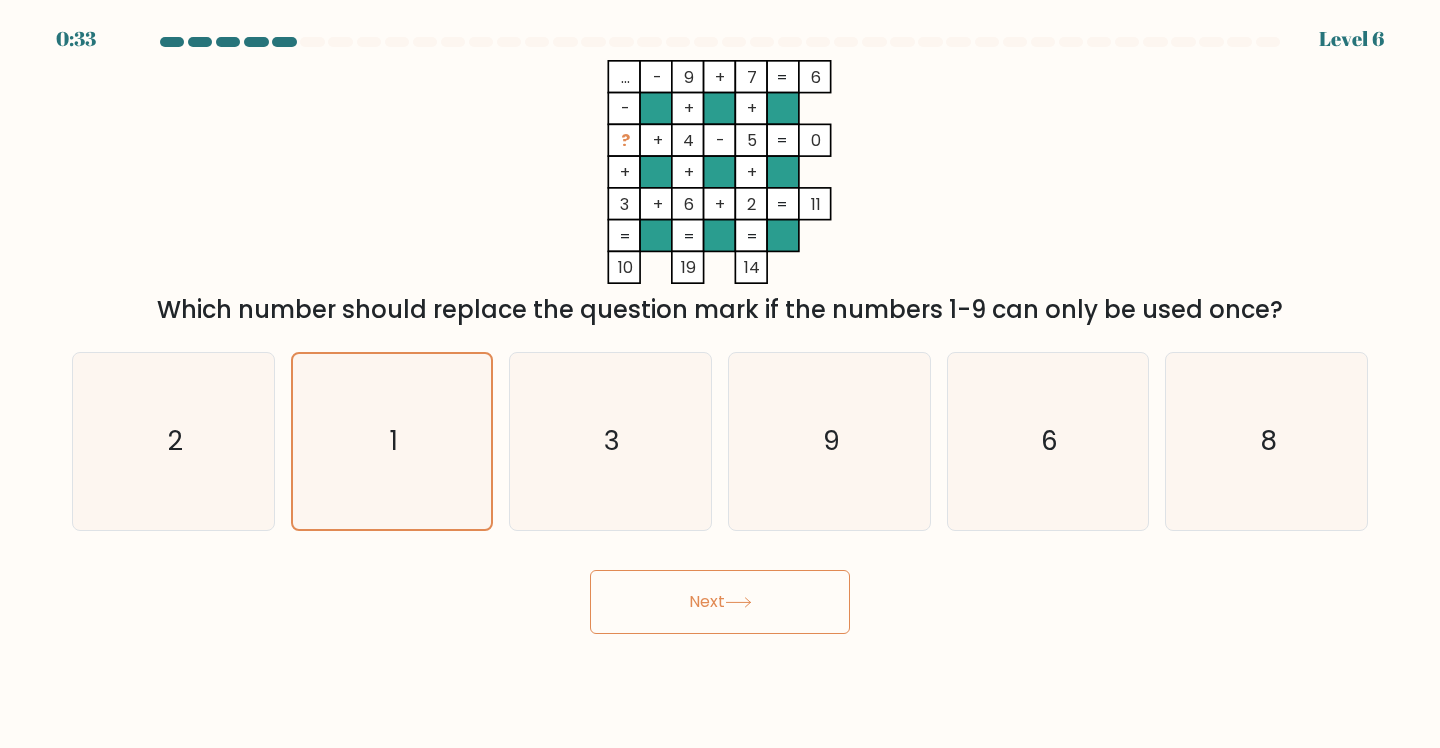 click at bounding box center (738, 602) 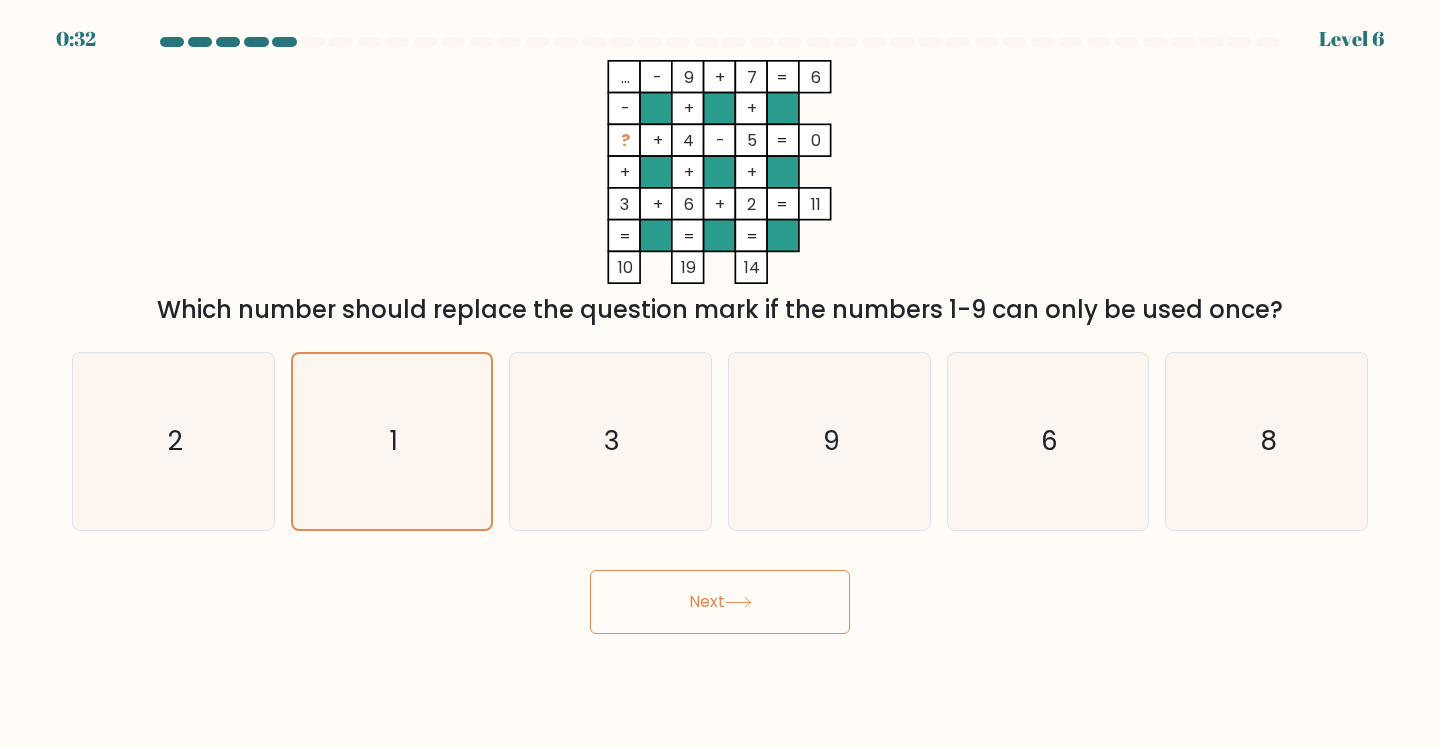 click at bounding box center [738, 602] 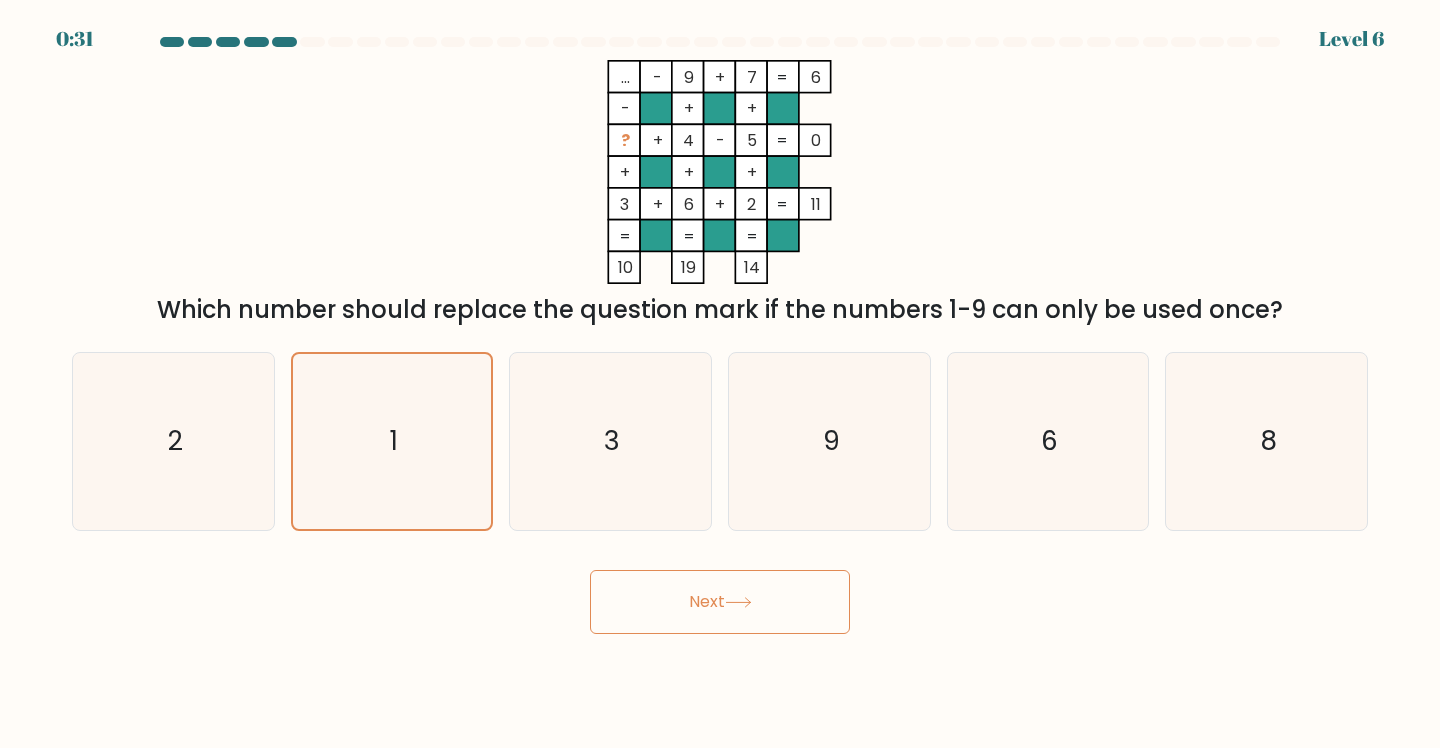 click at bounding box center (738, 602) 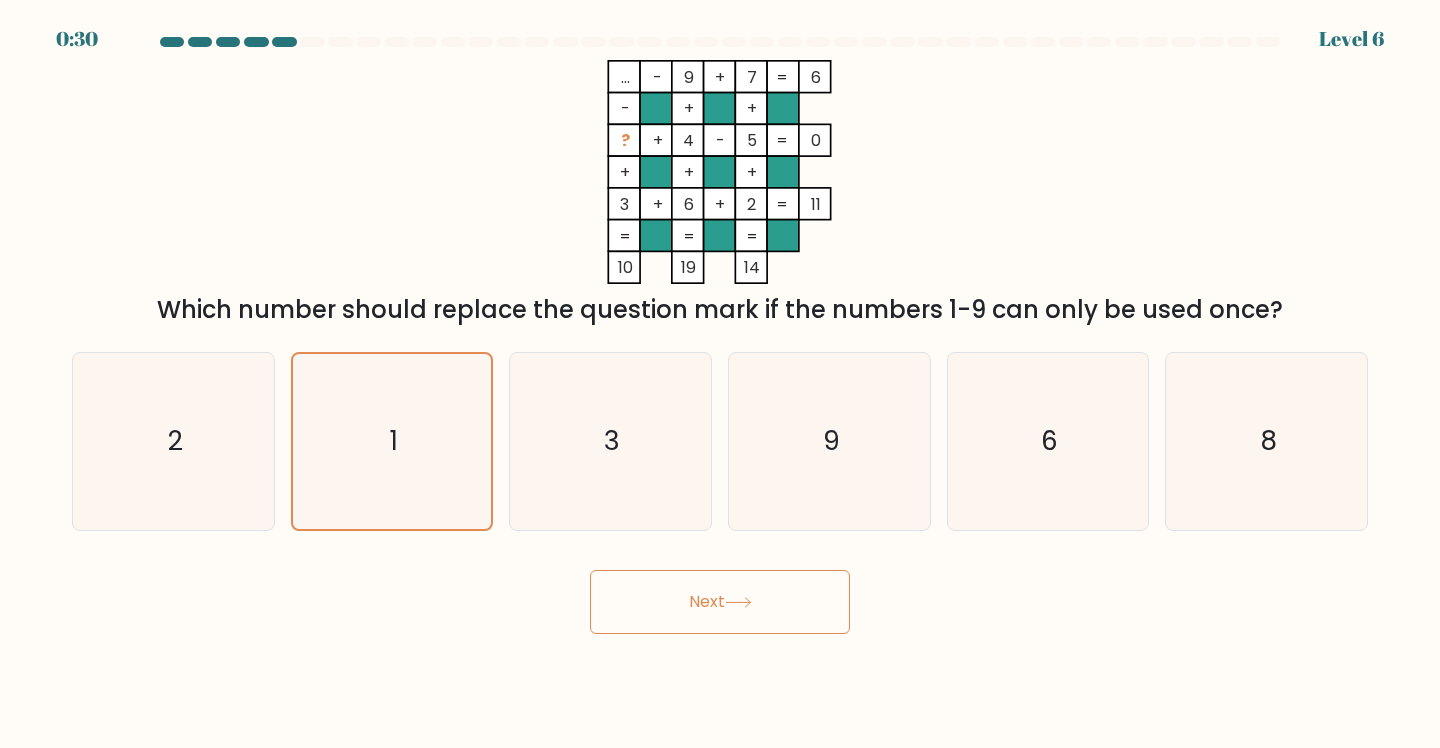 click at bounding box center (738, 602) 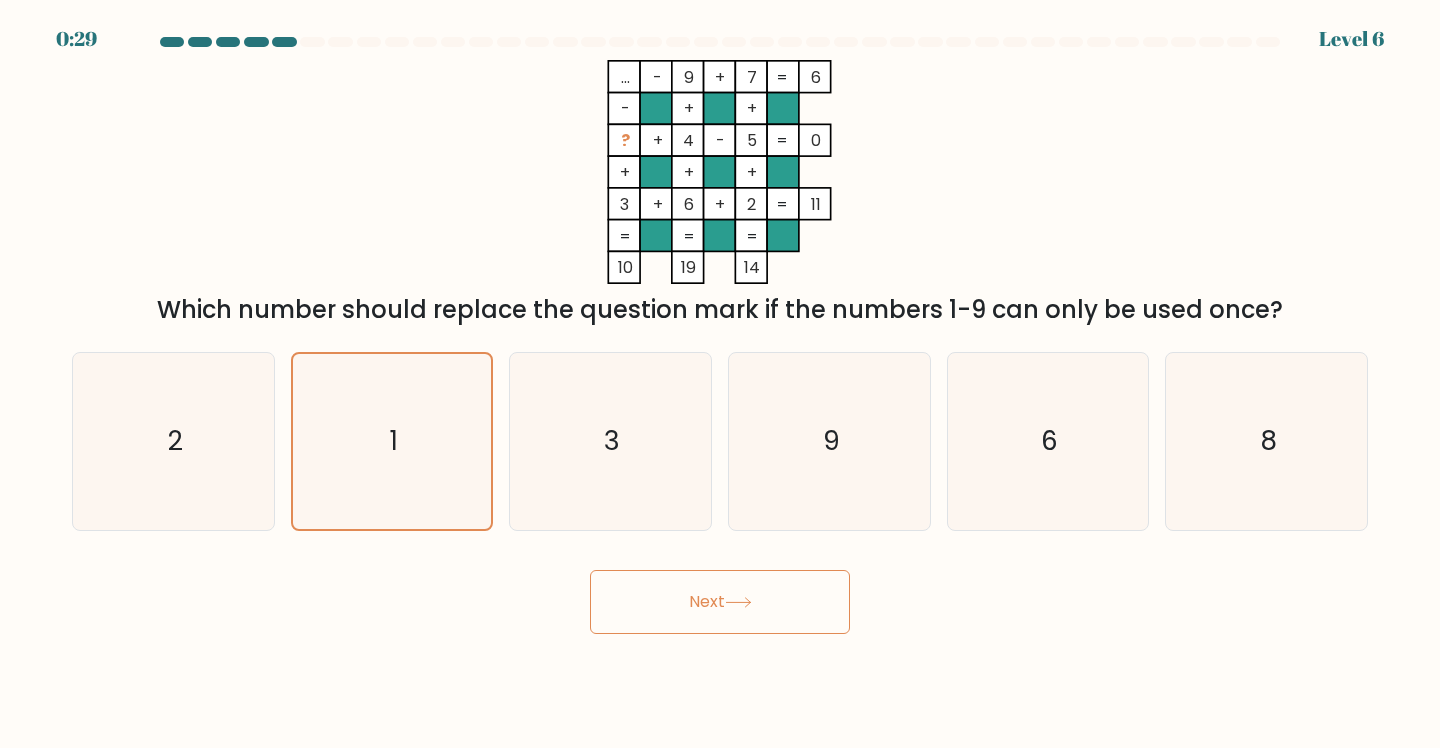 click at bounding box center (738, 602) 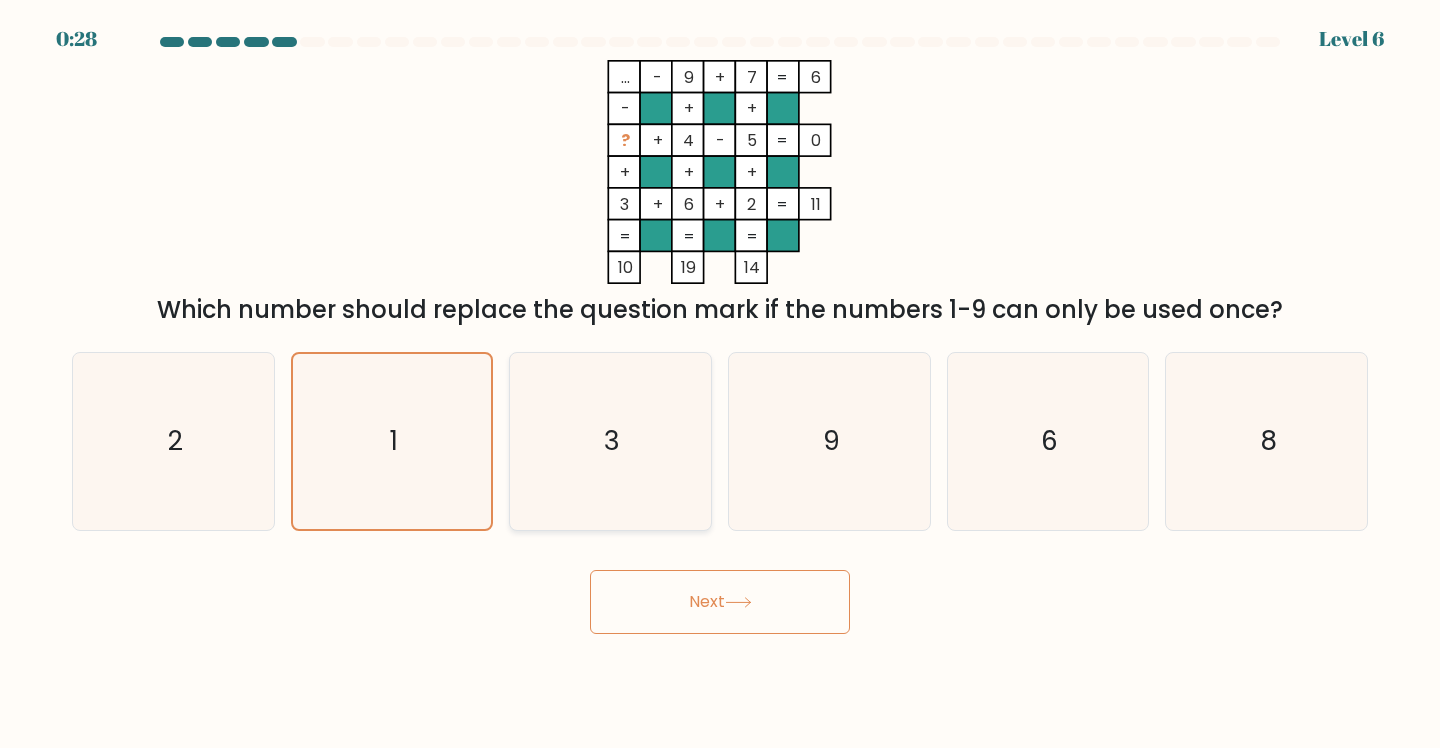 click on "3" at bounding box center [610, 441] 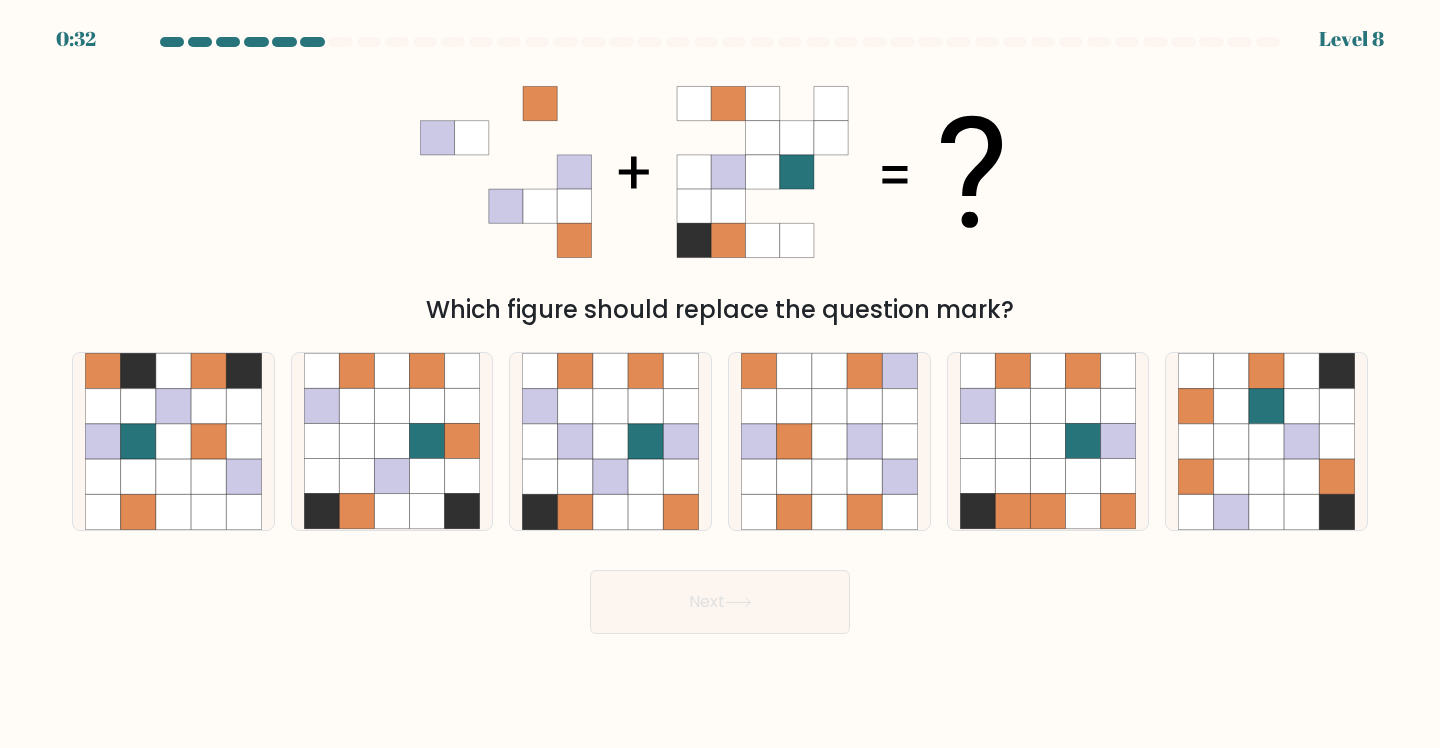 click at bounding box center [575, 441] 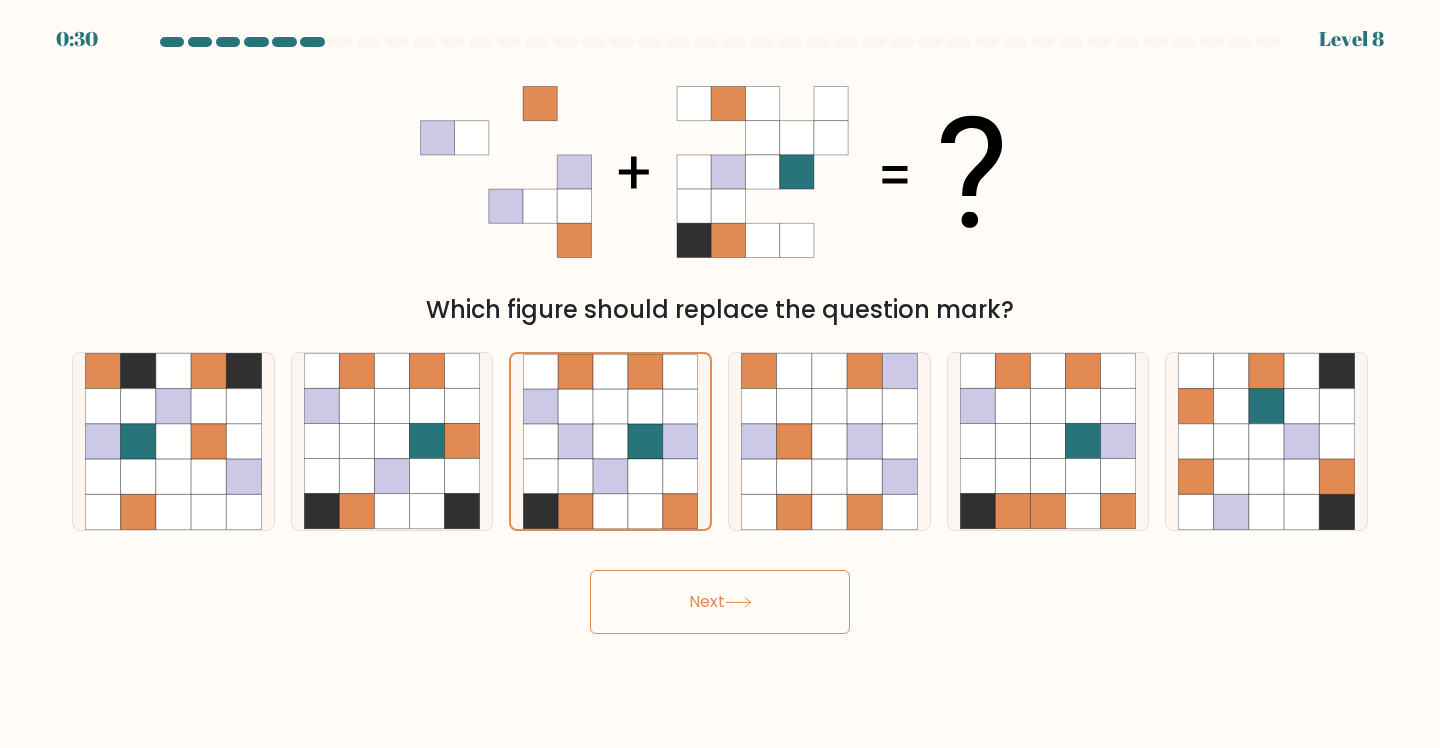 click at bounding box center [738, 602] 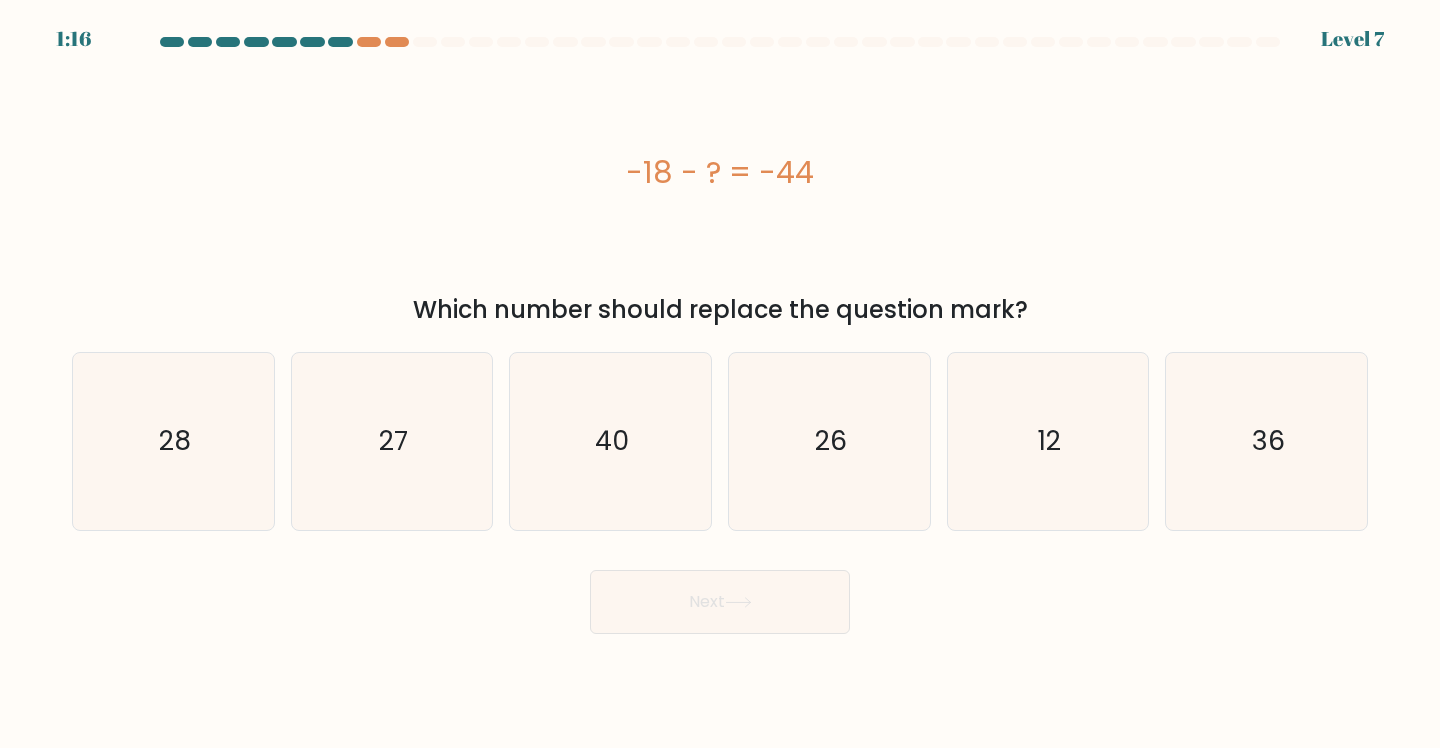scroll, scrollTop: 0, scrollLeft: 0, axis: both 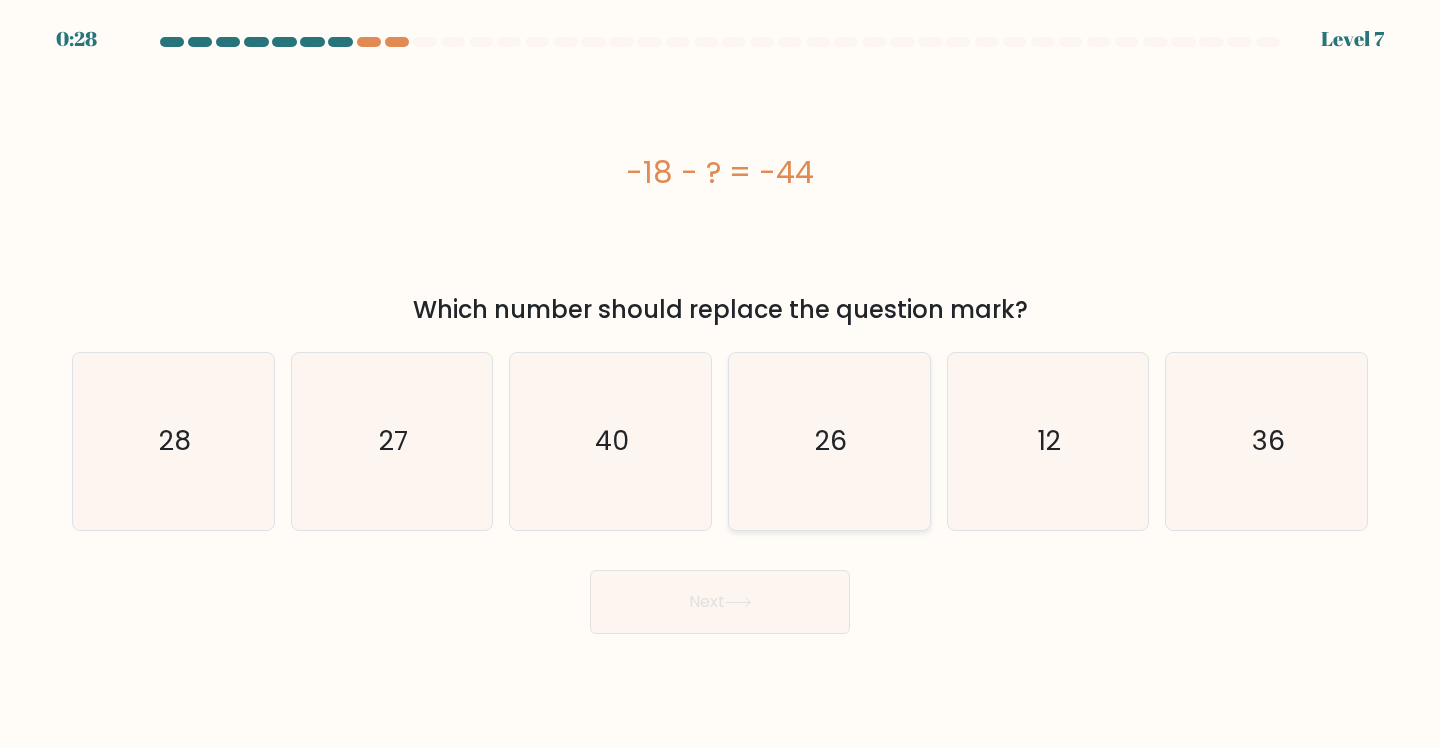 click on "26" at bounding box center [831, 441] 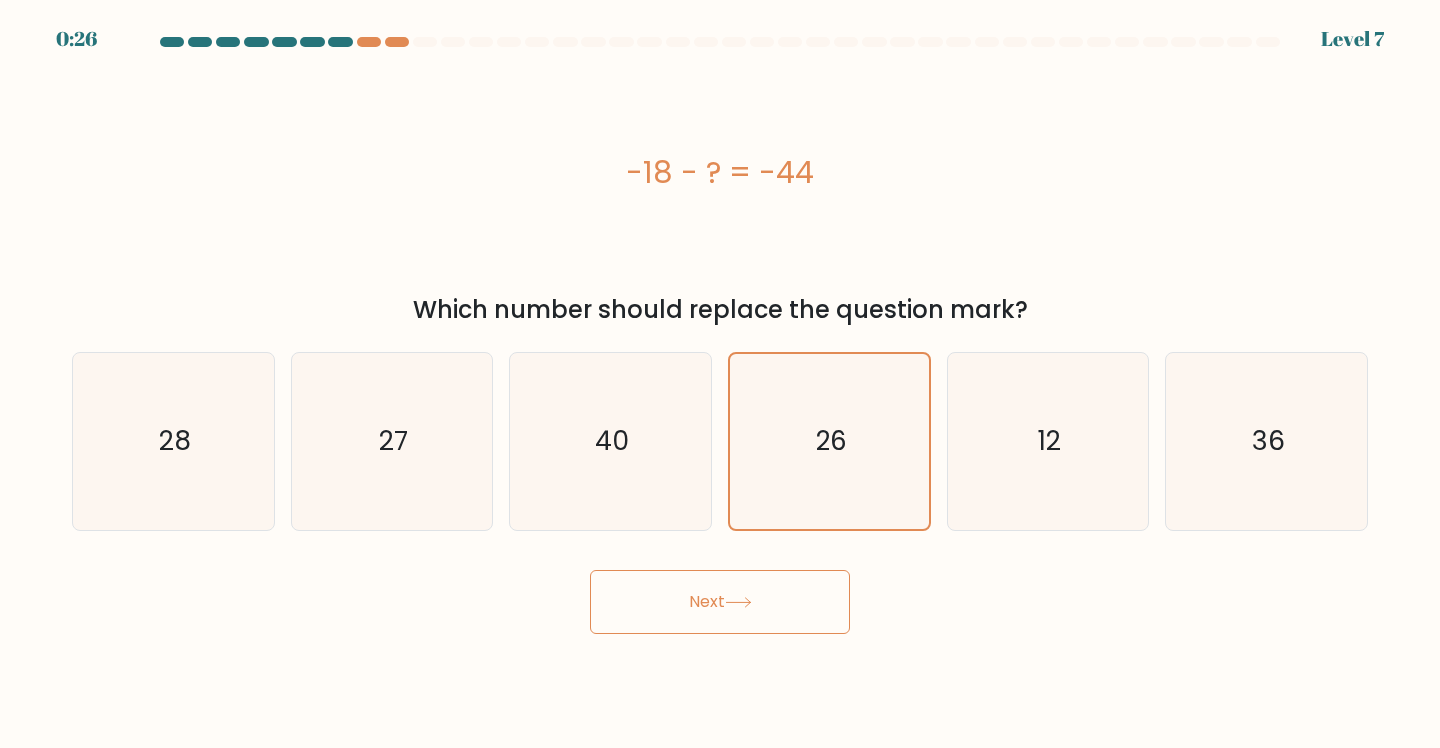 click on "Next" at bounding box center (720, 602) 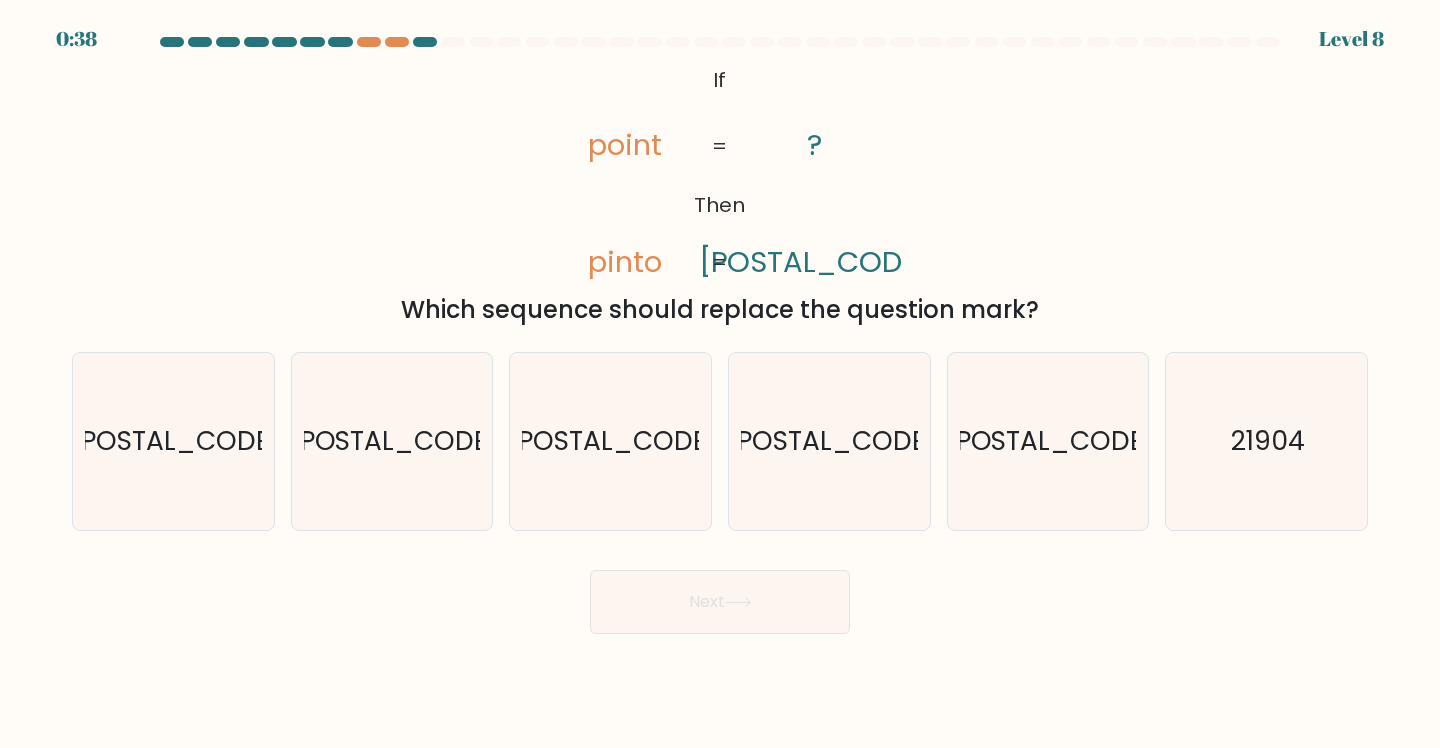 click on "01492" at bounding box center [831, 441] 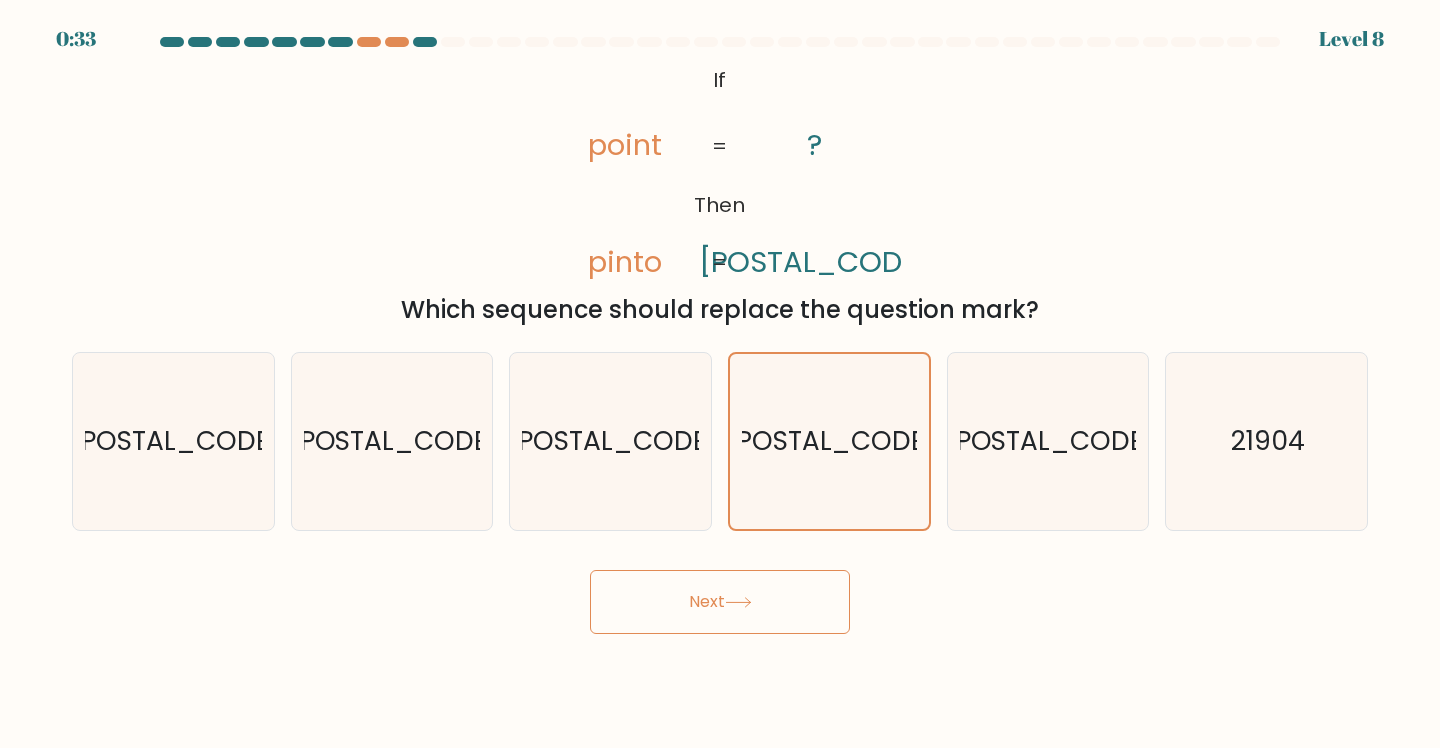 click at bounding box center [738, 602] 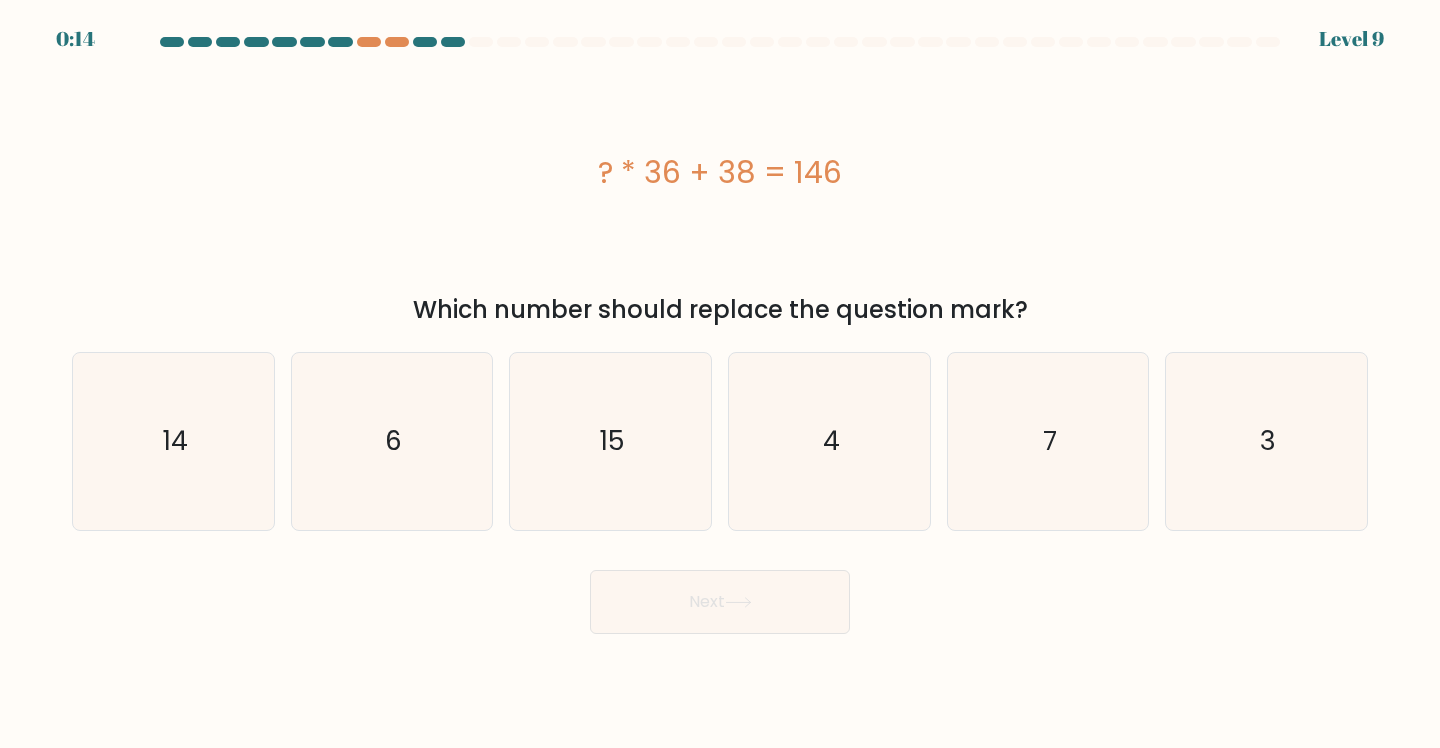 click on "3" at bounding box center [1266, 441] 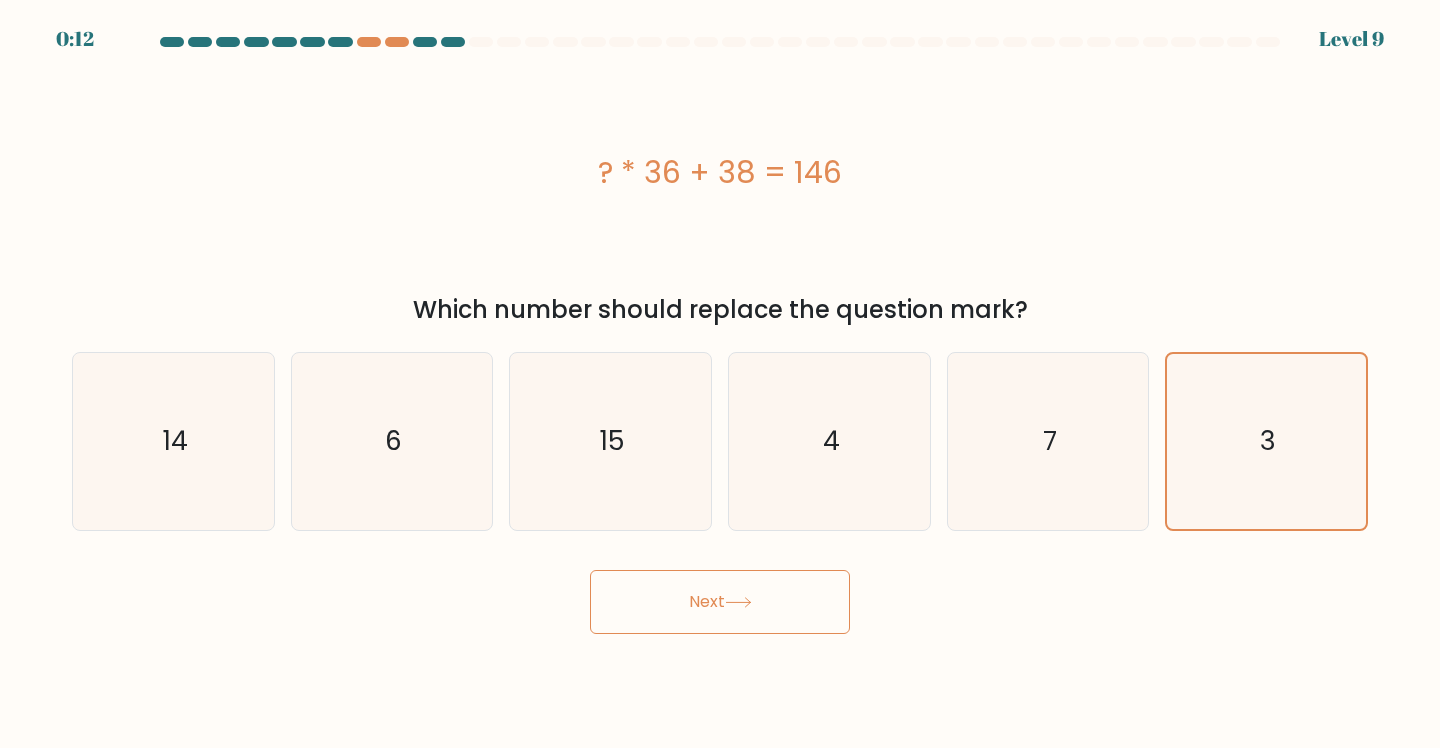 click on "Next" at bounding box center (720, 602) 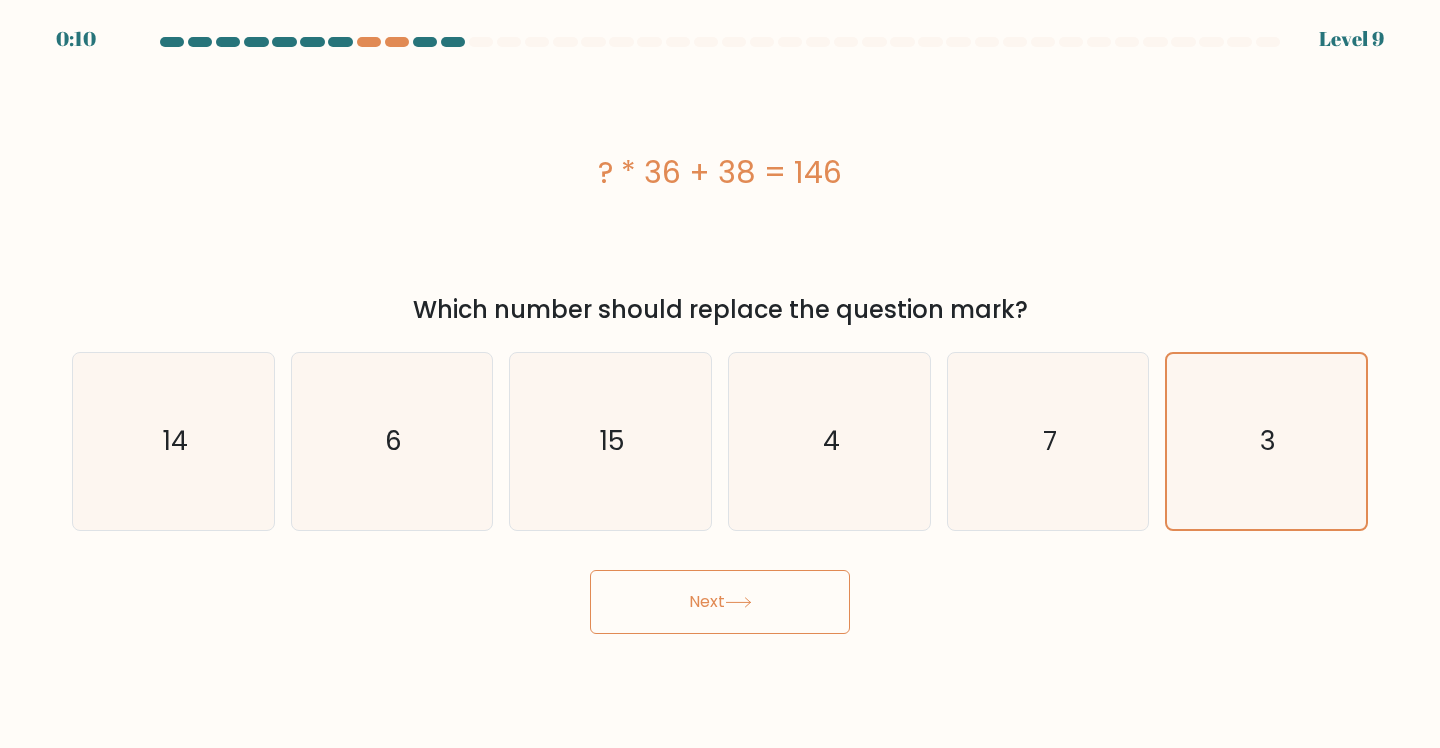 click at bounding box center [738, 602] 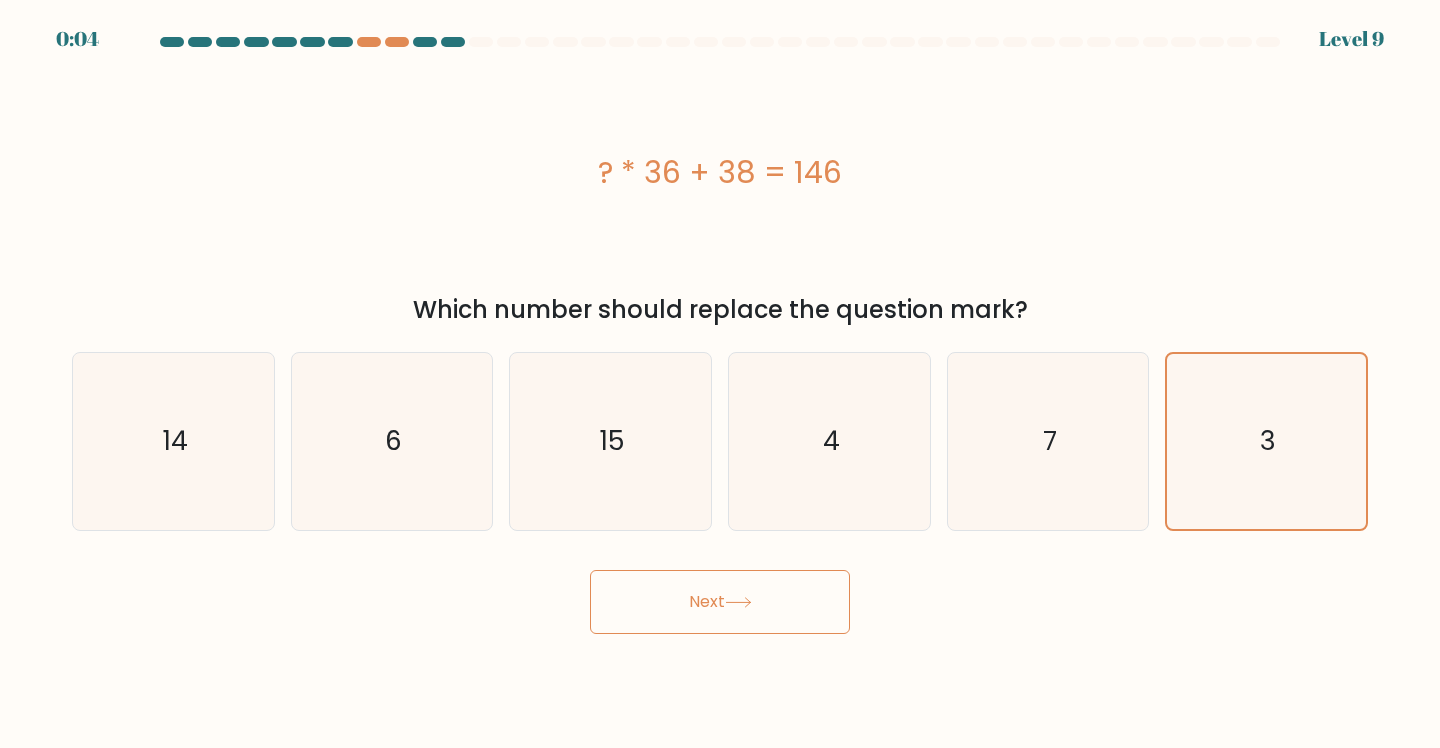 click on "Next" at bounding box center (720, 602) 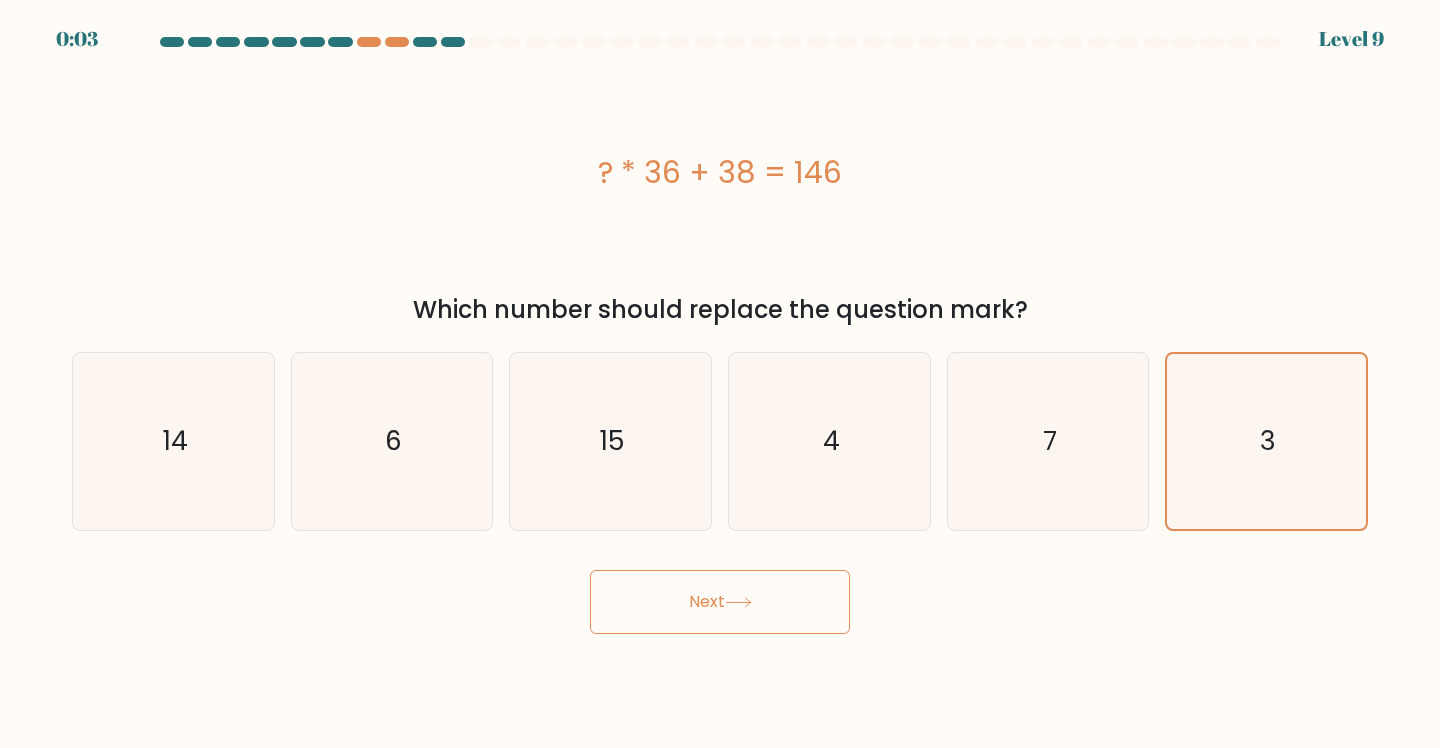 click on "Next" at bounding box center [720, 602] 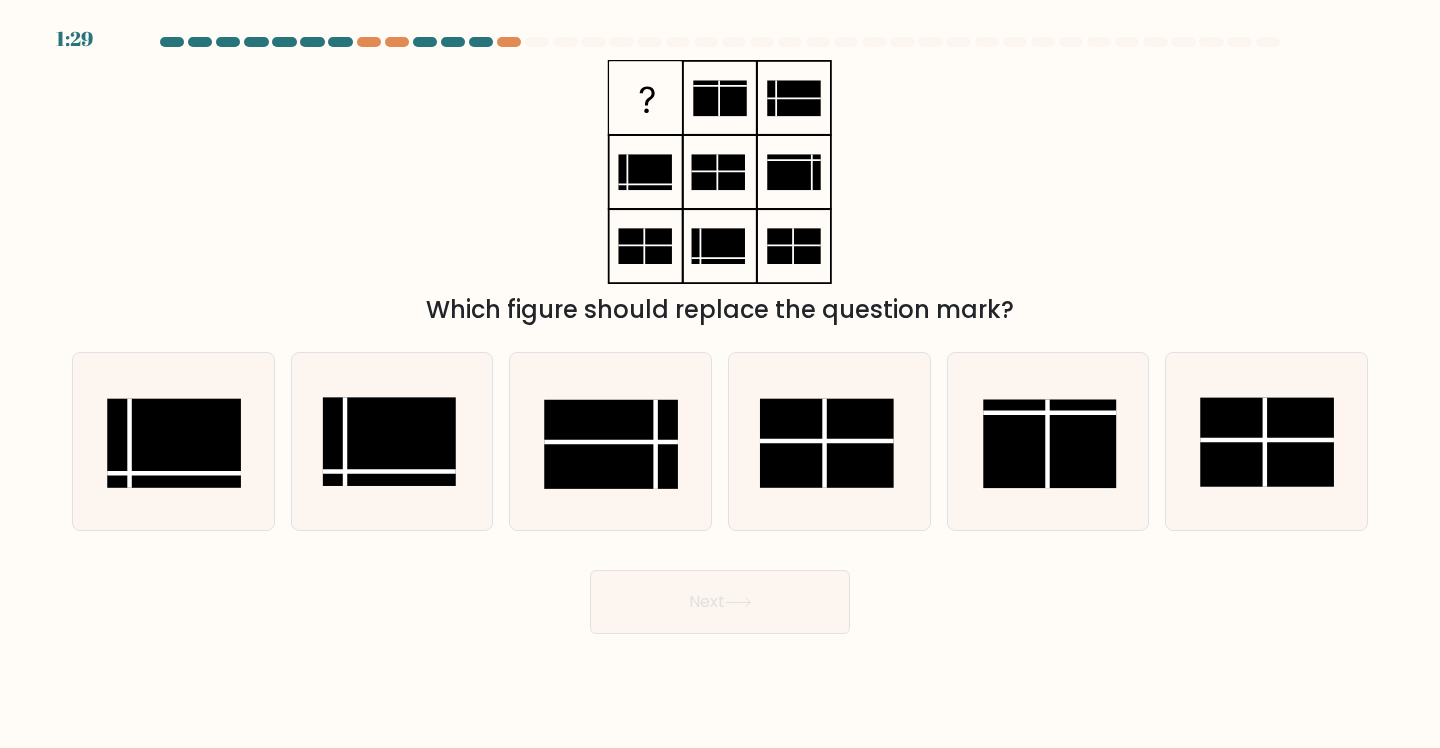 scroll, scrollTop: 0, scrollLeft: 0, axis: both 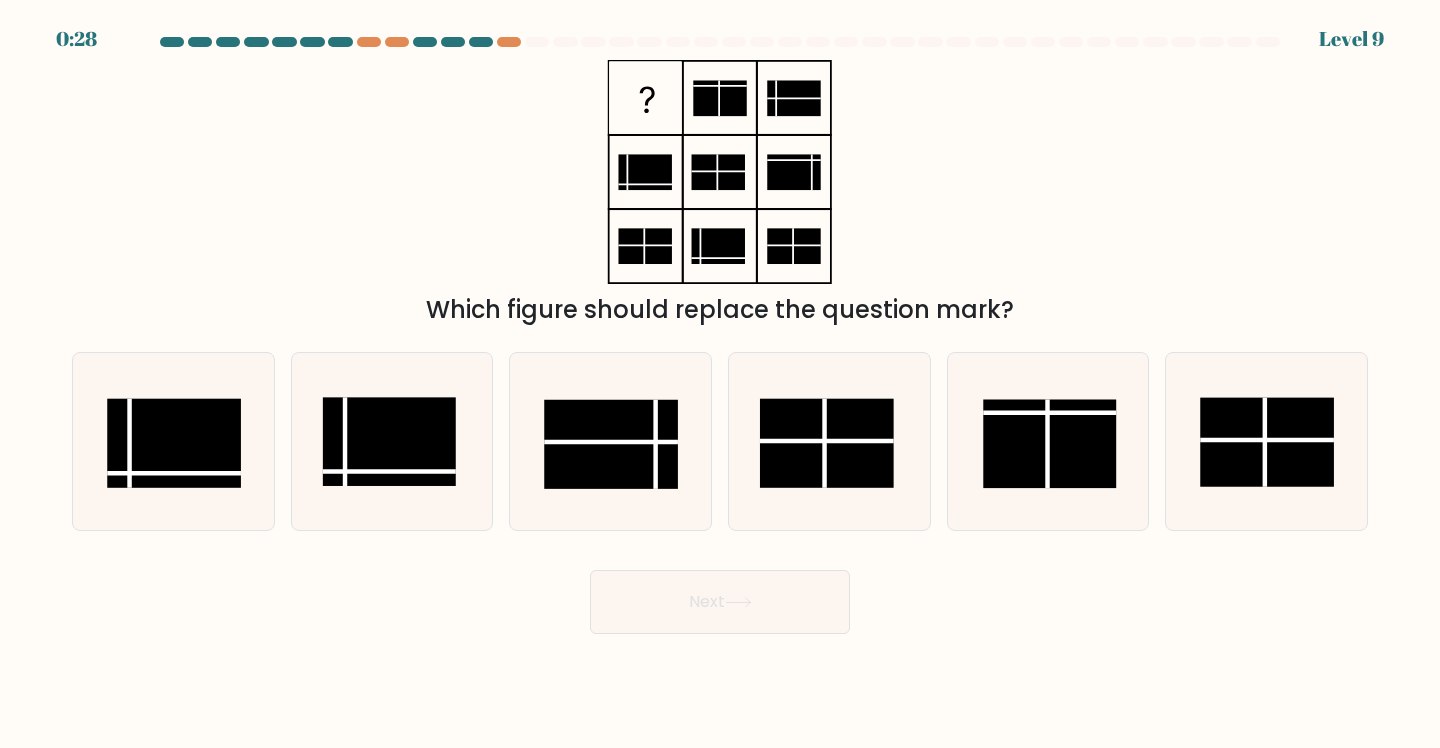 click at bounding box center (611, 444) 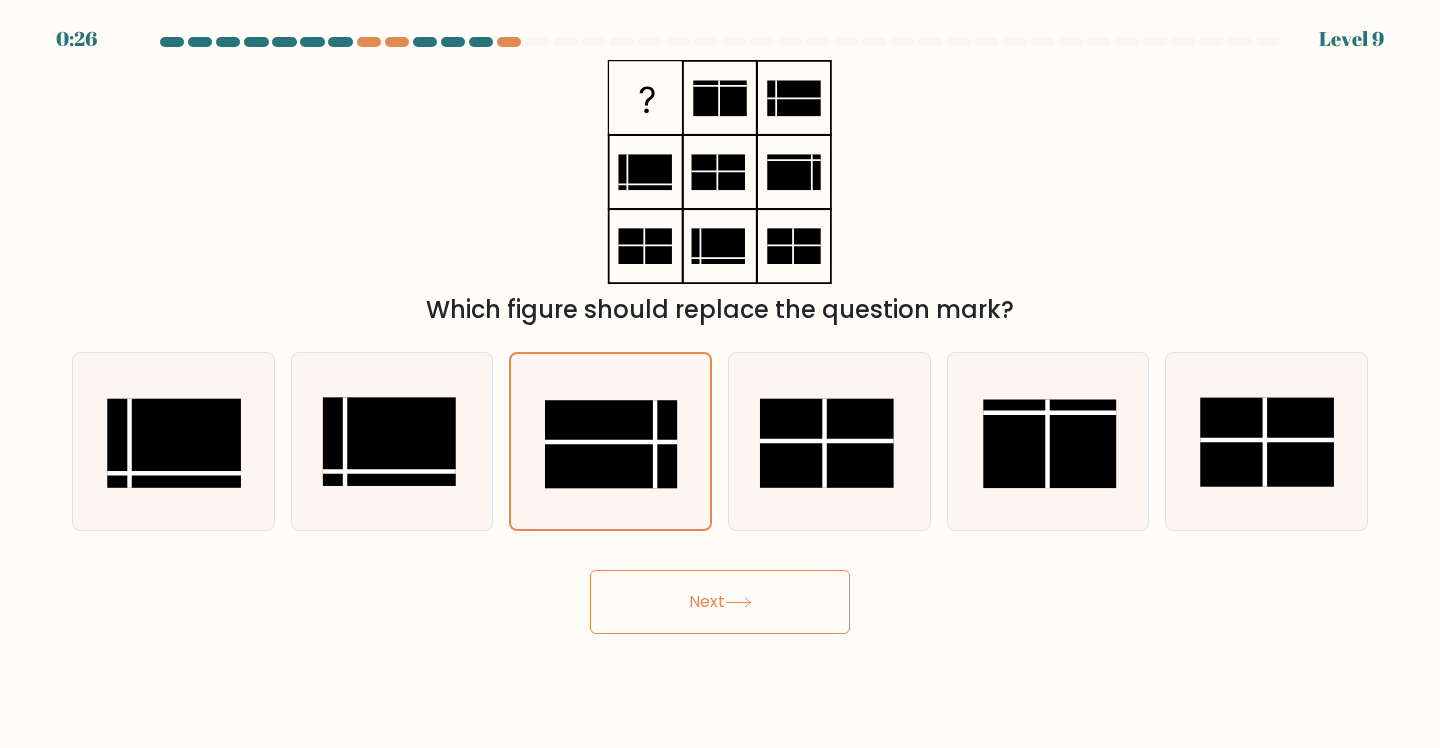 click at bounding box center (738, 602) 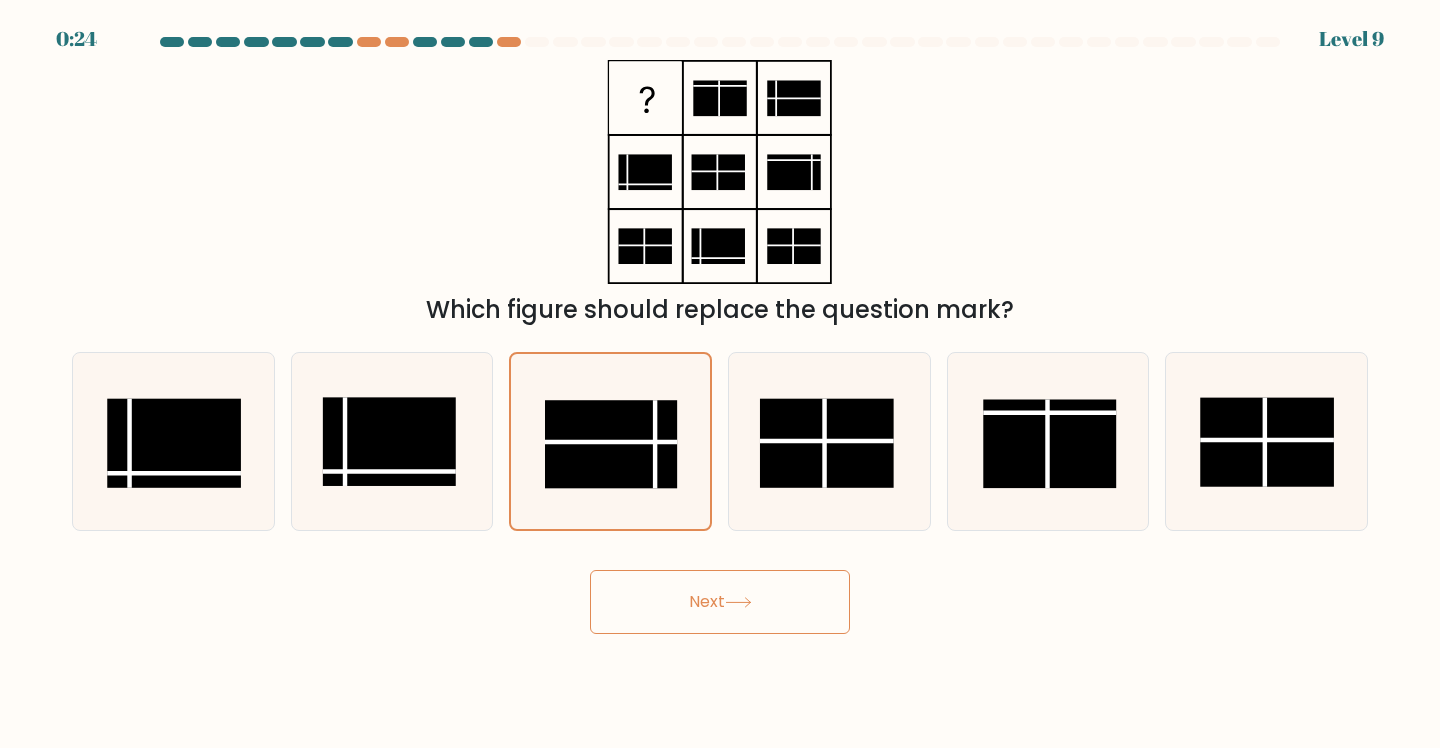 click at bounding box center [738, 602] 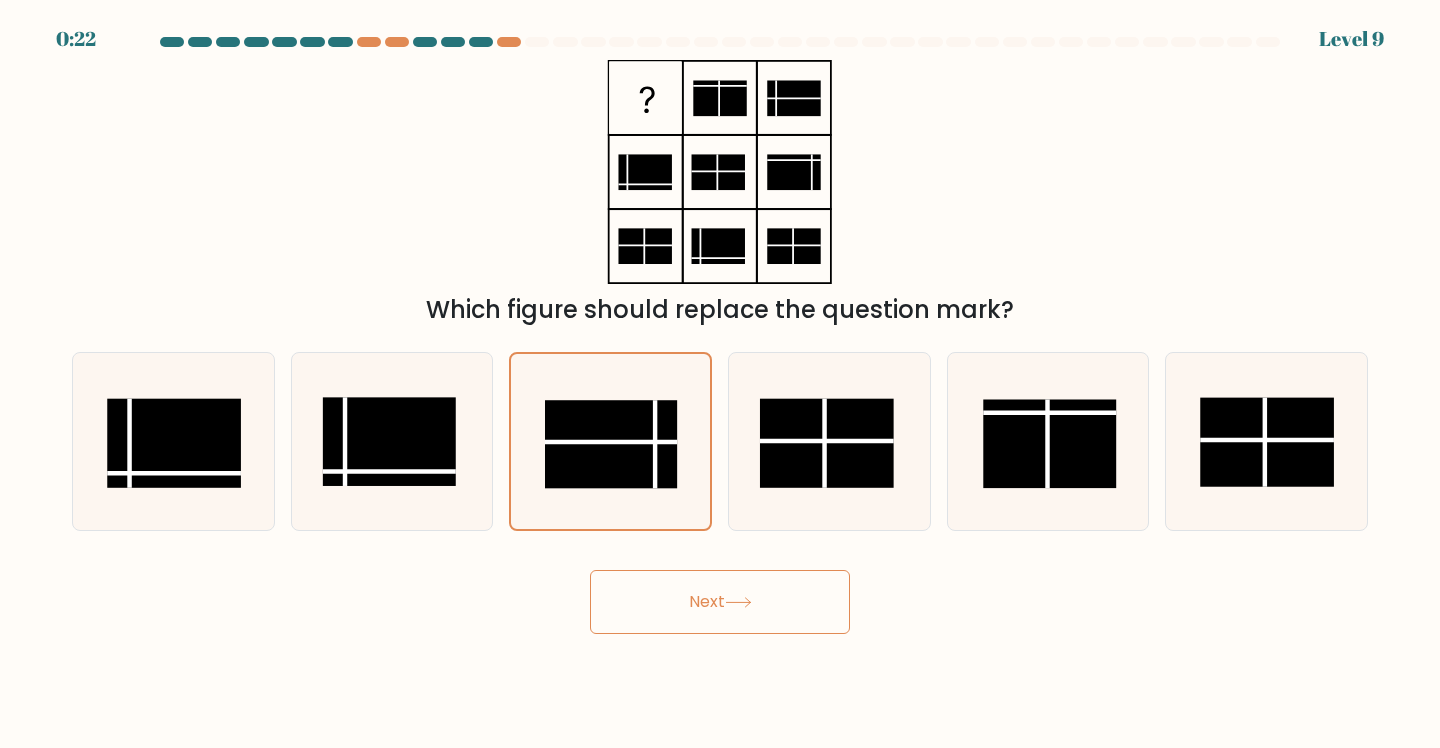 click on "Next" at bounding box center (720, 602) 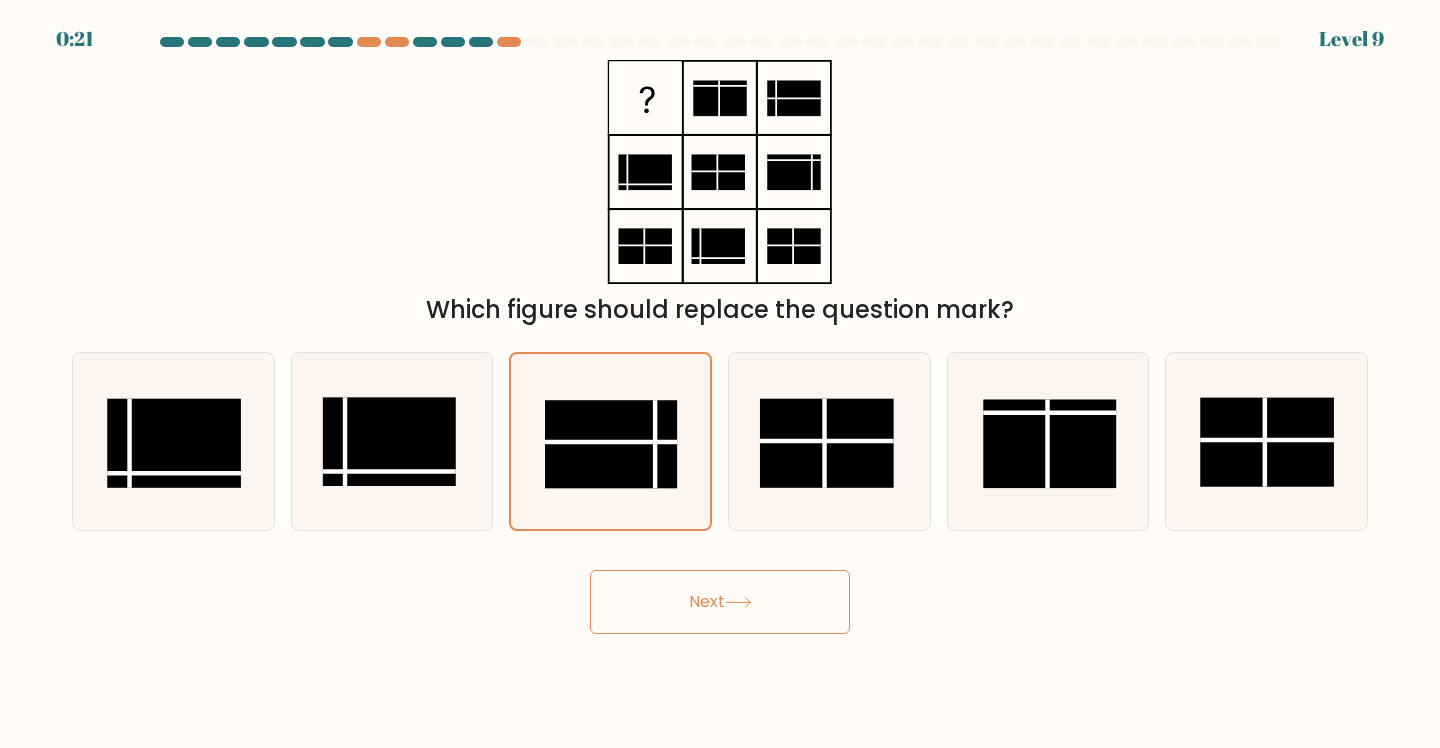 click on "Next" at bounding box center (720, 602) 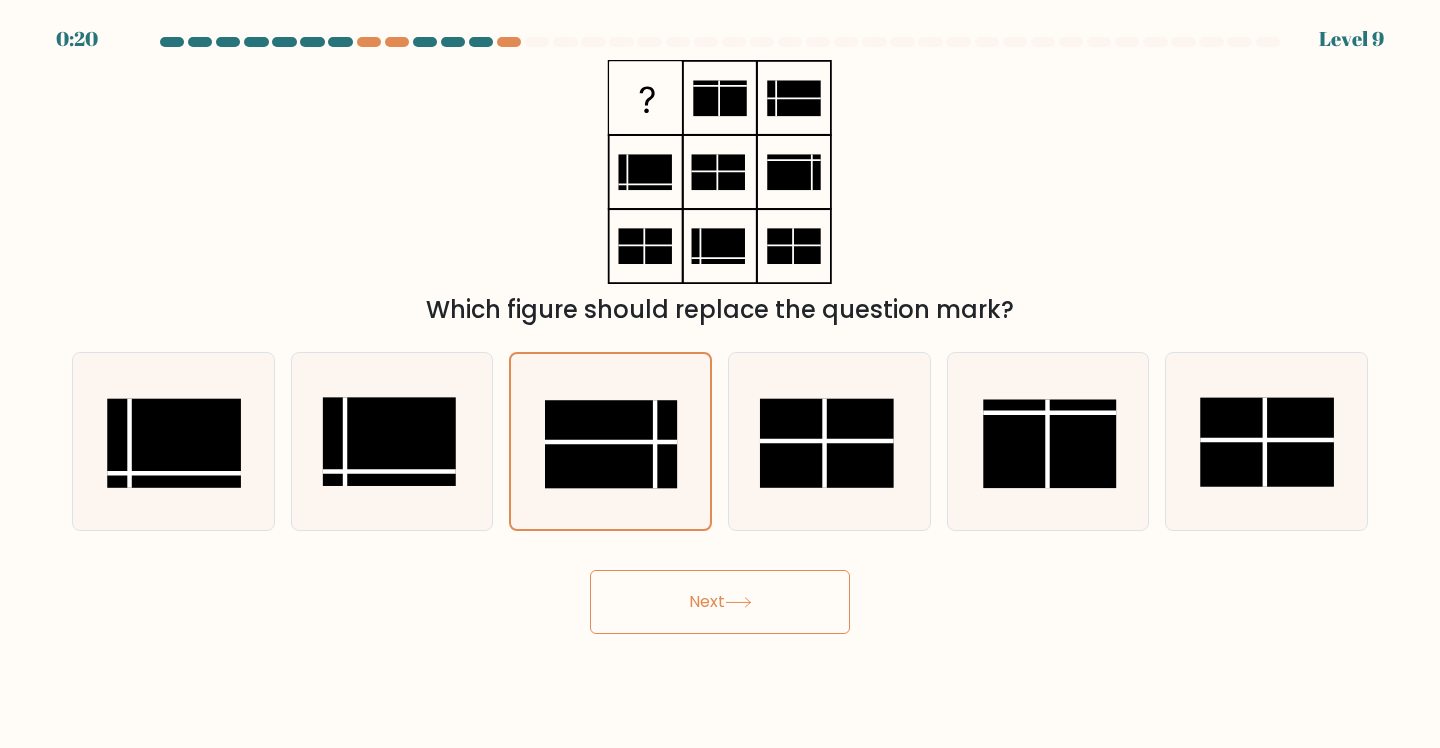 click on "Next" at bounding box center [720, 602] 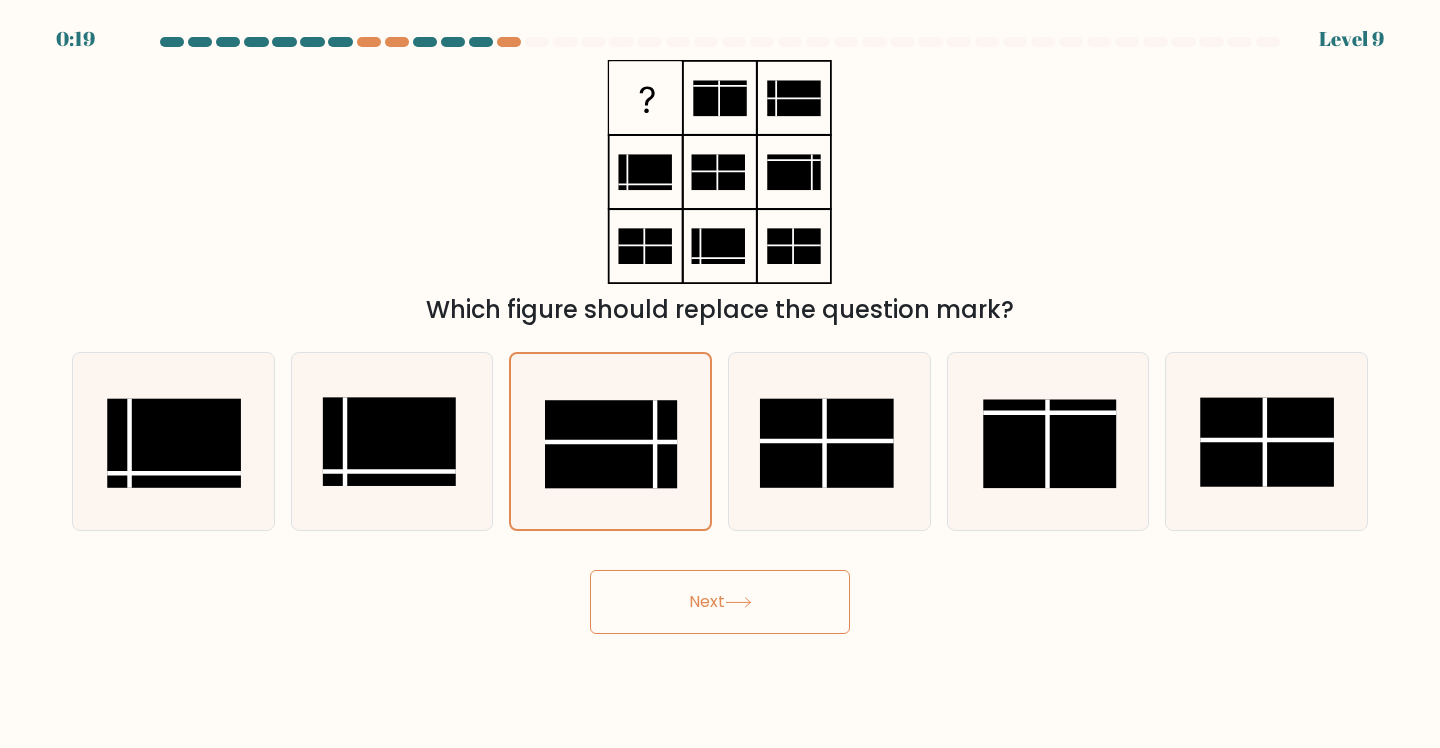 click on "Next" at bounding box center [720, 602] 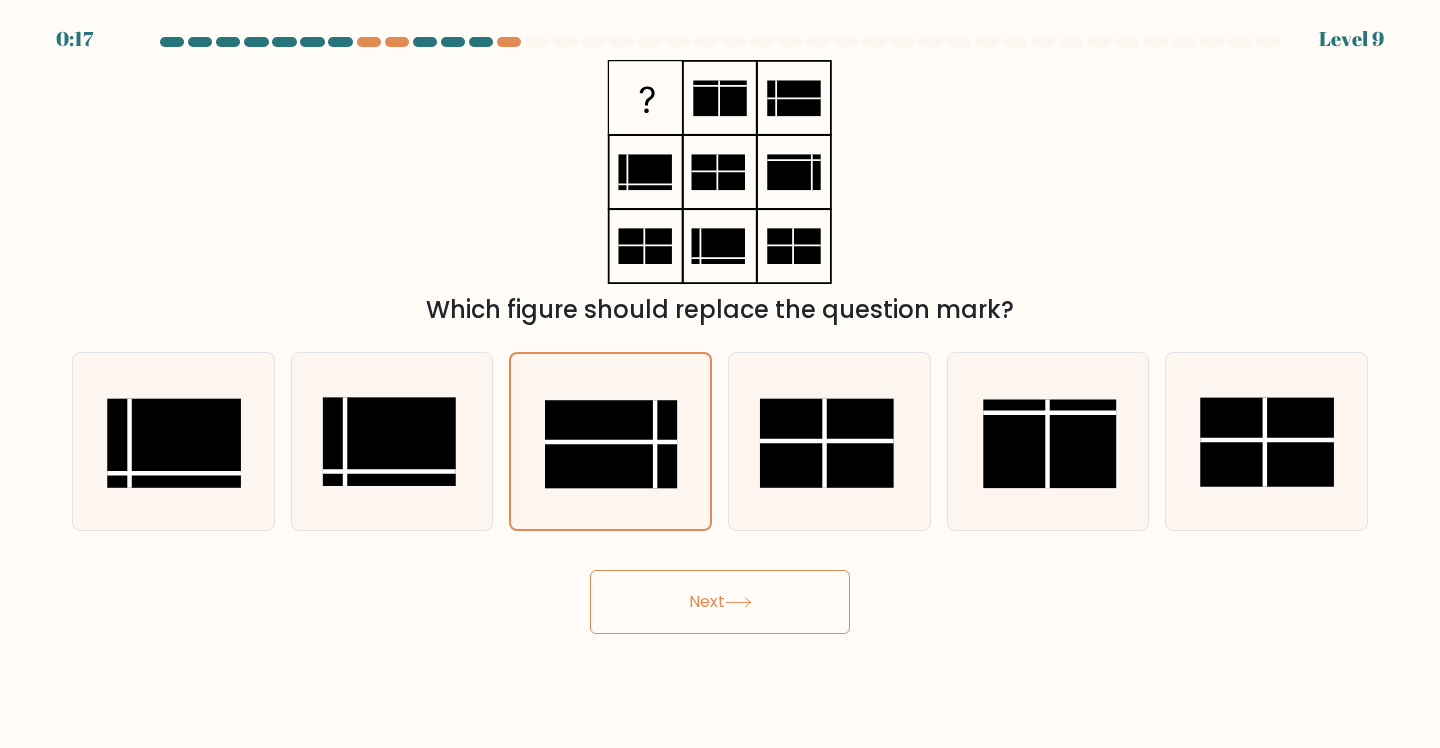 click on "Next" at bounding box center [720, 602] 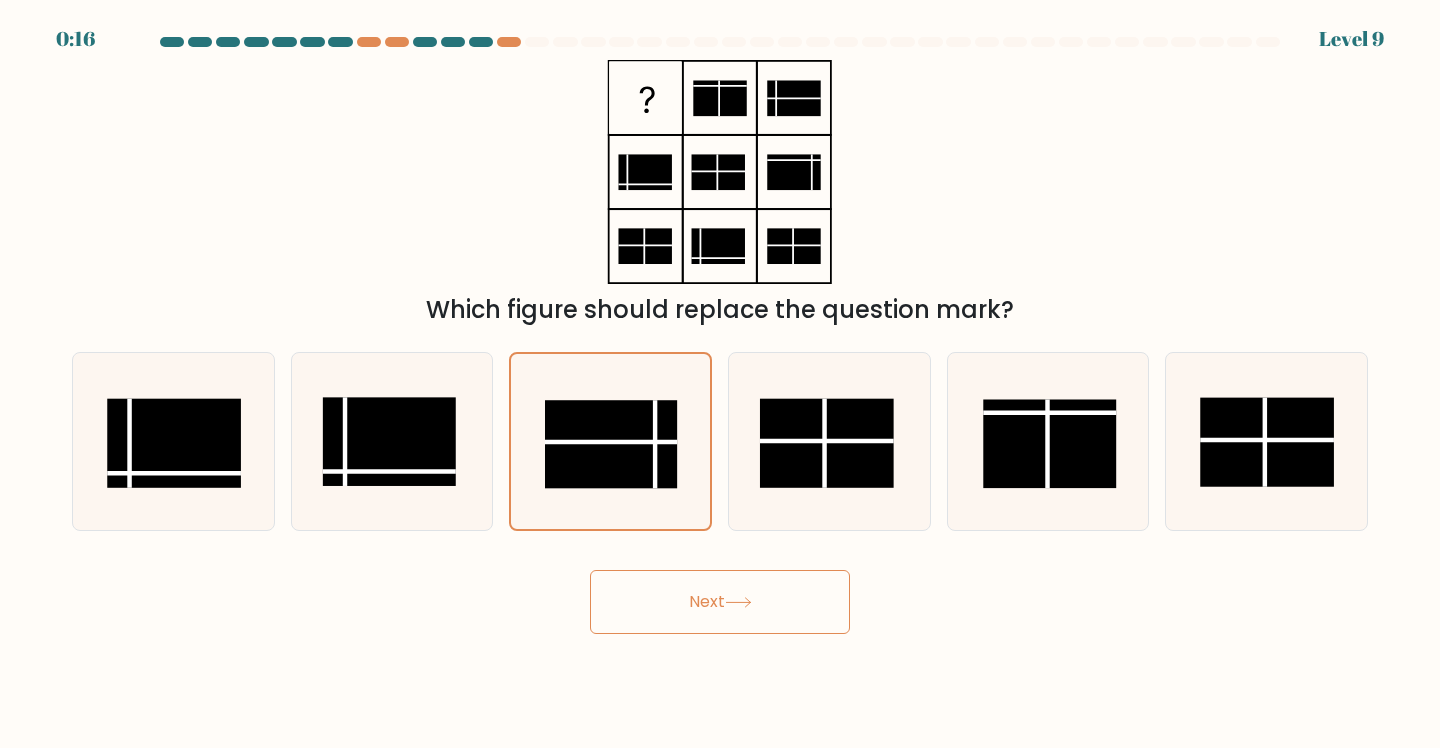 click on "Next" at bounding box center (720, 602) 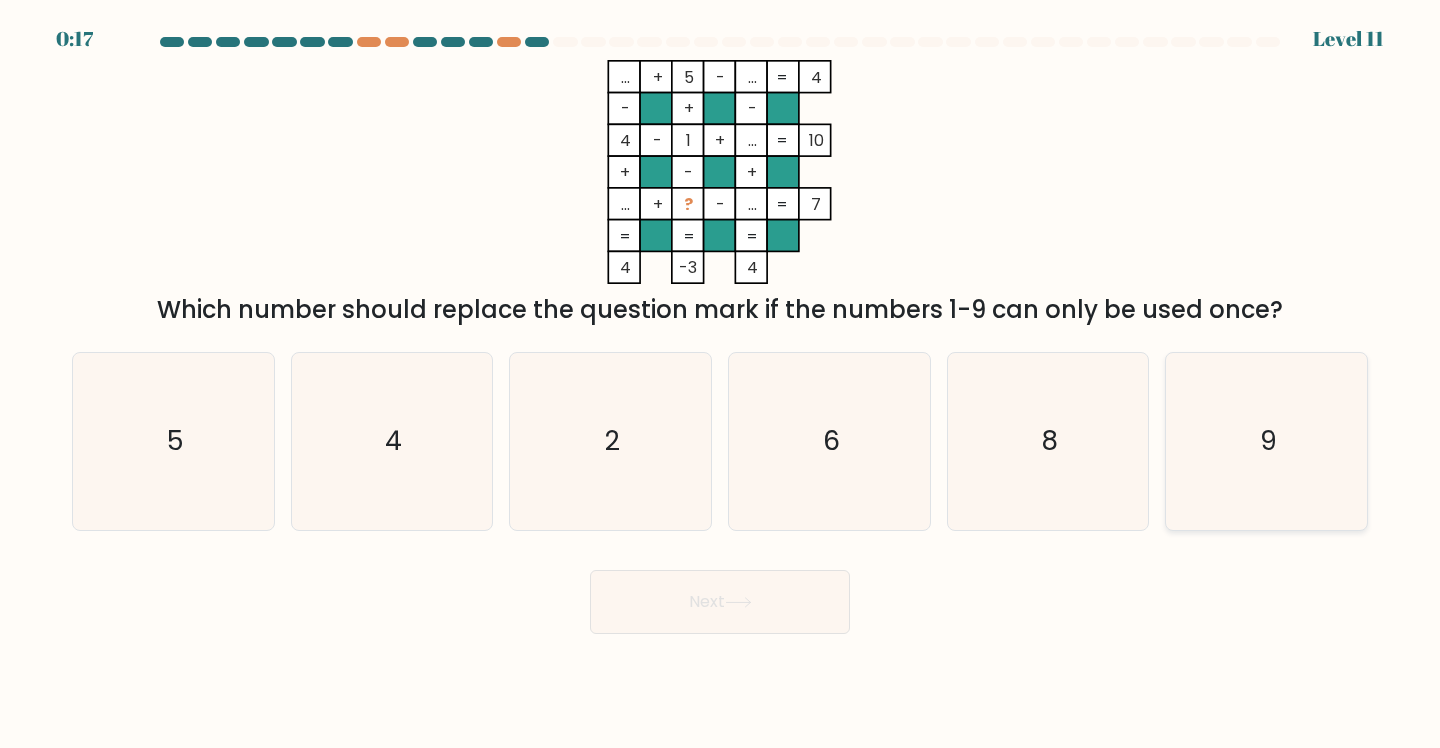 click on "9" at bounding box center (1266, 441) 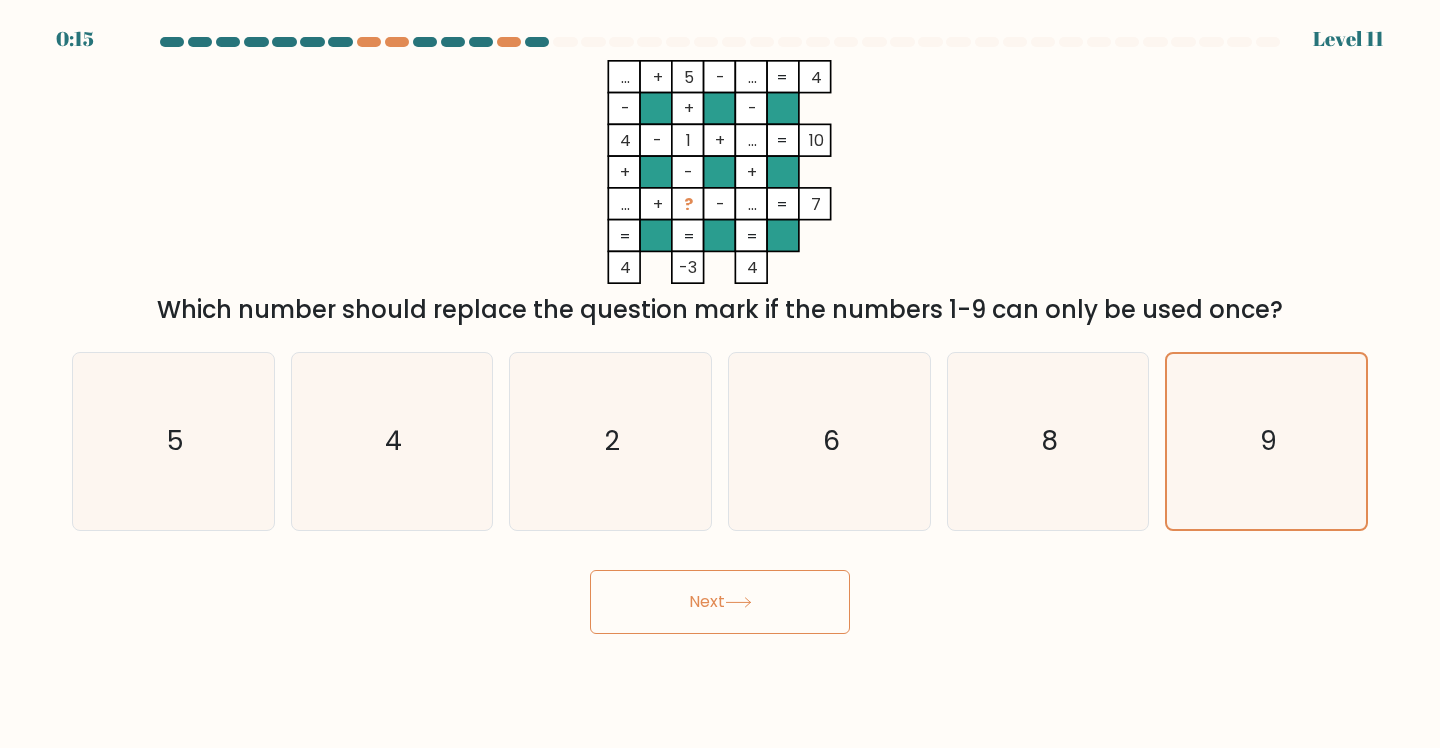 click on "Next" at bounding box center (720, 602) 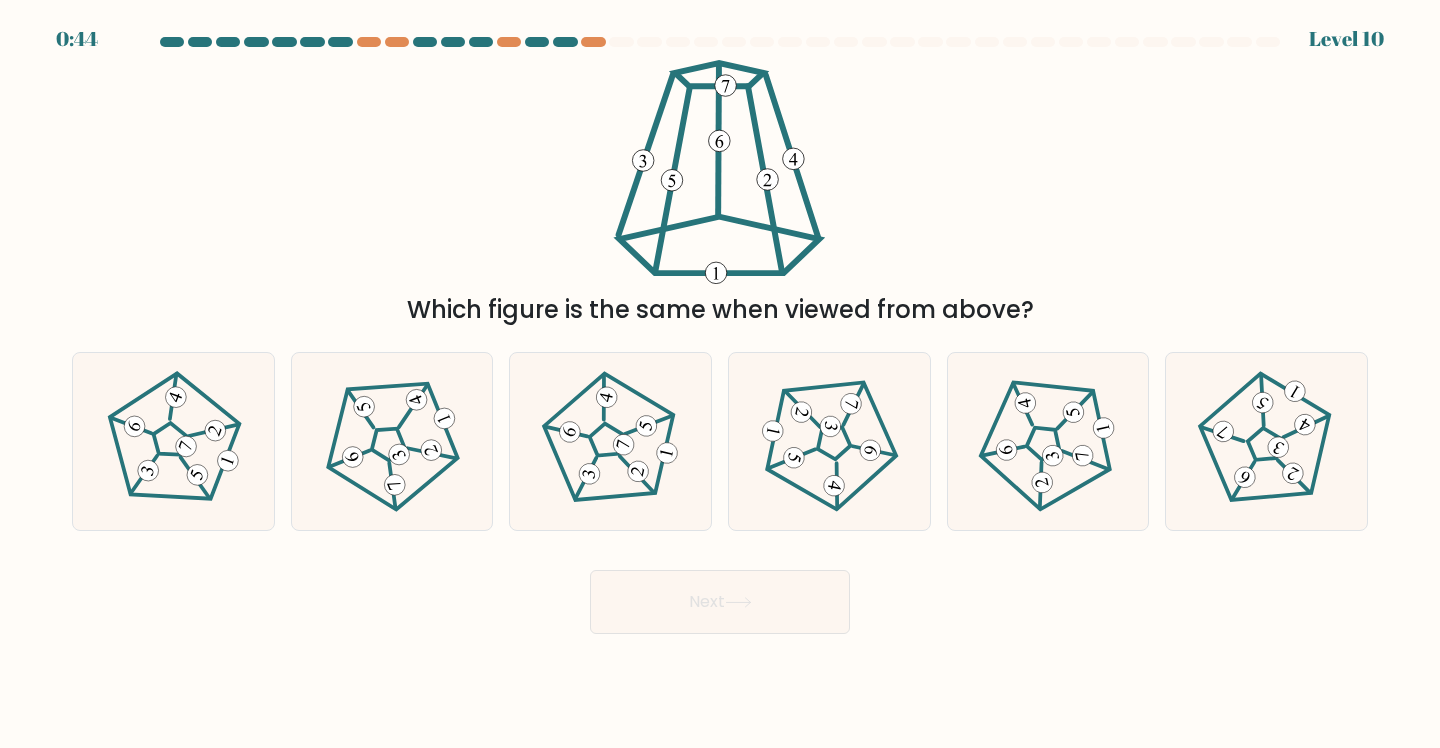 scroll, scrollTop: 0, scrollLeft: 0, axis: both 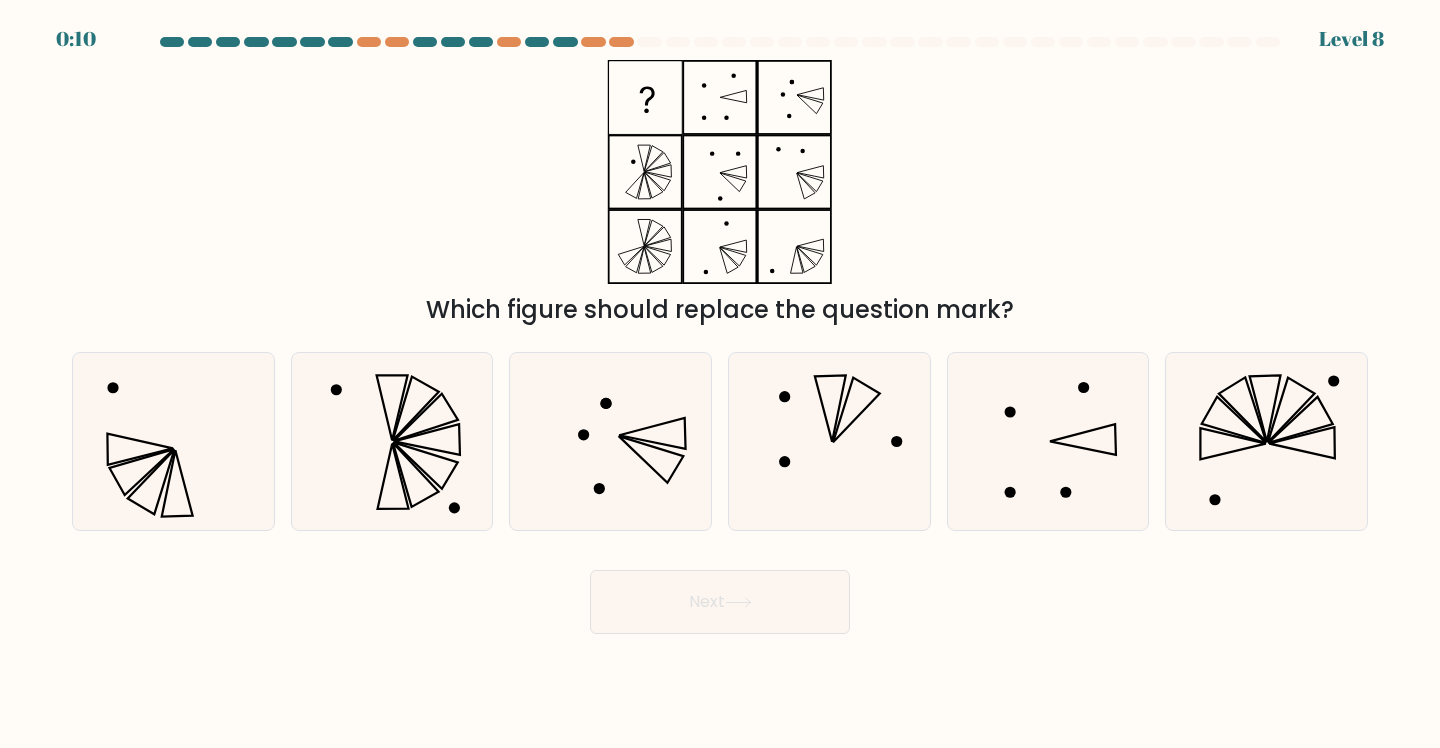 click at bounding box center (392, 441) 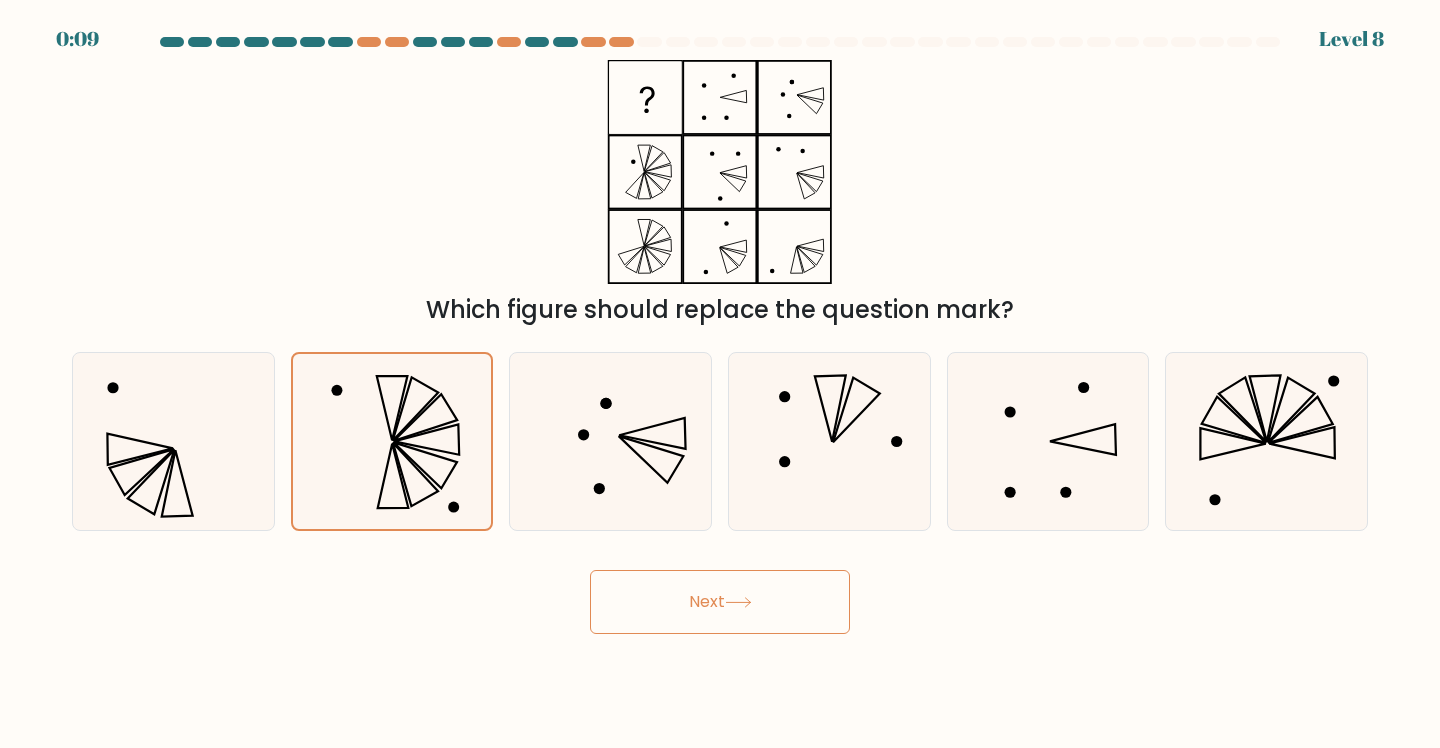 click at bounding box center [738, 602] 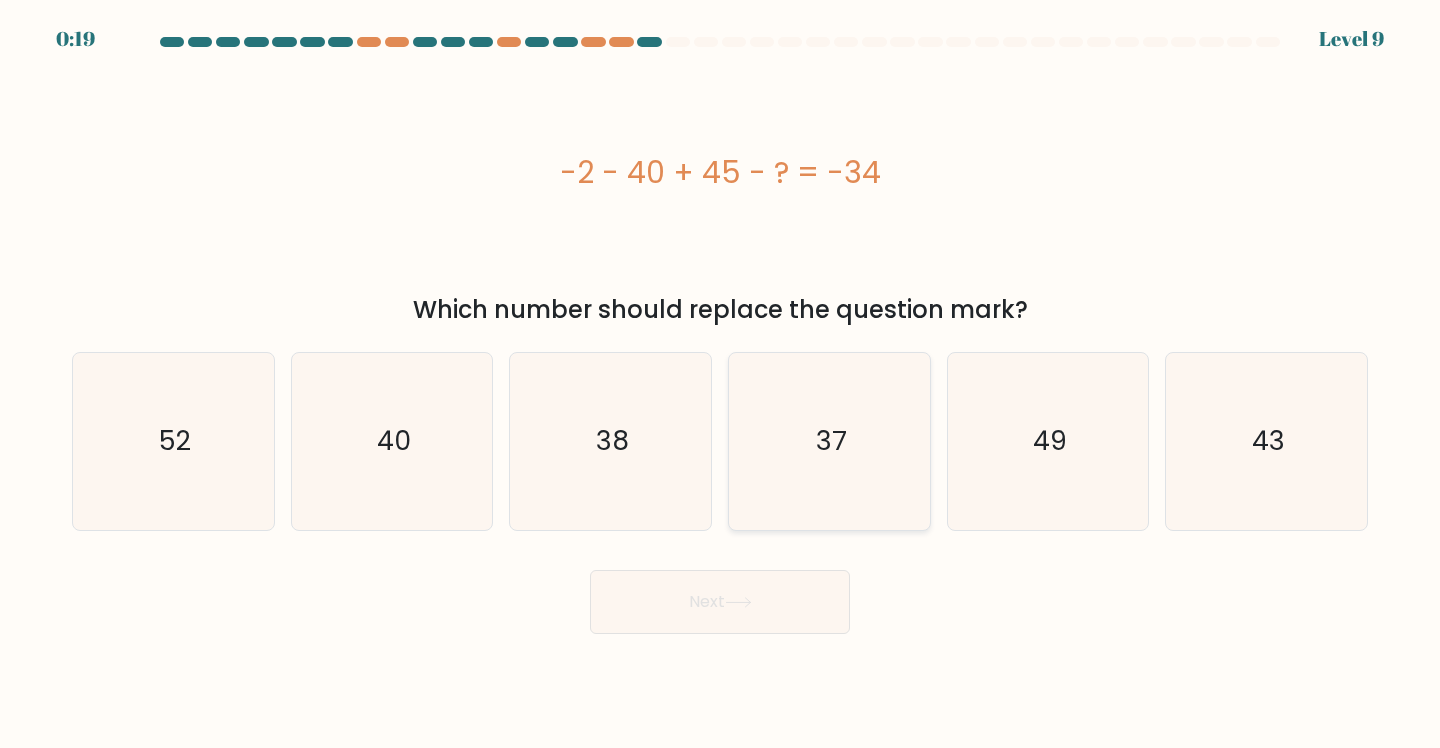 click on "37" at bounding box center (829, 441) 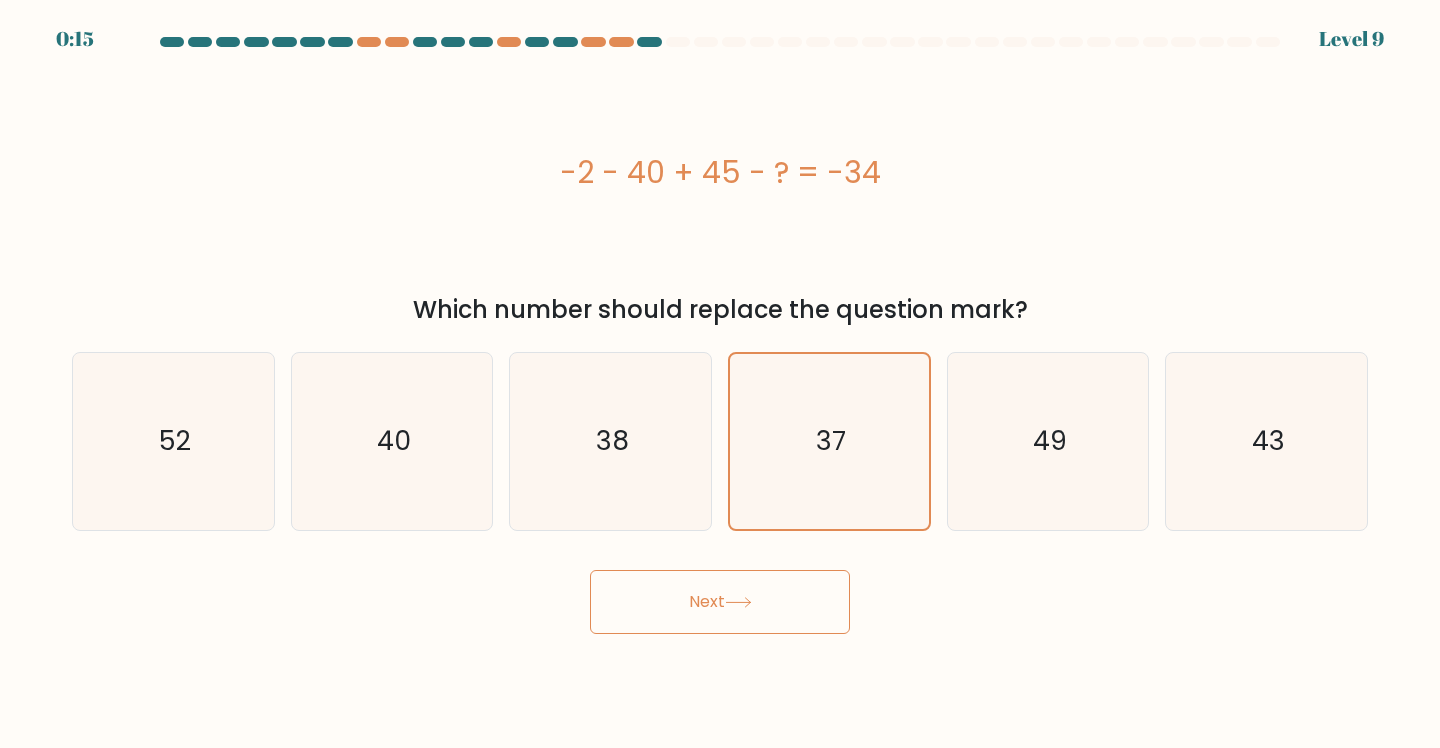 click at bounding box center (738, 602) 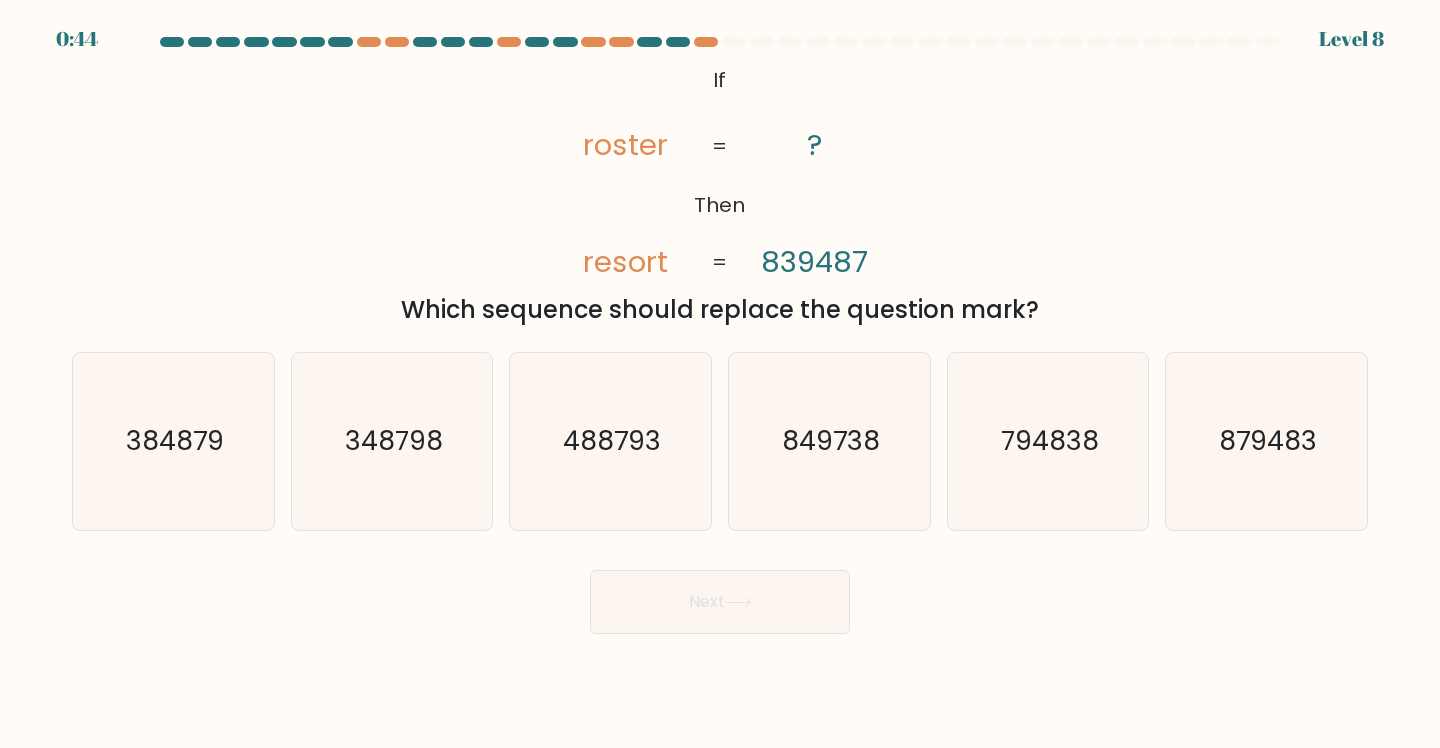 scroll, scrollTop: 0, scrollLeft: 0, axis: both 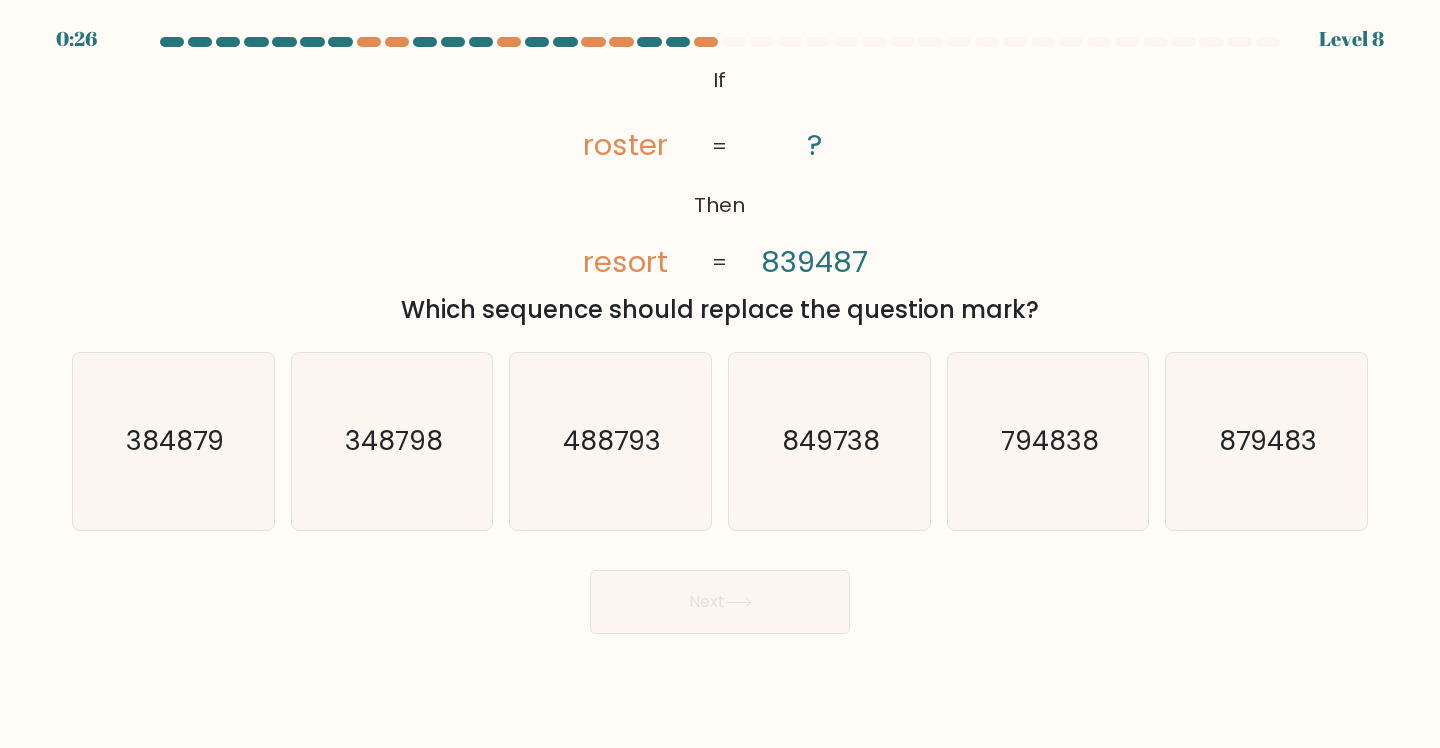 click on "849738" at bounding box center [831, 441] 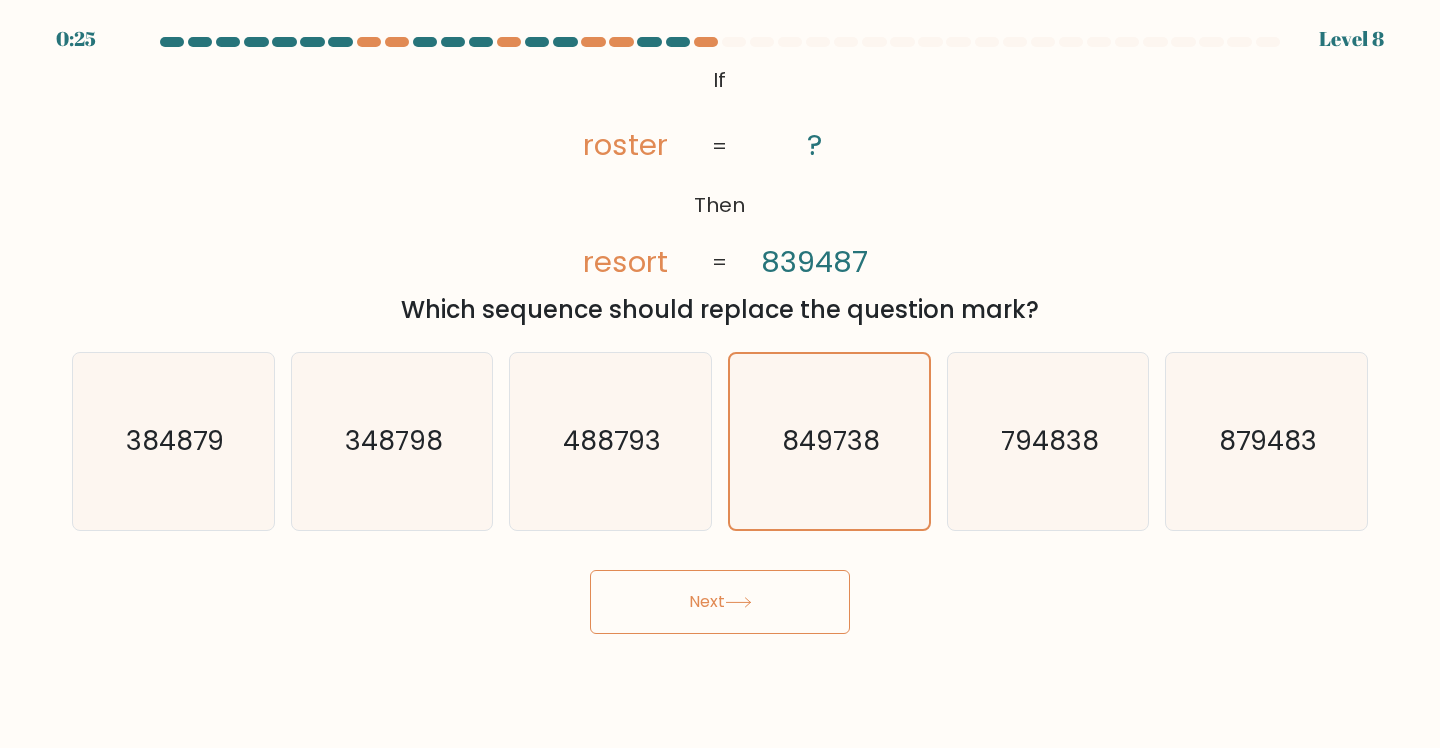 click at bounding box center [738, 602] 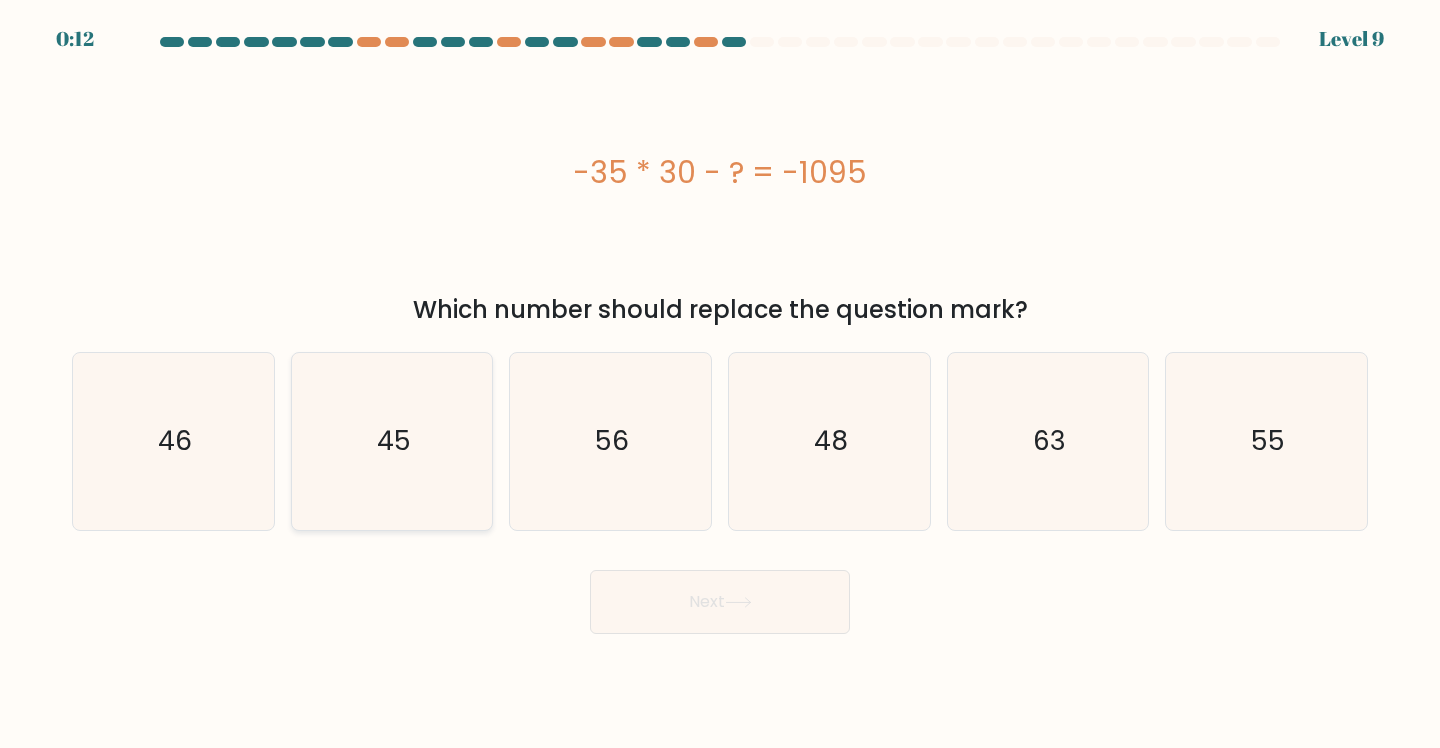 click on "45" at bounding box center (392, 441) 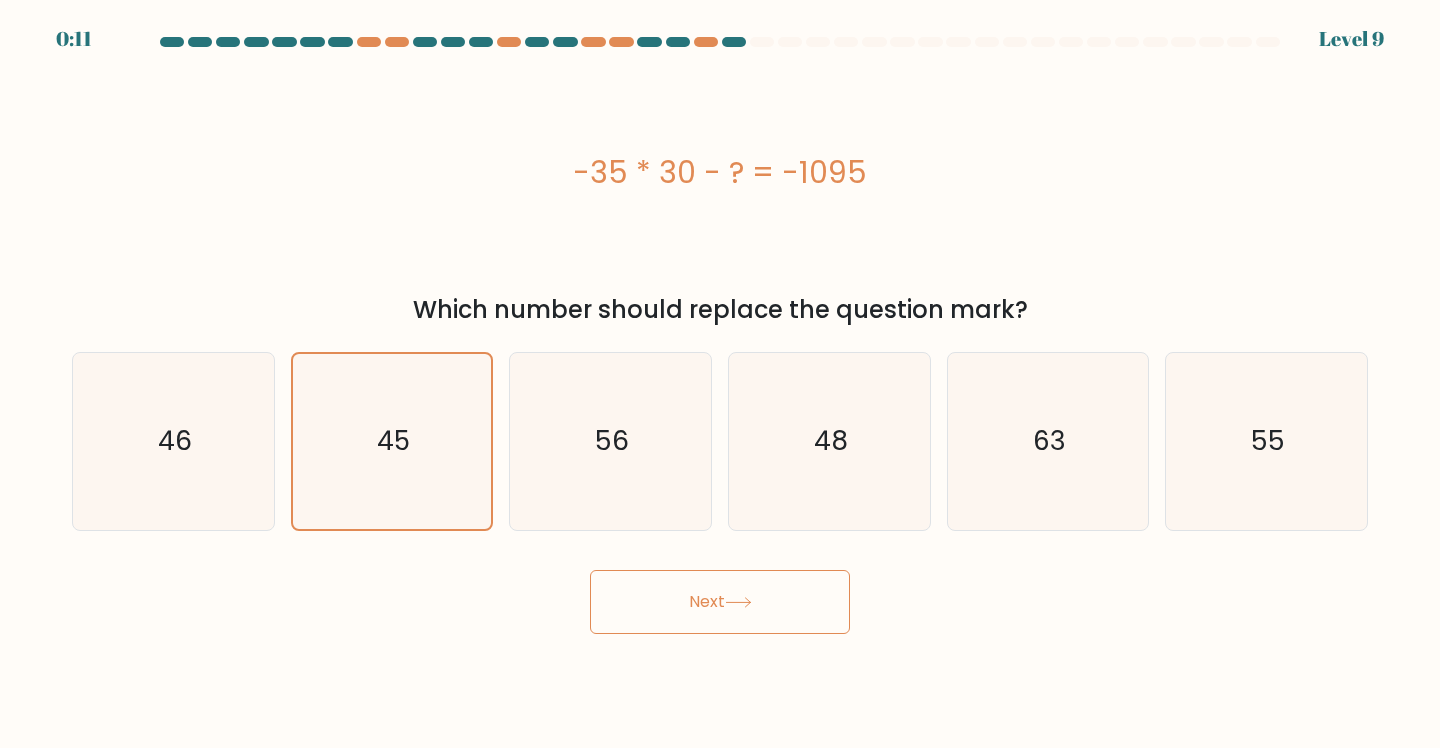 click on "Next" at bounding box center (720, 602) 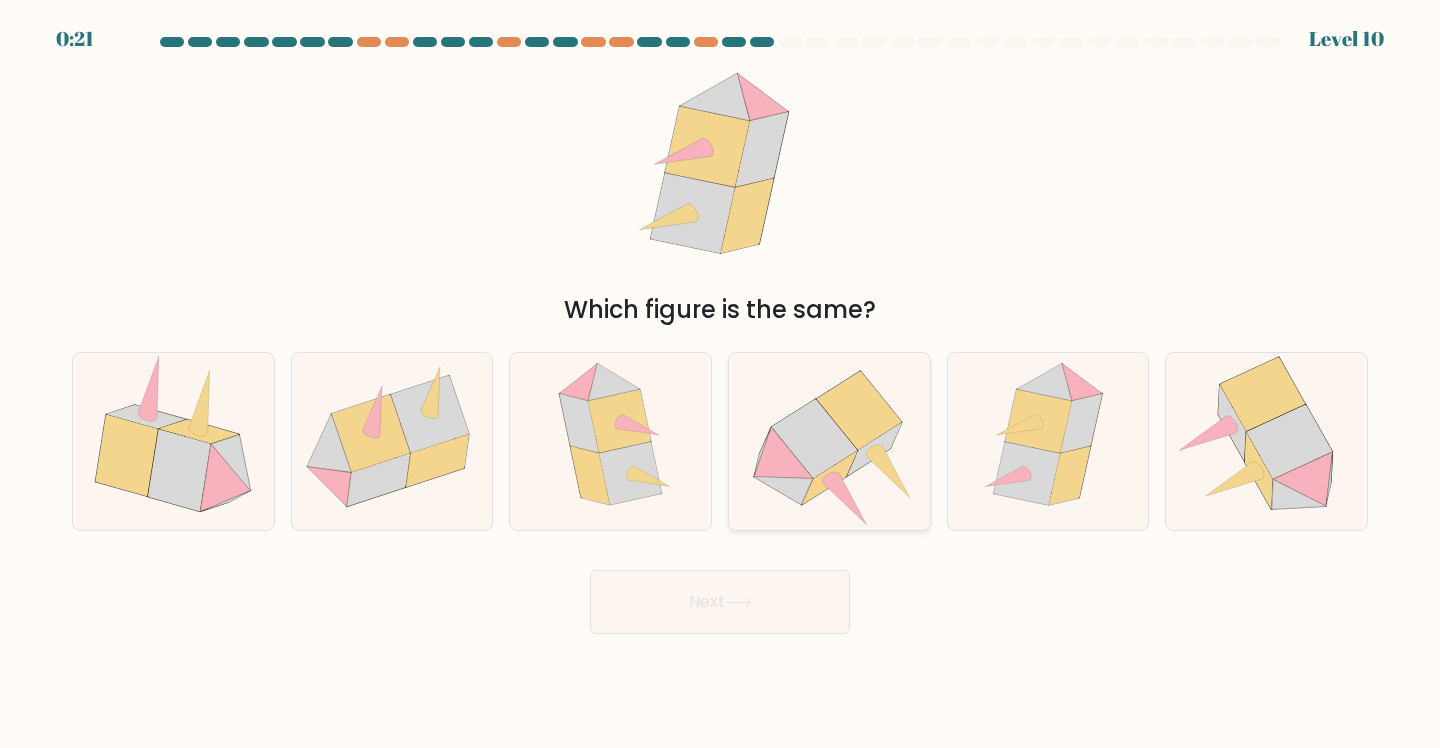 click at bounding box center [859, 411] 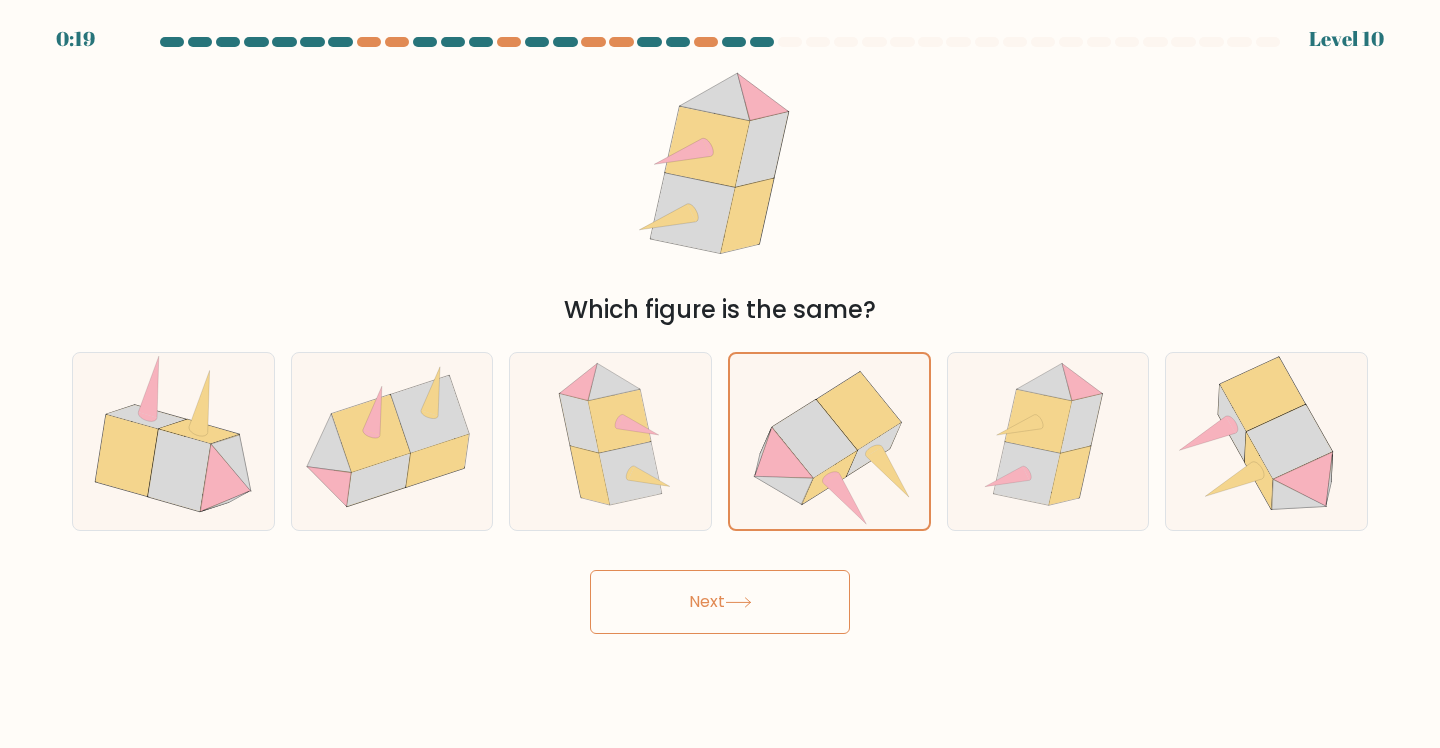 click on "Next" at bounding box center [720, 602] 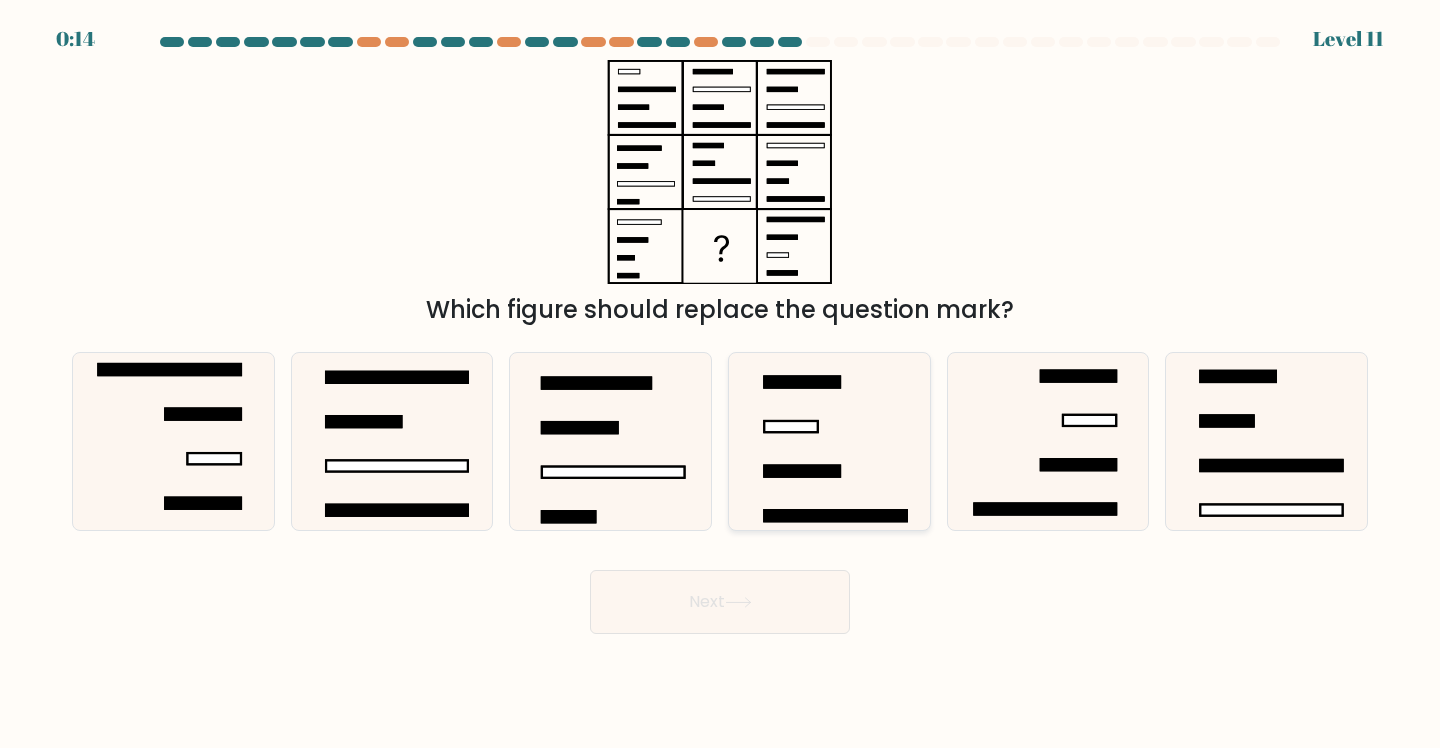 click at bounding box center [829, 441] 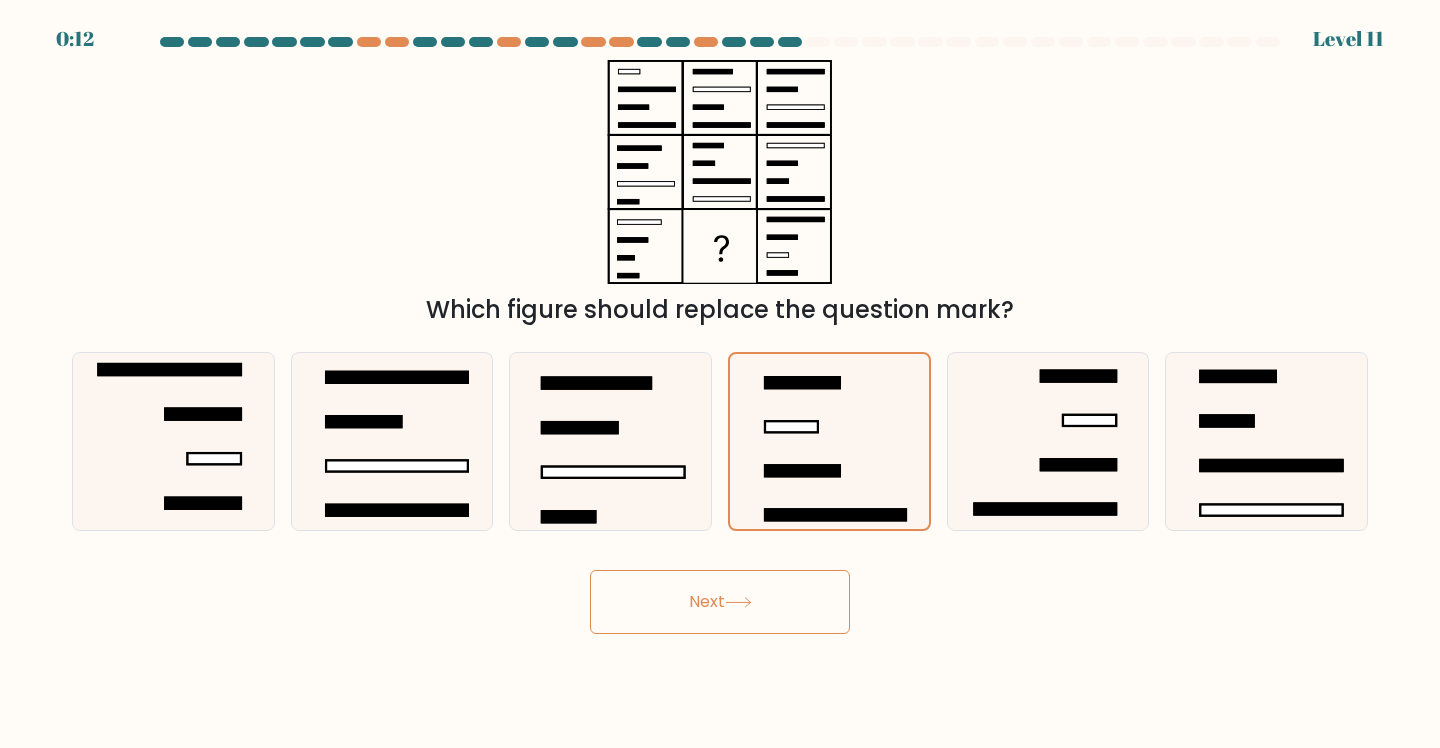 click on "Next" at bounding box center (720, 602) 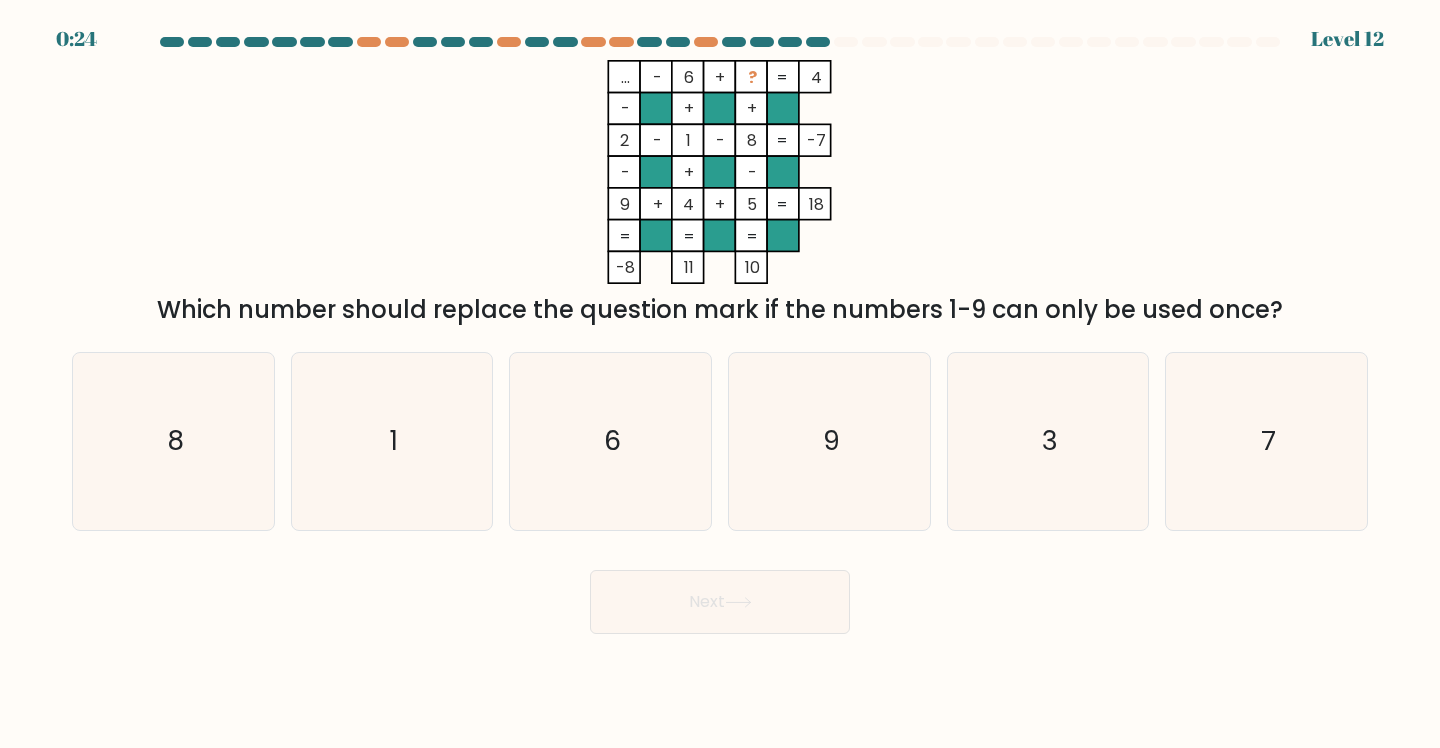 click on "7" at bounding box center [1266, 441] 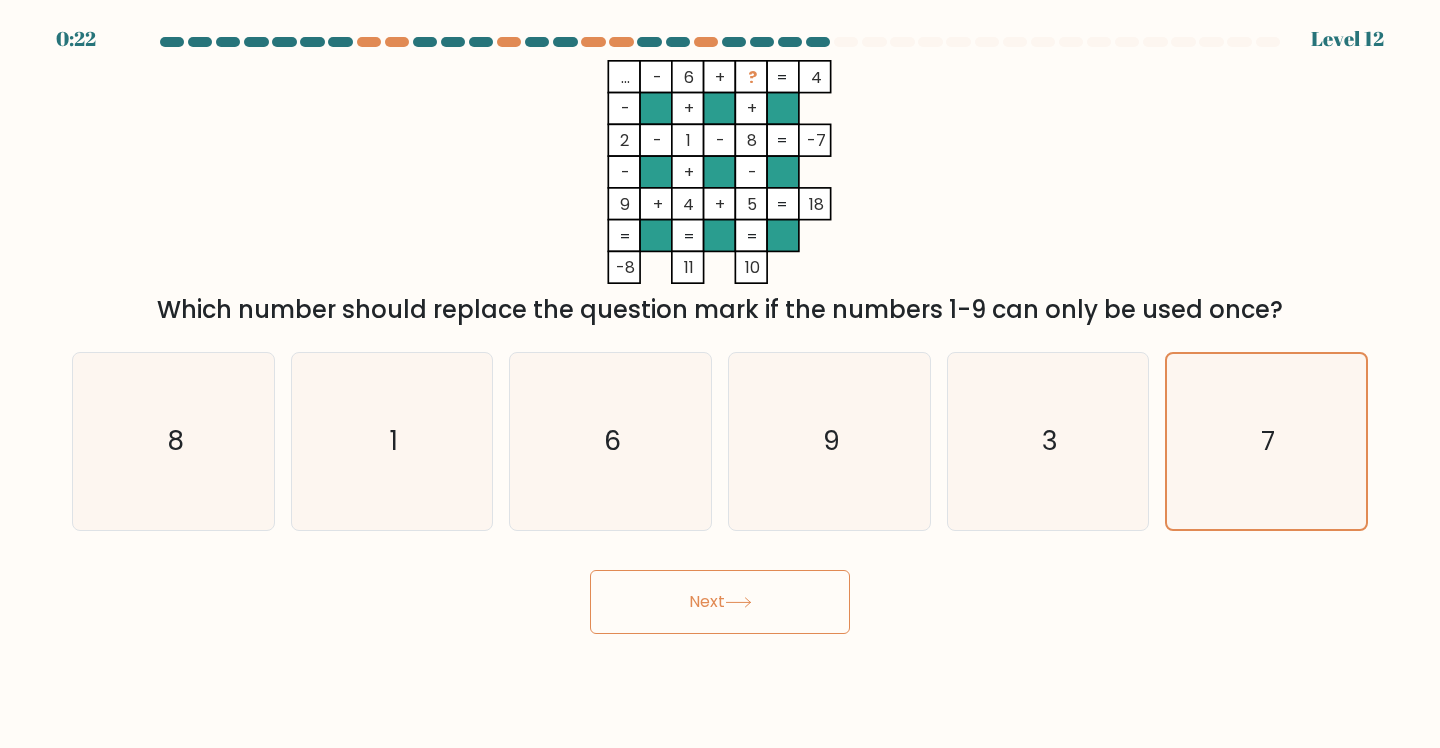 click on "Next" at bounding box center [720, 602] 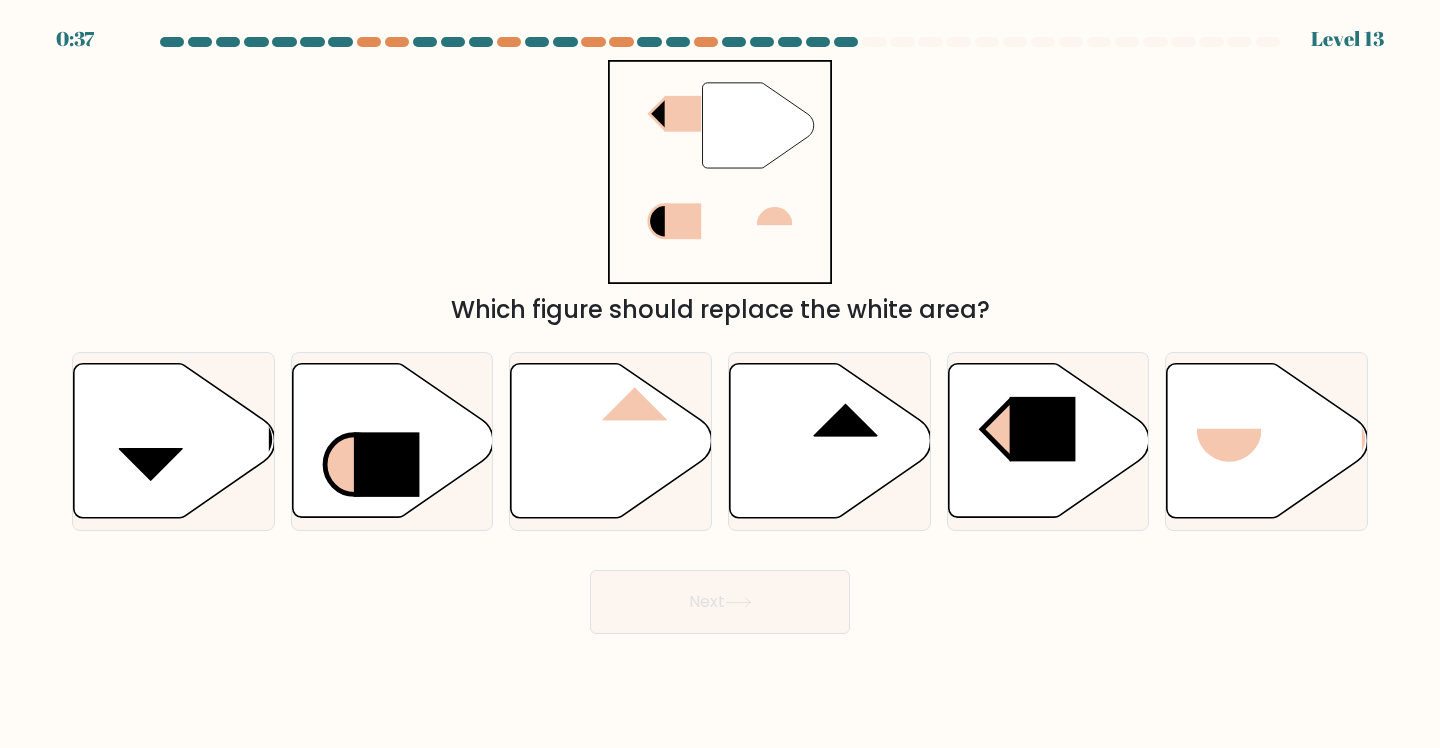 click at bounding box center [830, 441] 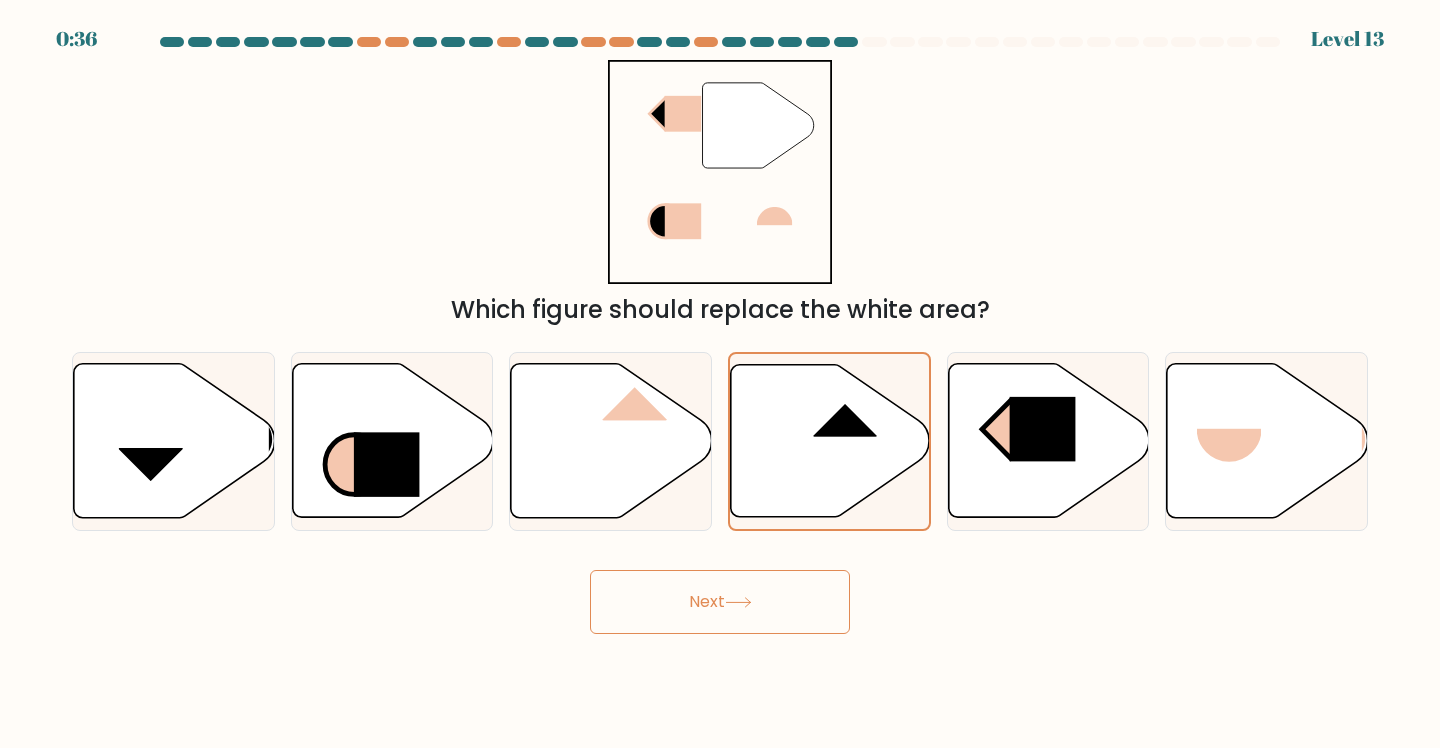 click at bounding box center (738, 602) 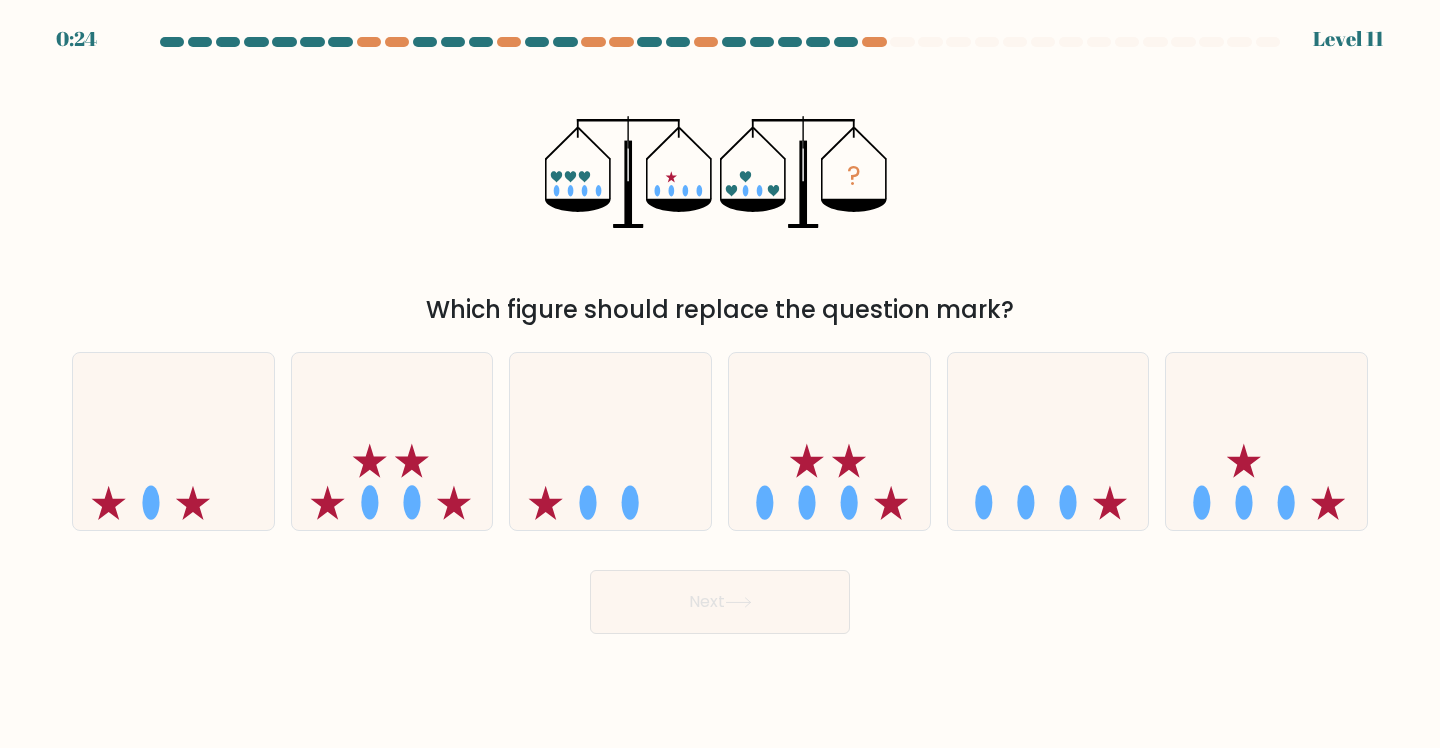 click at bounding box center [610, 442] 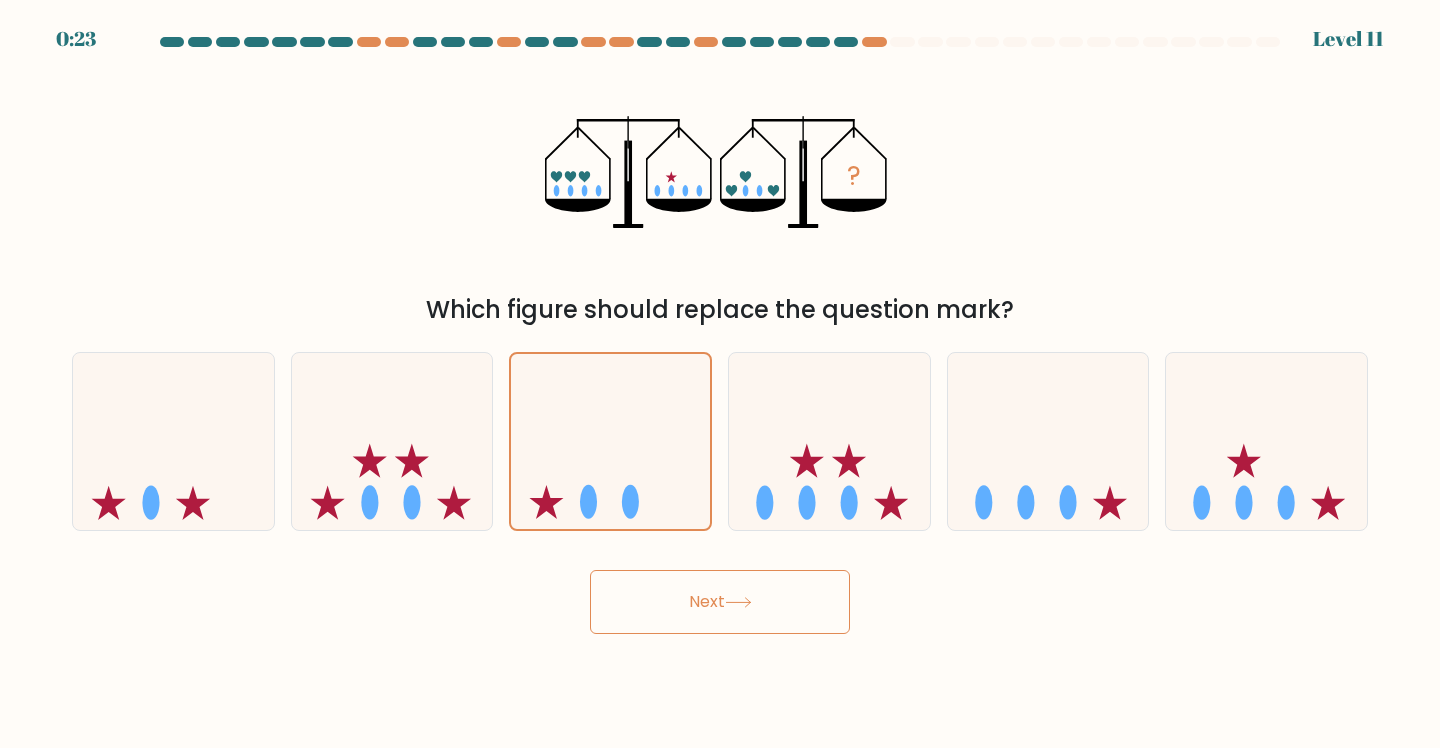 click on "Next" at bounding box center [720, 602] 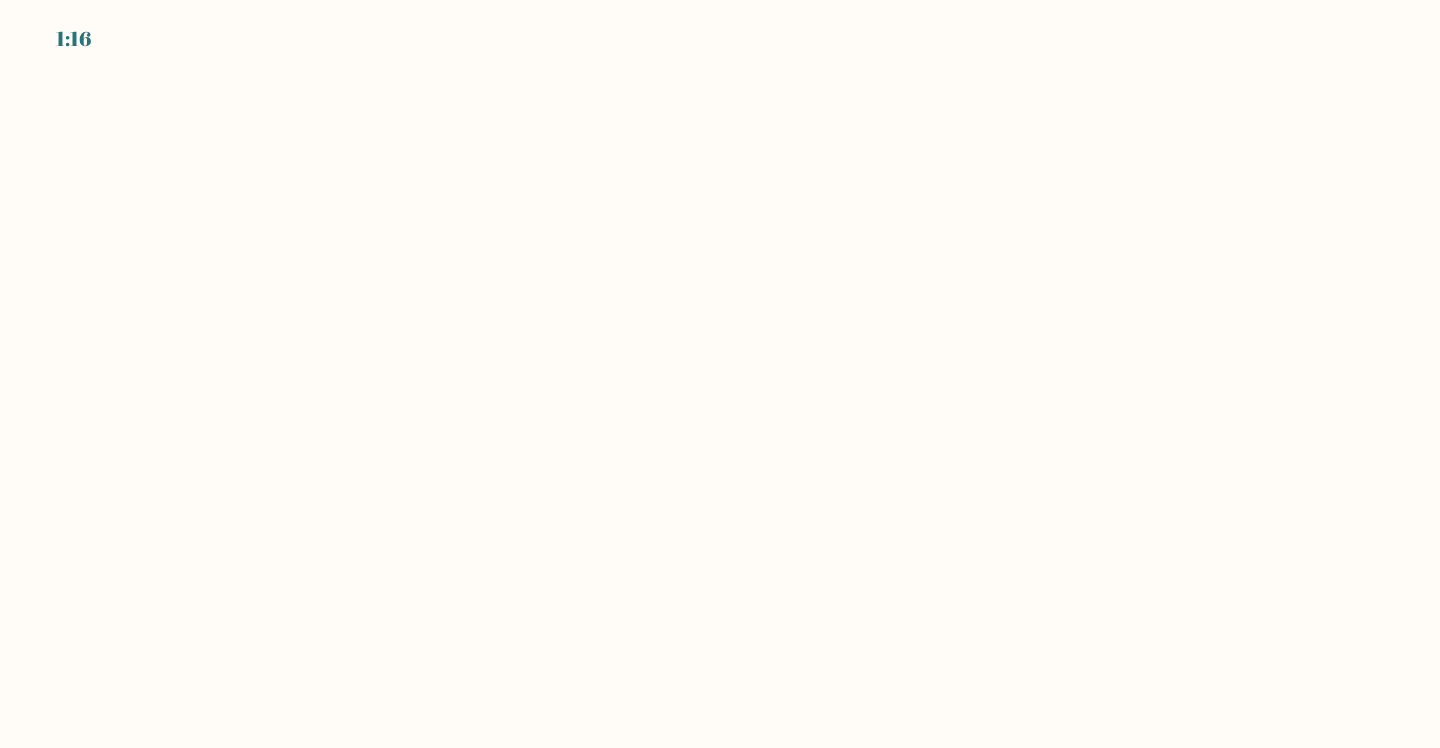 scroll, scrollTop: 0, scrollLeft: 0, axis: both 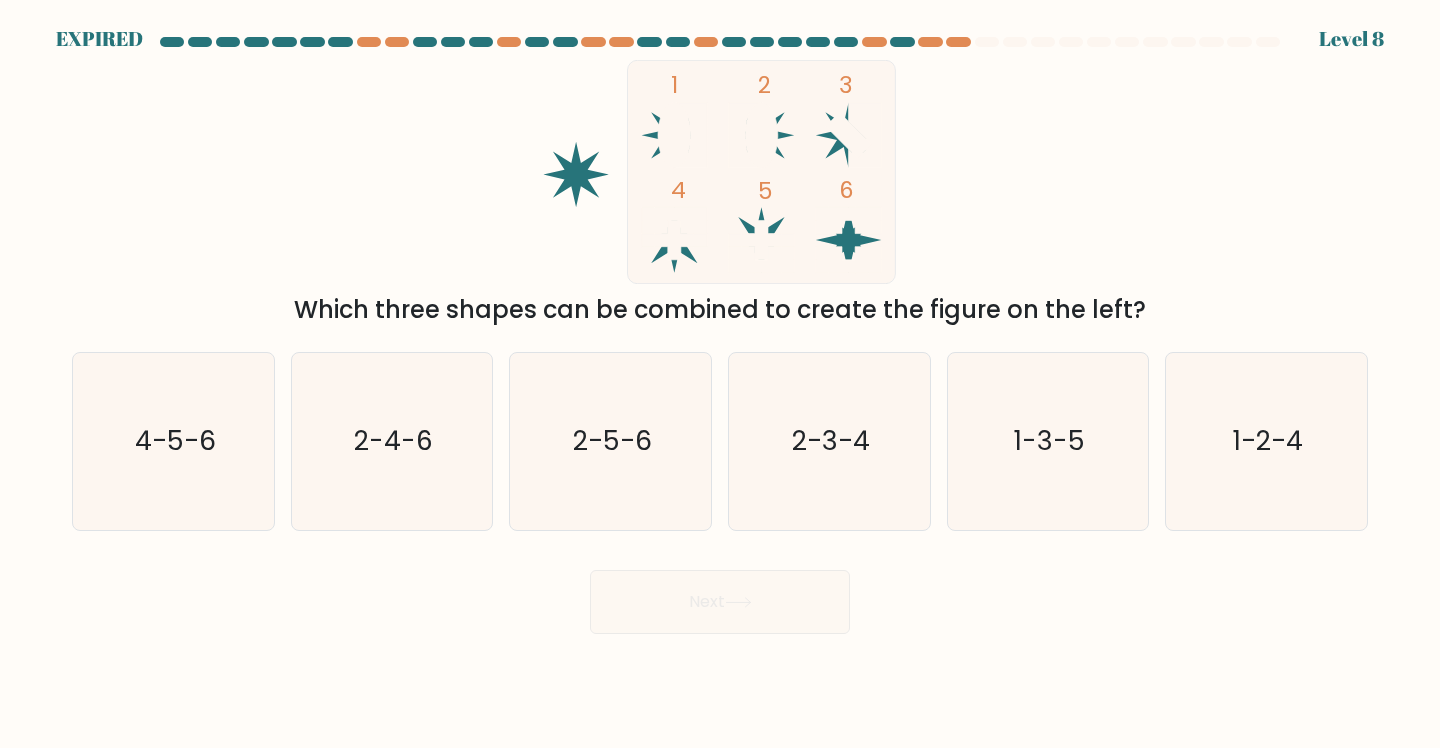 click on "4-5-6" at bounding box center (175, 441) 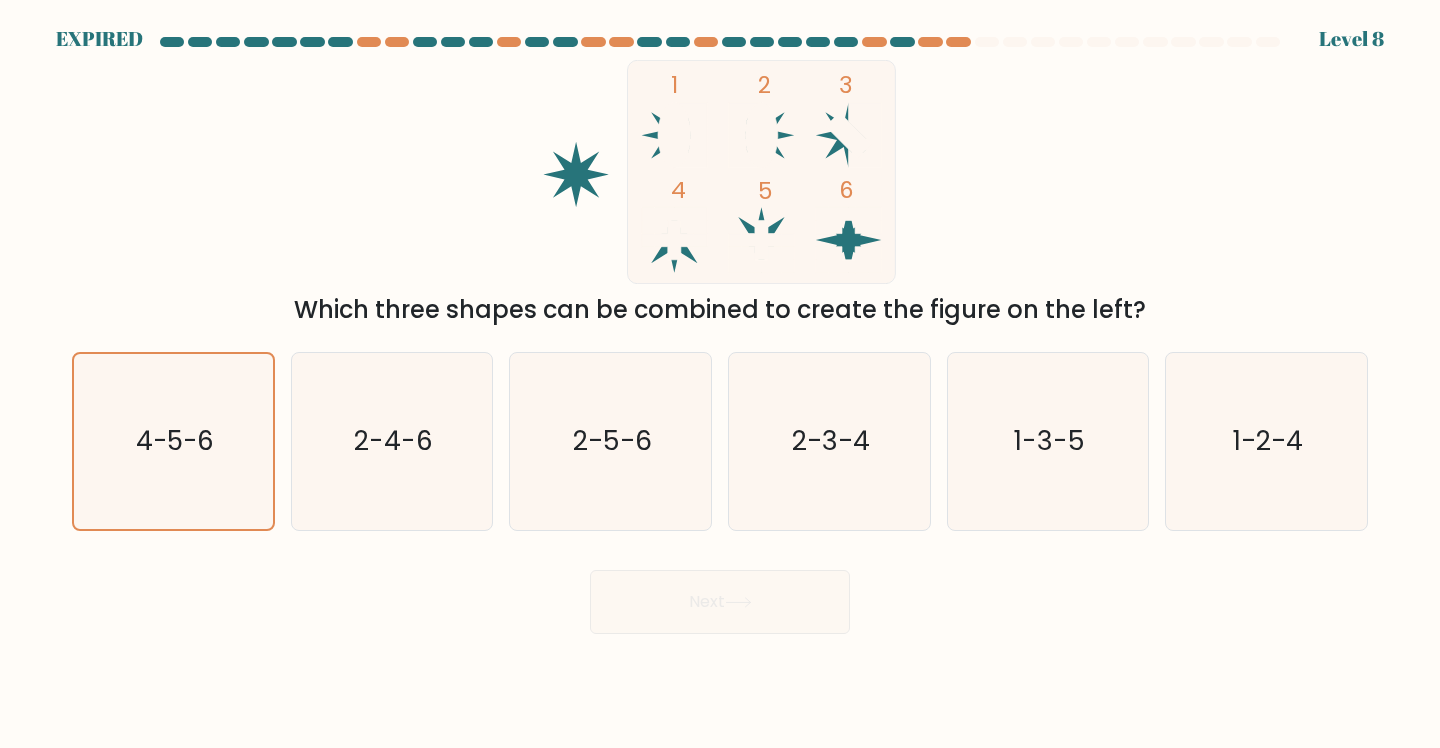 click on "4-5-6" at bounding box center (175, 442) 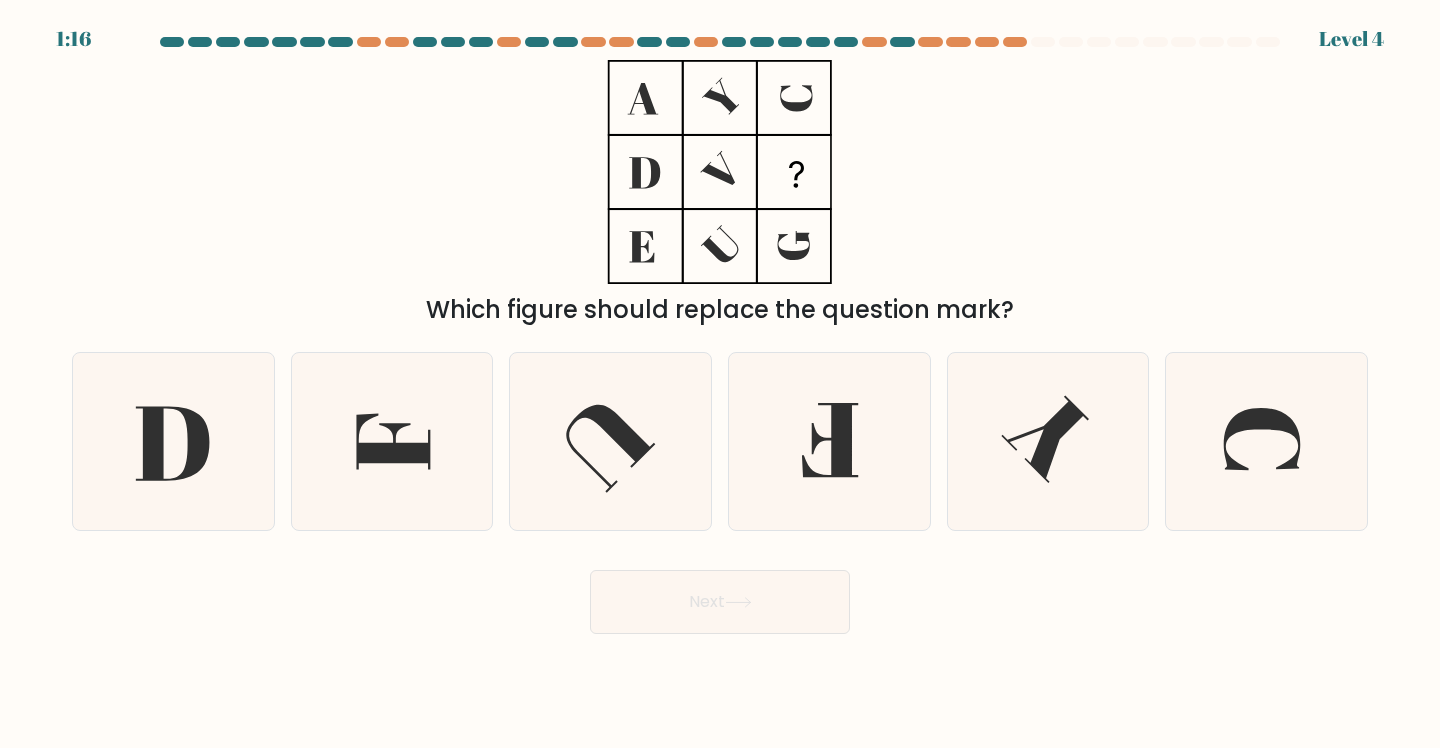 scroll, scrollTop: 0, scrollLeft: 0, axis: both 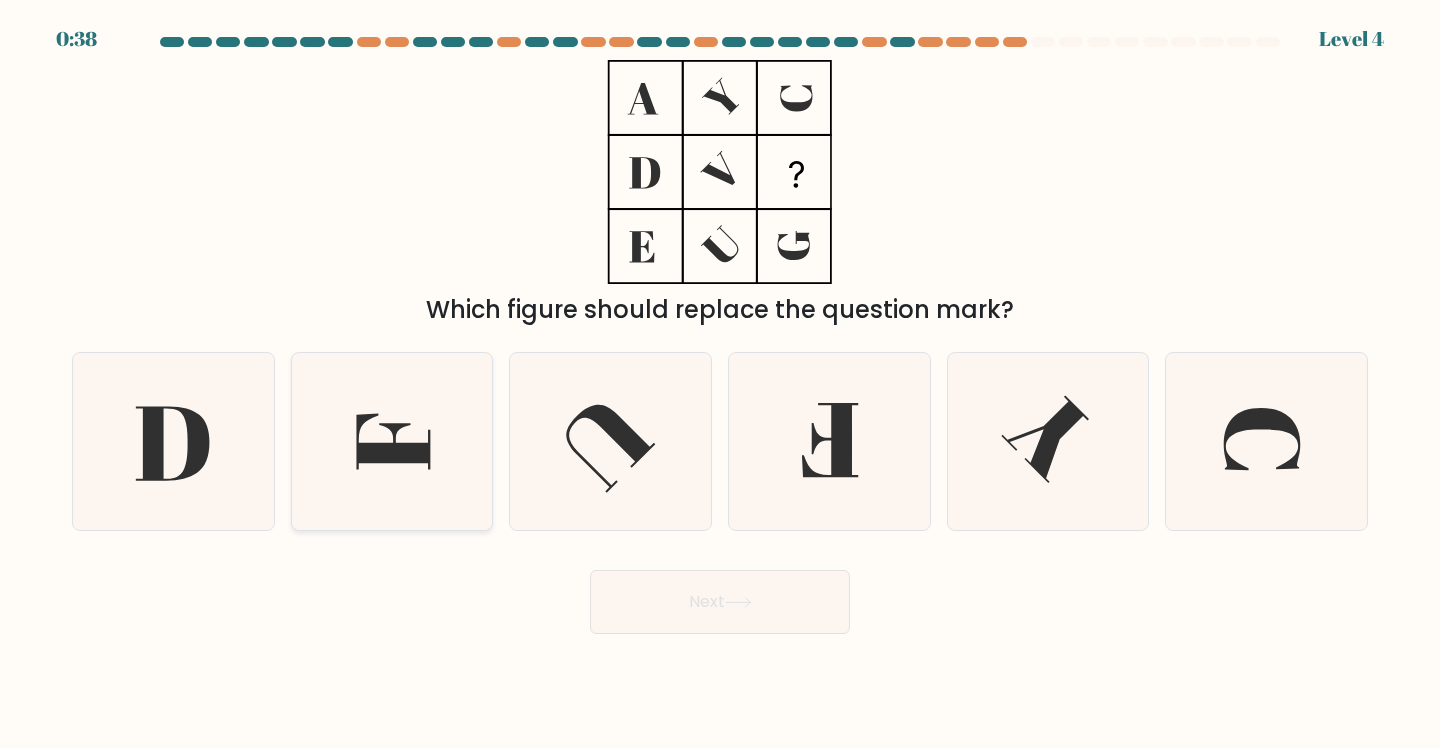 click at bounding box center (392, 441) 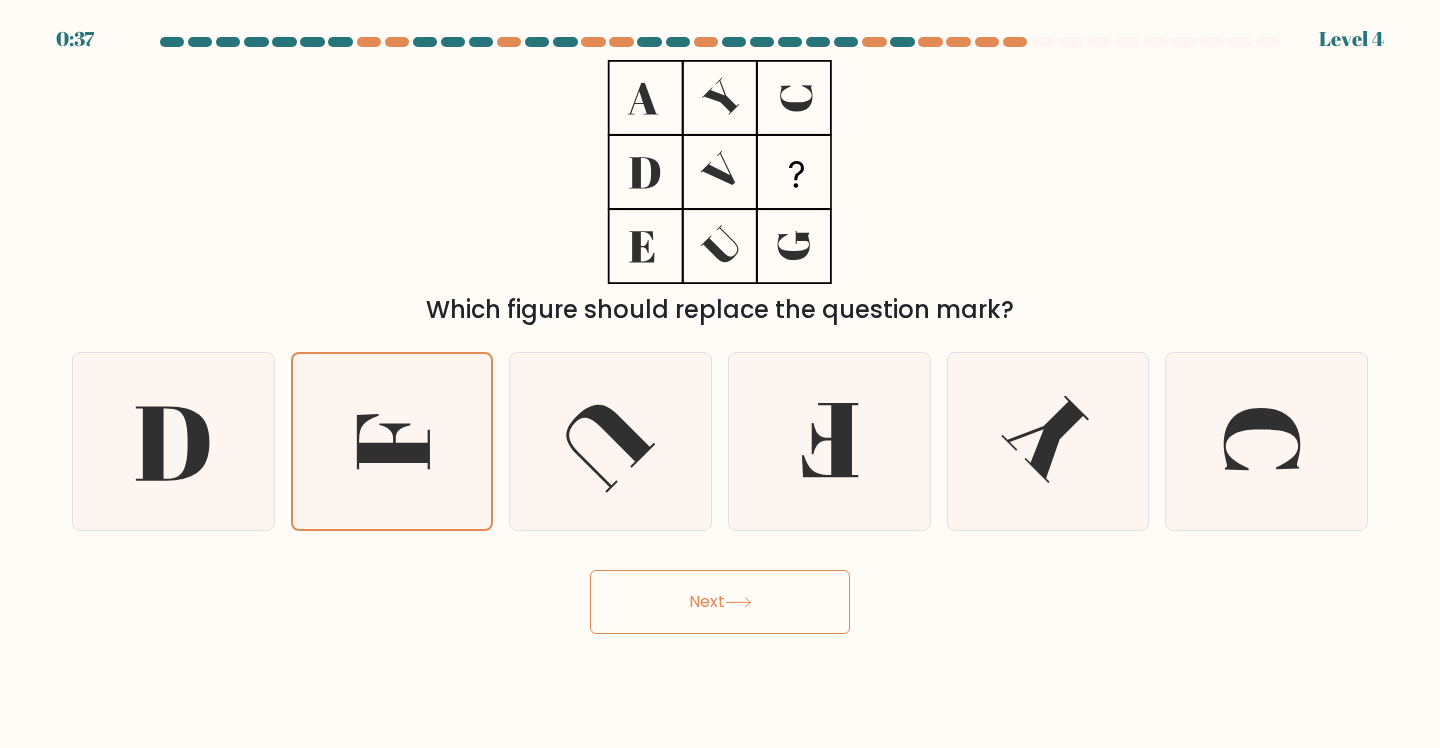 click on "Next" at bounding box center [720, 602] 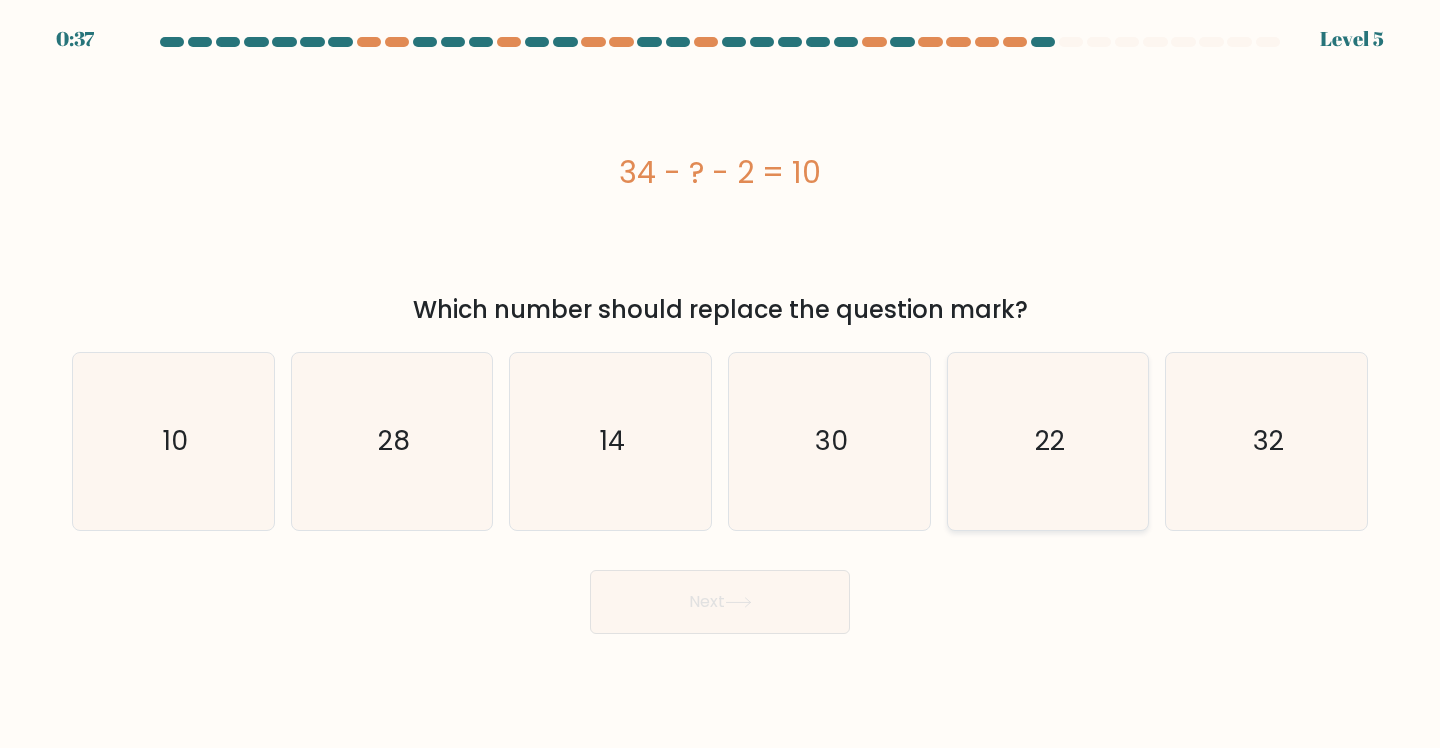 click on "22" at bounding box center (1048, 441) 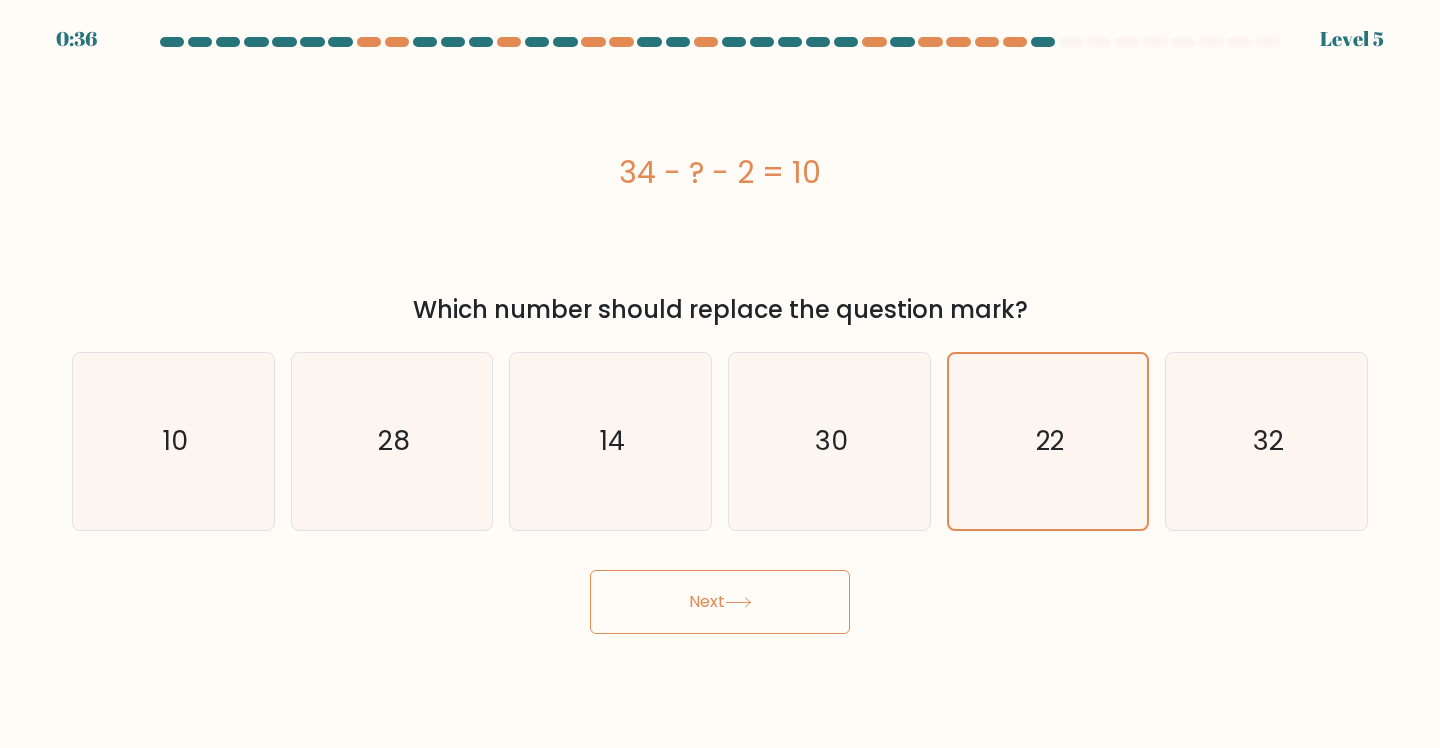 click on "Next" at bounding box center [720, 602] 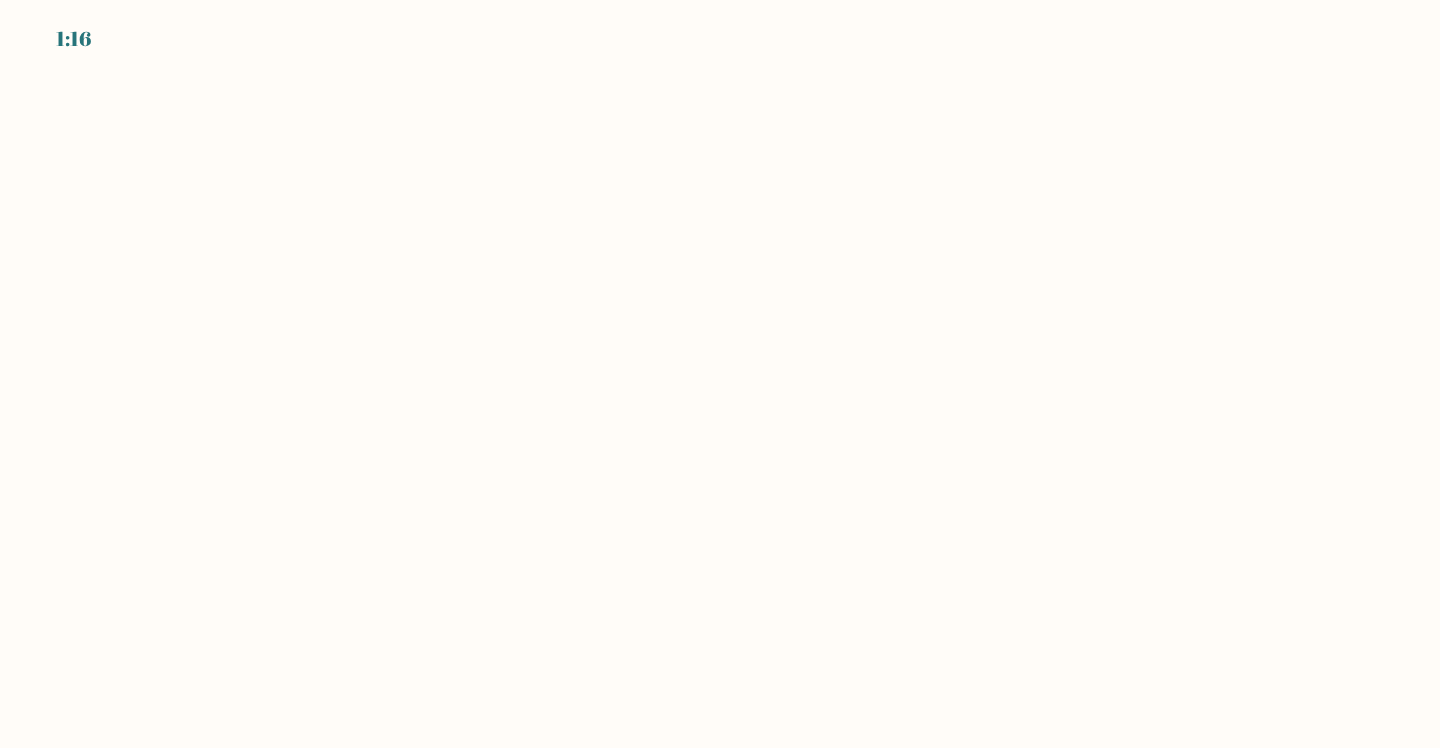 scroll, scrollTop: 0, scrollLeft: 0, axis: both 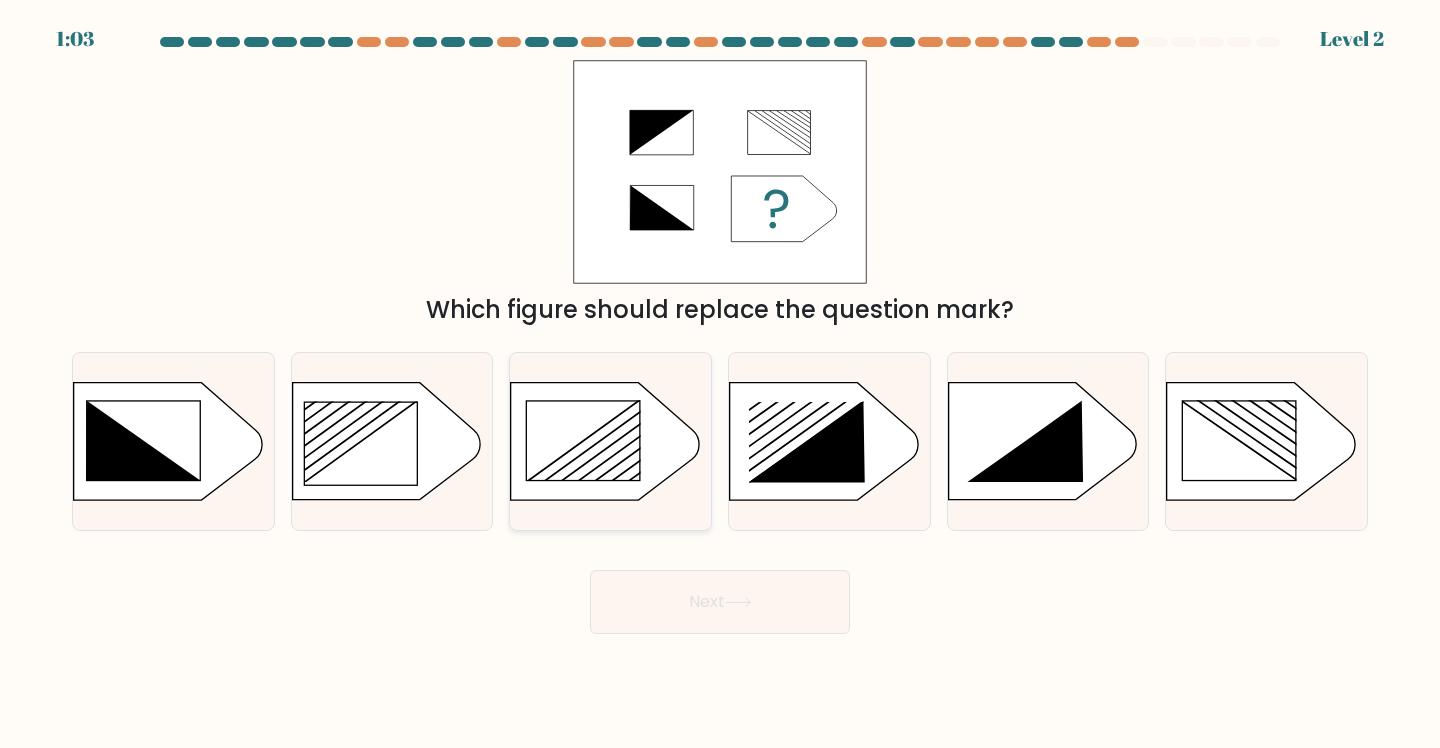 click at bounding box center [583, 440] 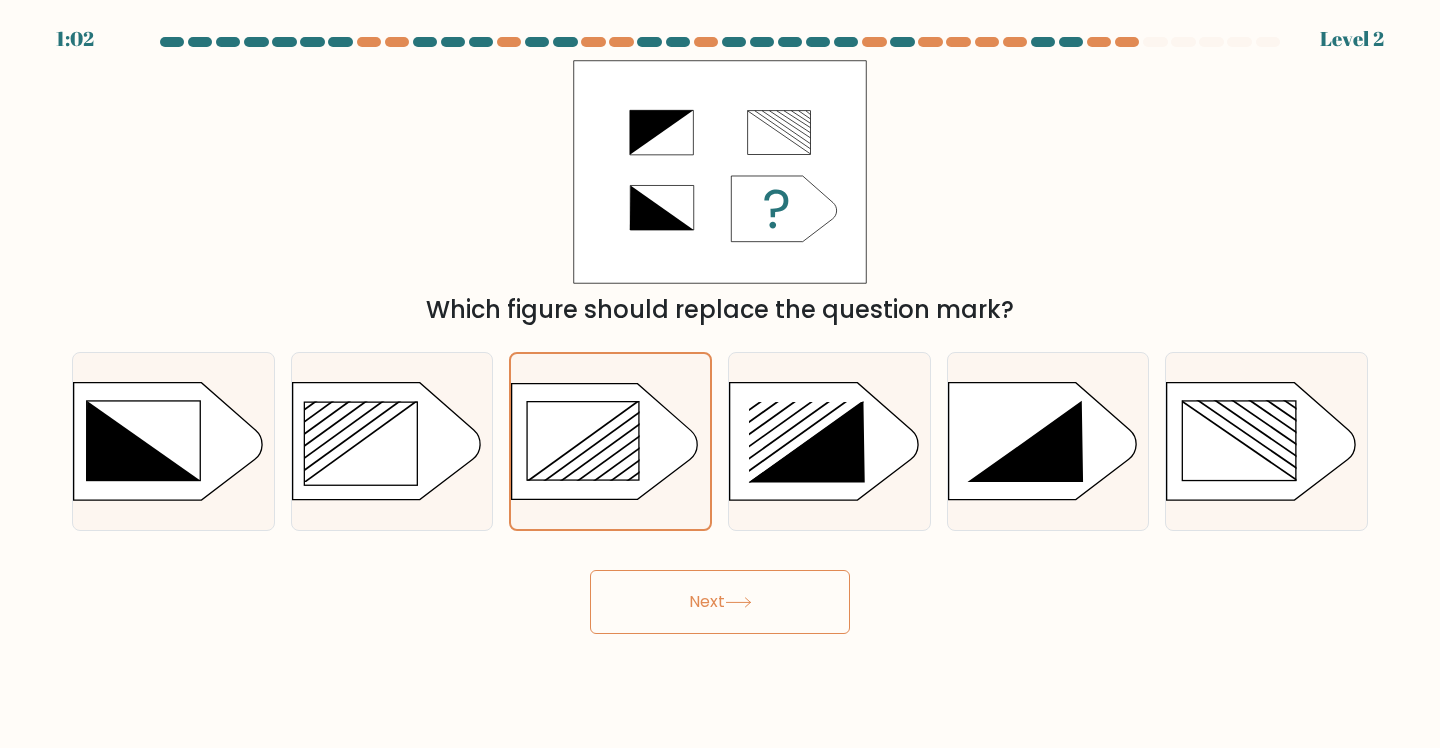click on "Next" at bounding box center [720, 602] 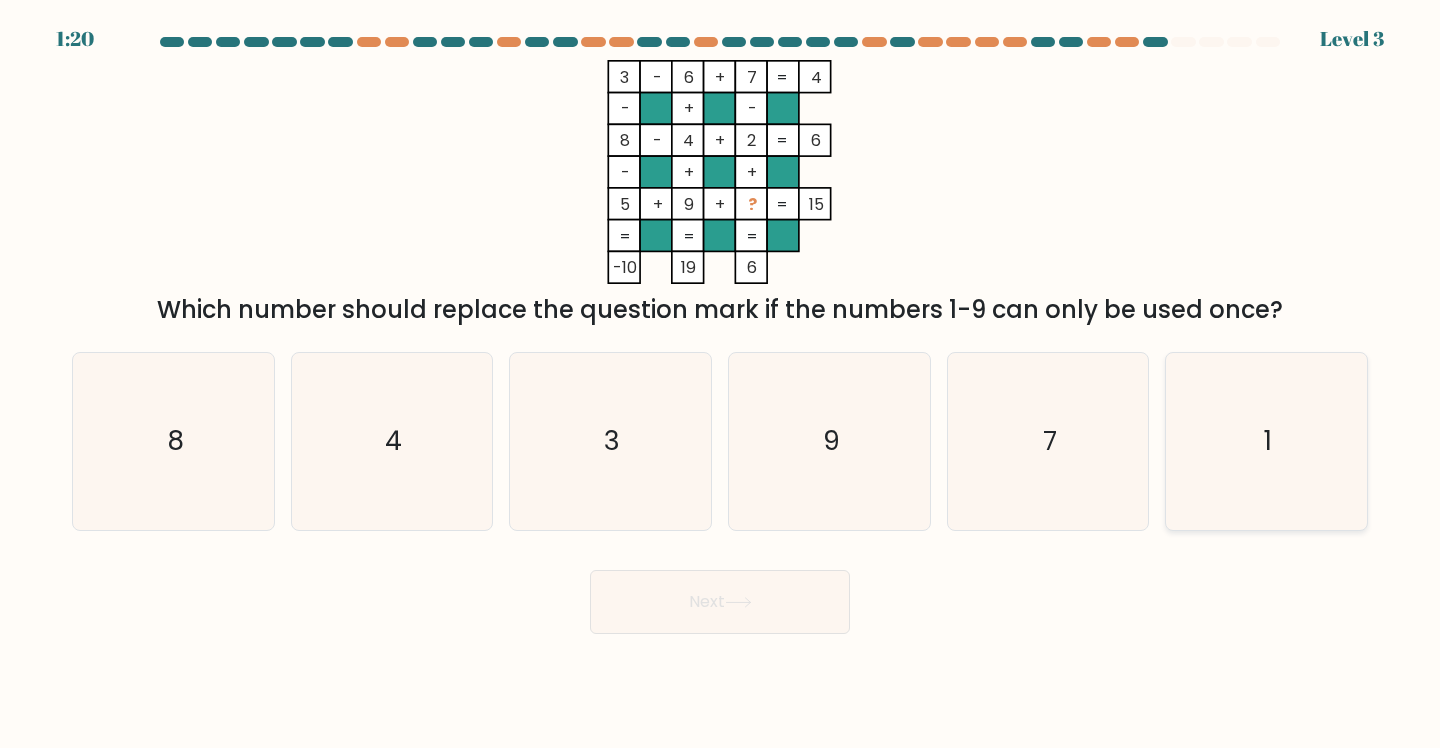 click on "1" at bounding box center [1266, 441] 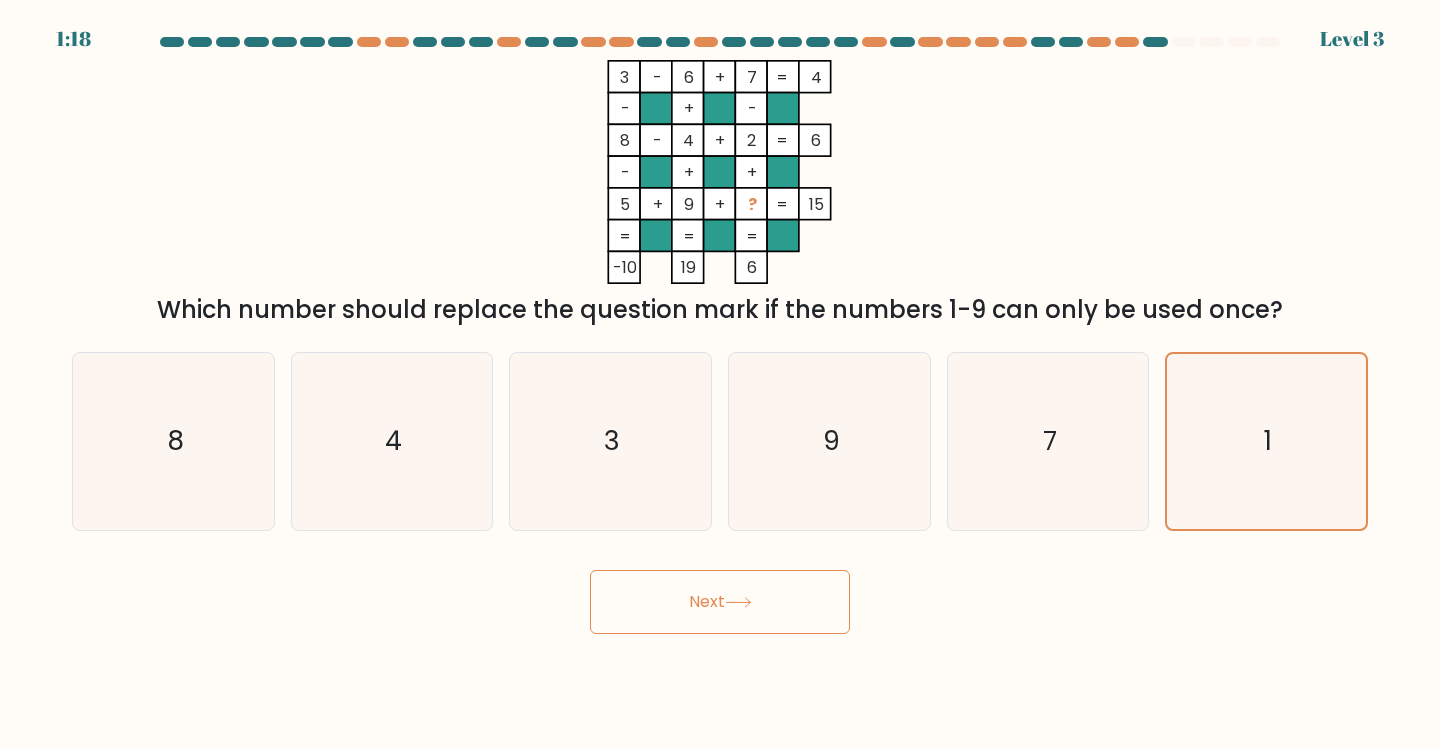 click on "Next" at bounding box center [720, 602] 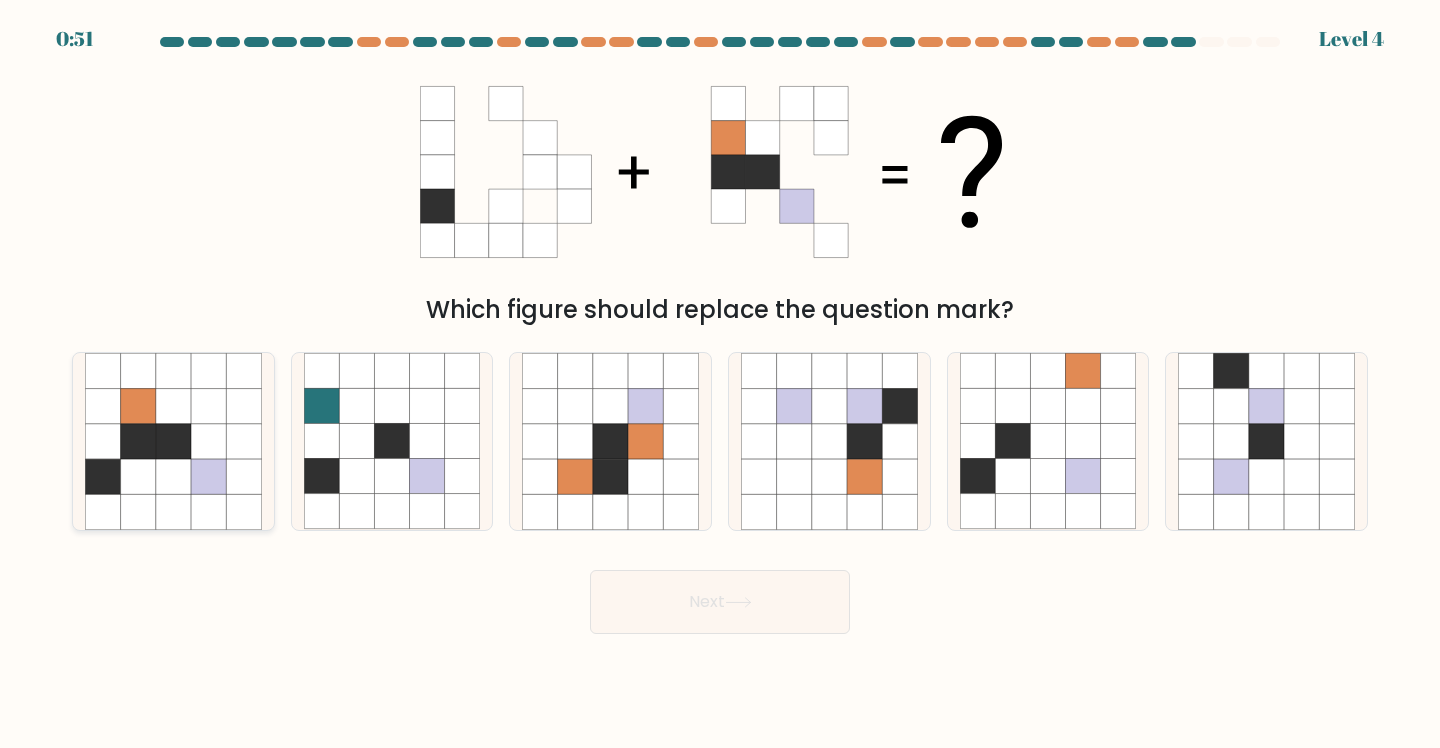 click at bounding box center [173, 476] 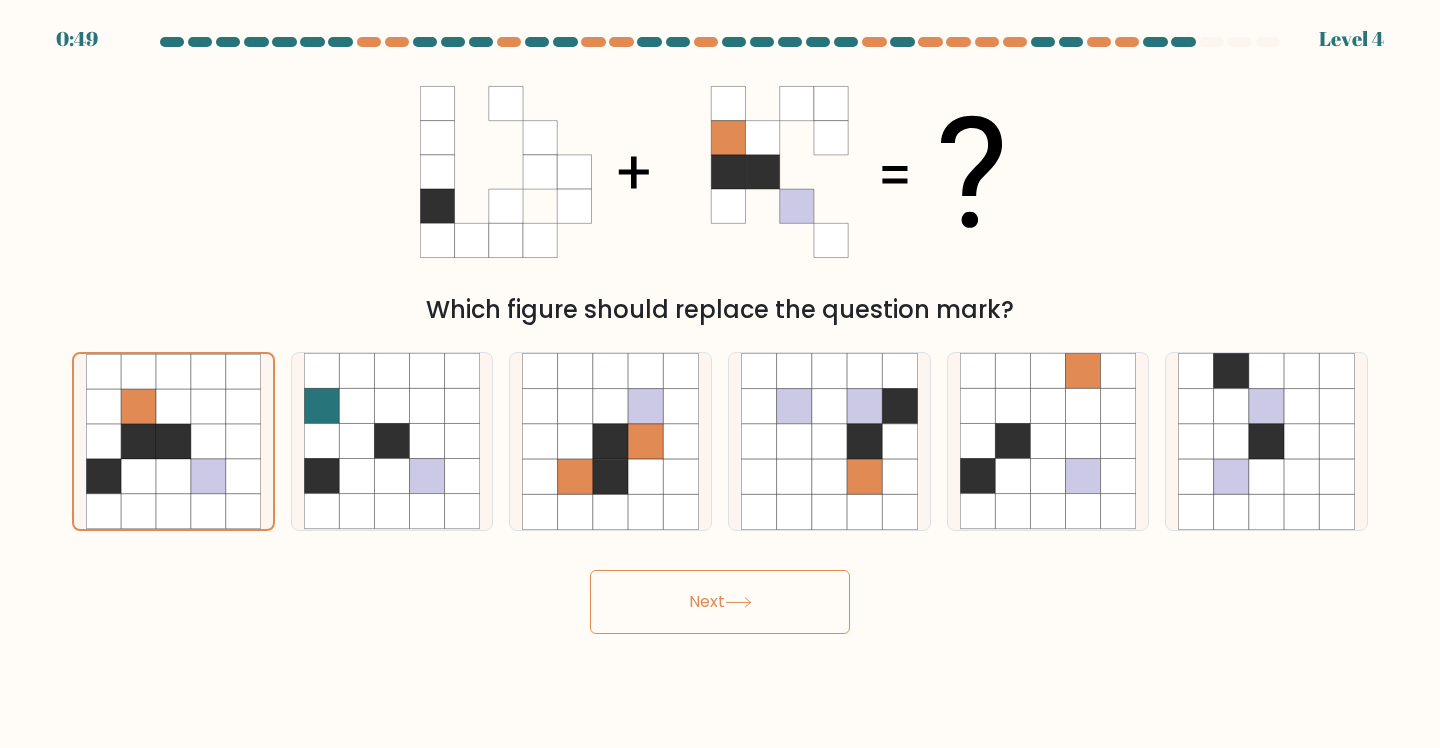 click on "Next" at bounding box center (720, 602) 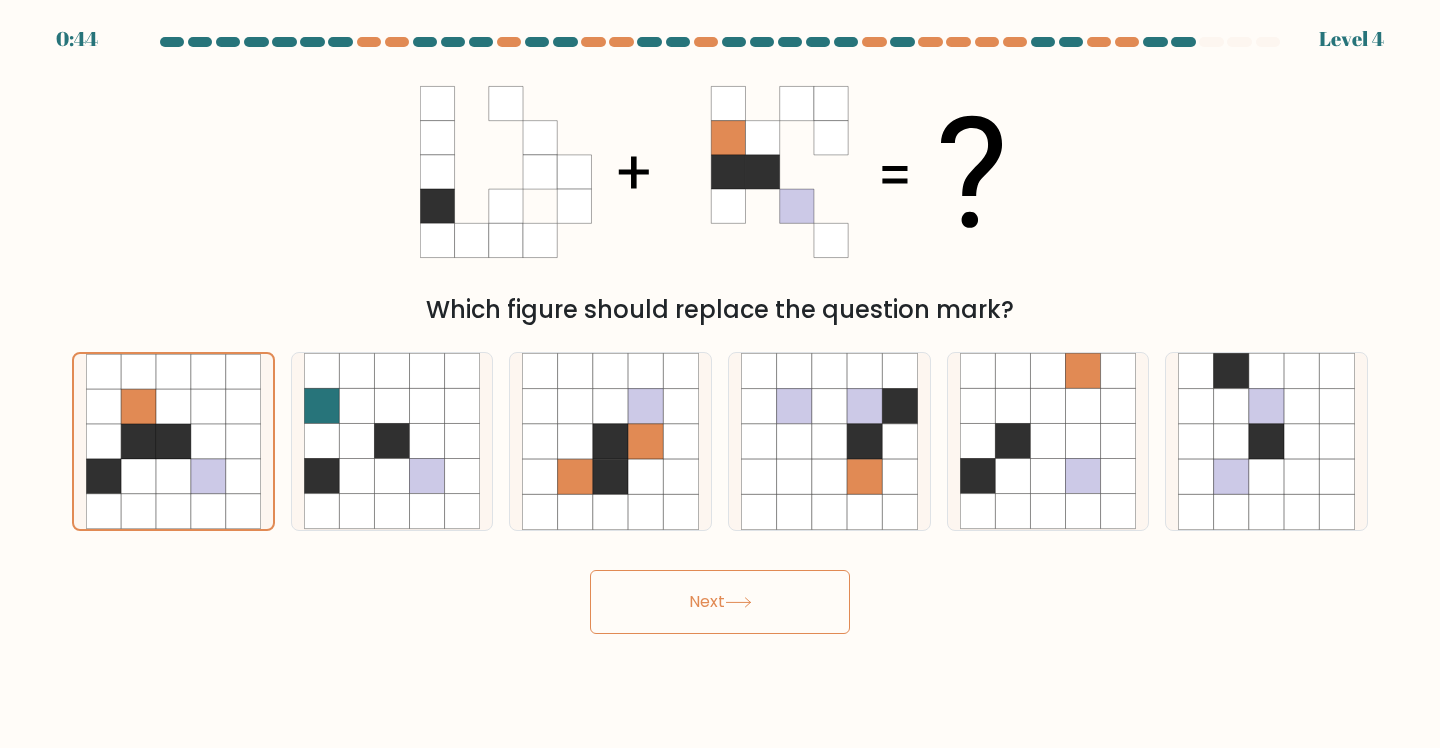 click on "Next" at bounding box center [720, 602] 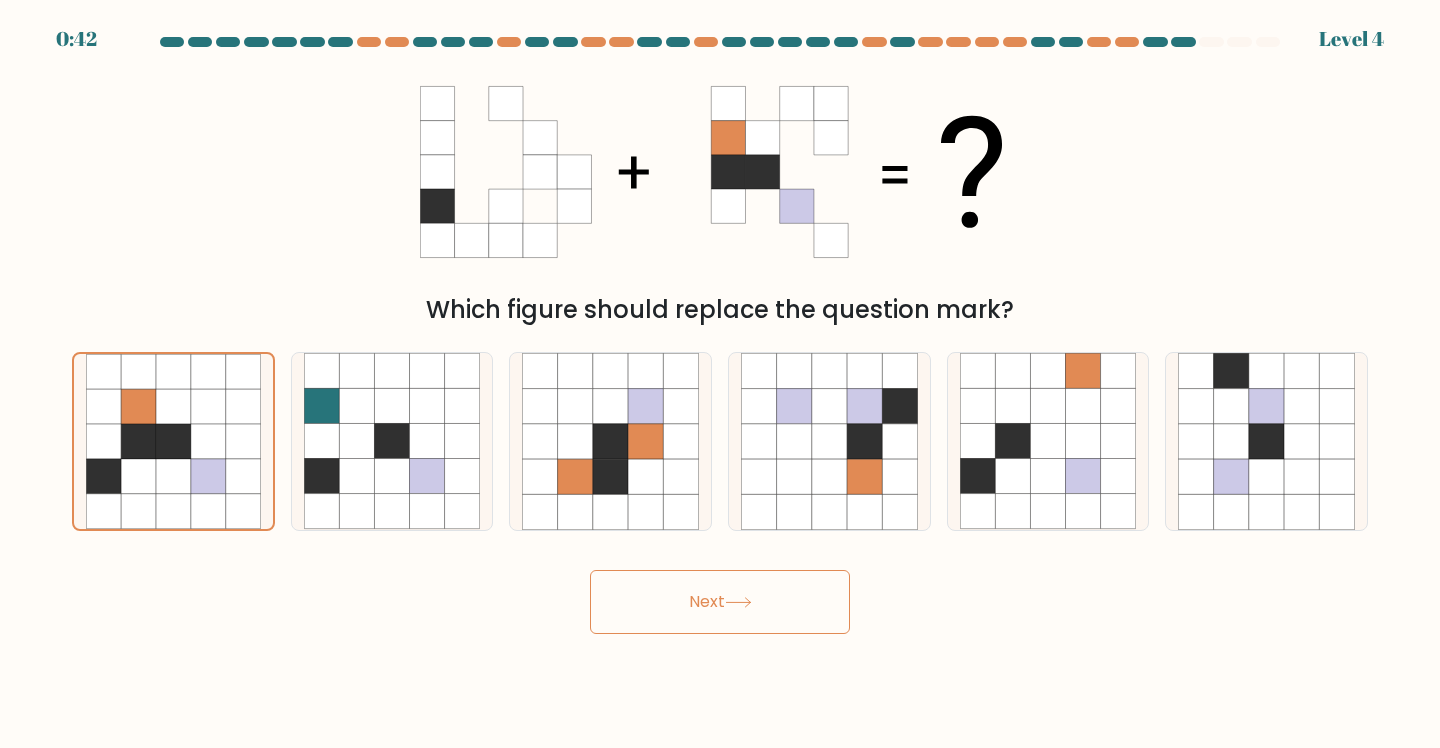 click on "Next" at bounding box center [720, 602] 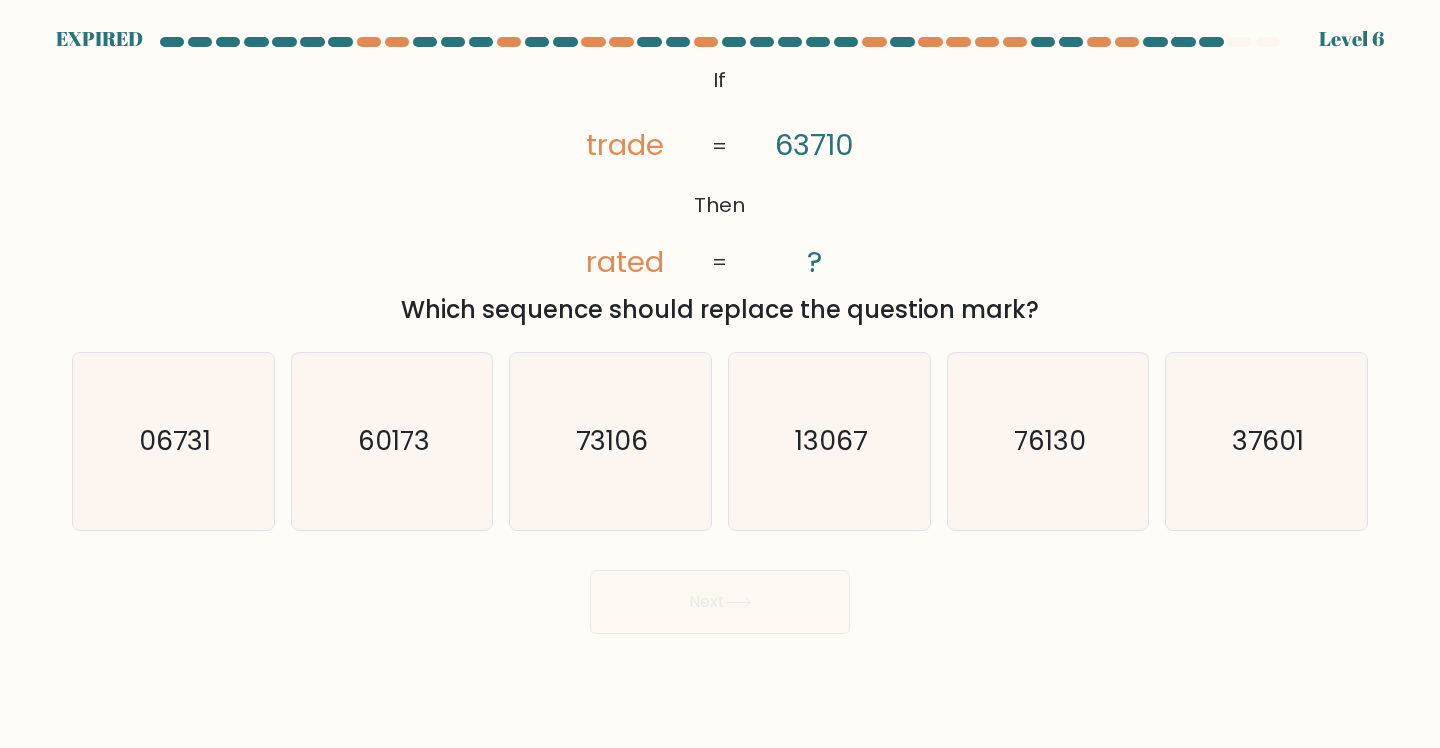 click on "37601" at bounding box center (1268, 441) 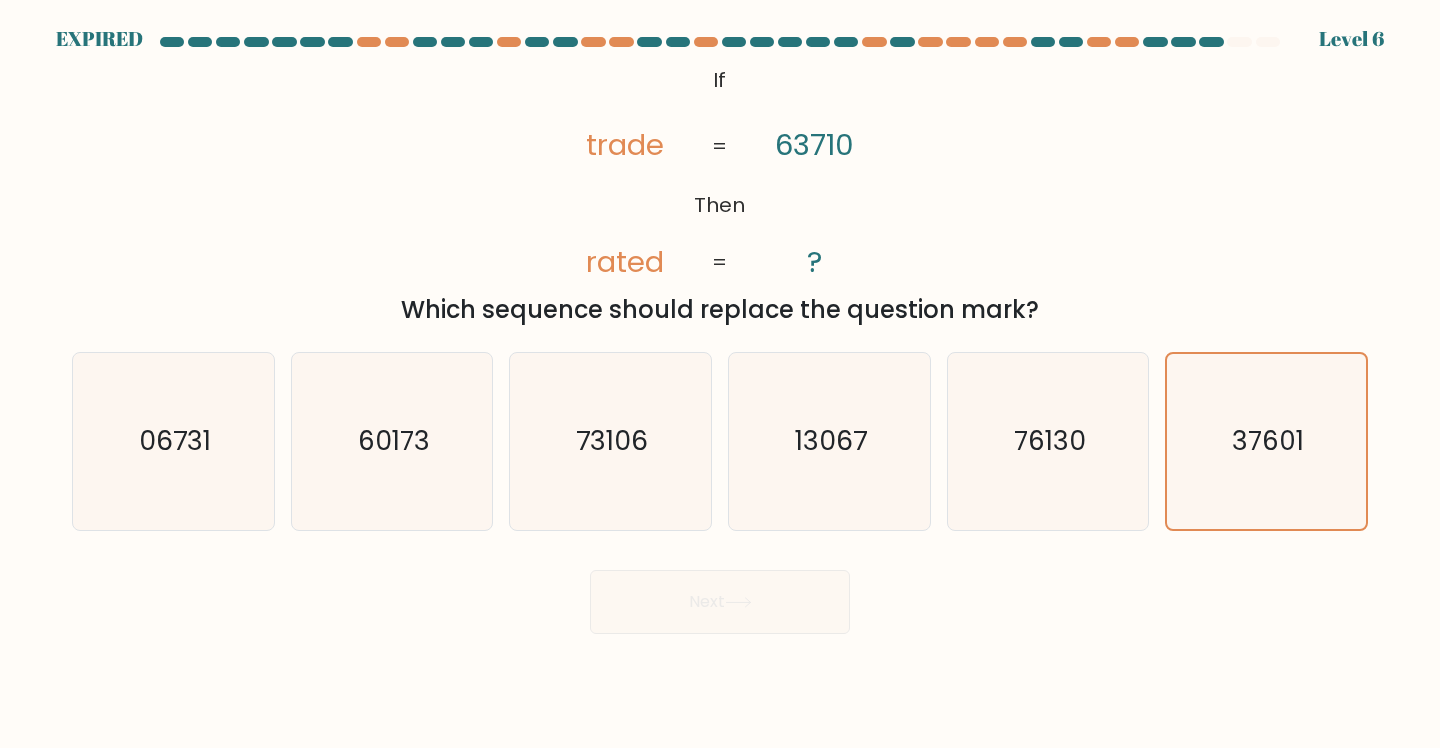 click on "37601" at bounding box center [1268, 442] 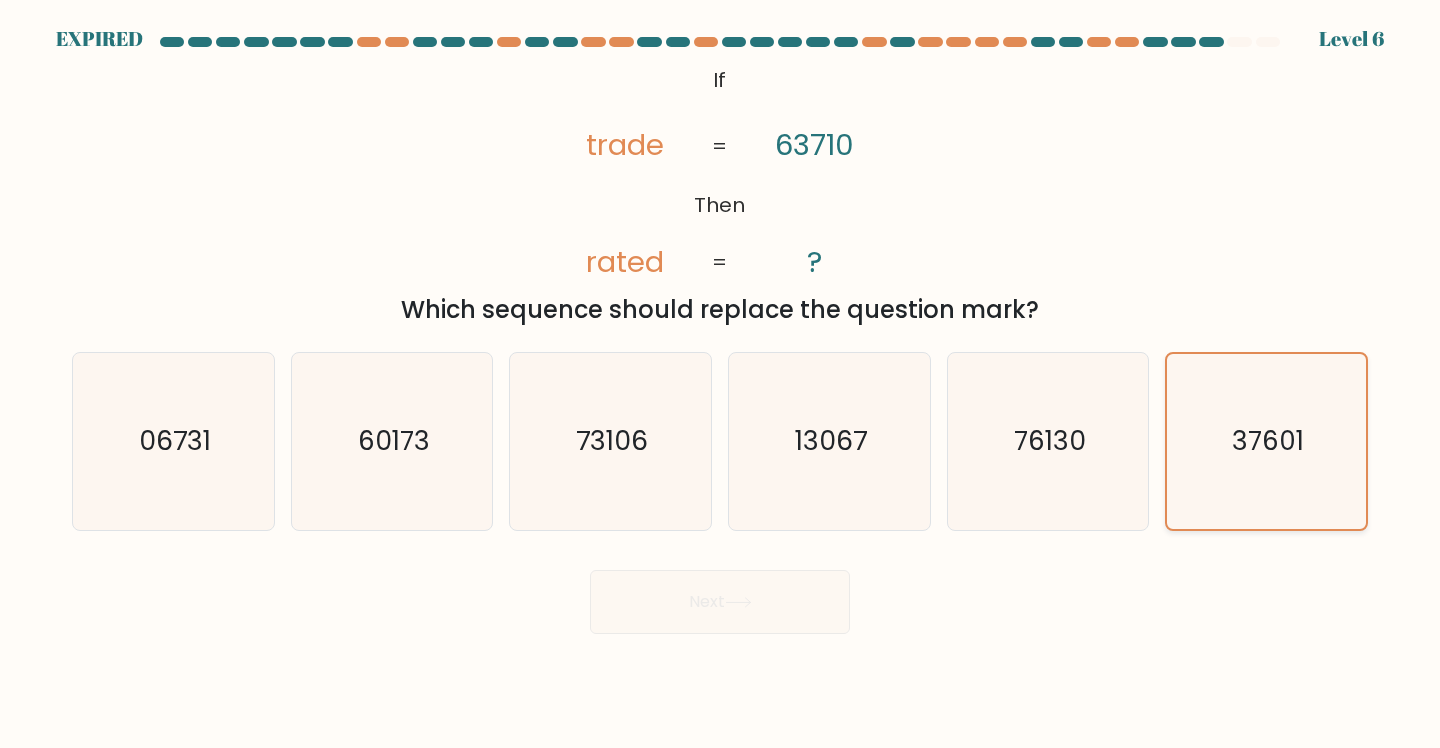 drag, startPoint x: 1016, startPoint y: 96, endPoint x: 1219, endPoint y: 490, distance: 443.22116 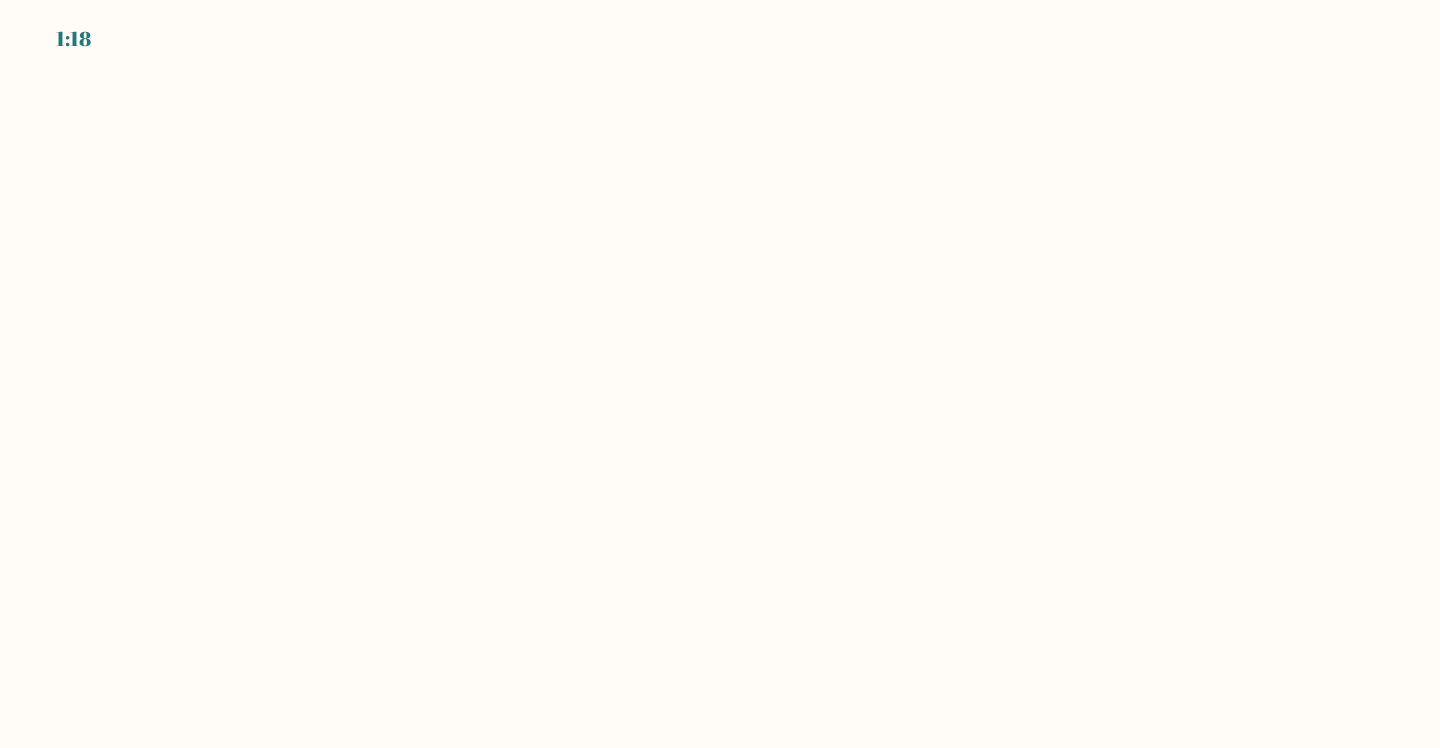 scroll, scrollTop: 0, scrollLeft: 0, axis: both 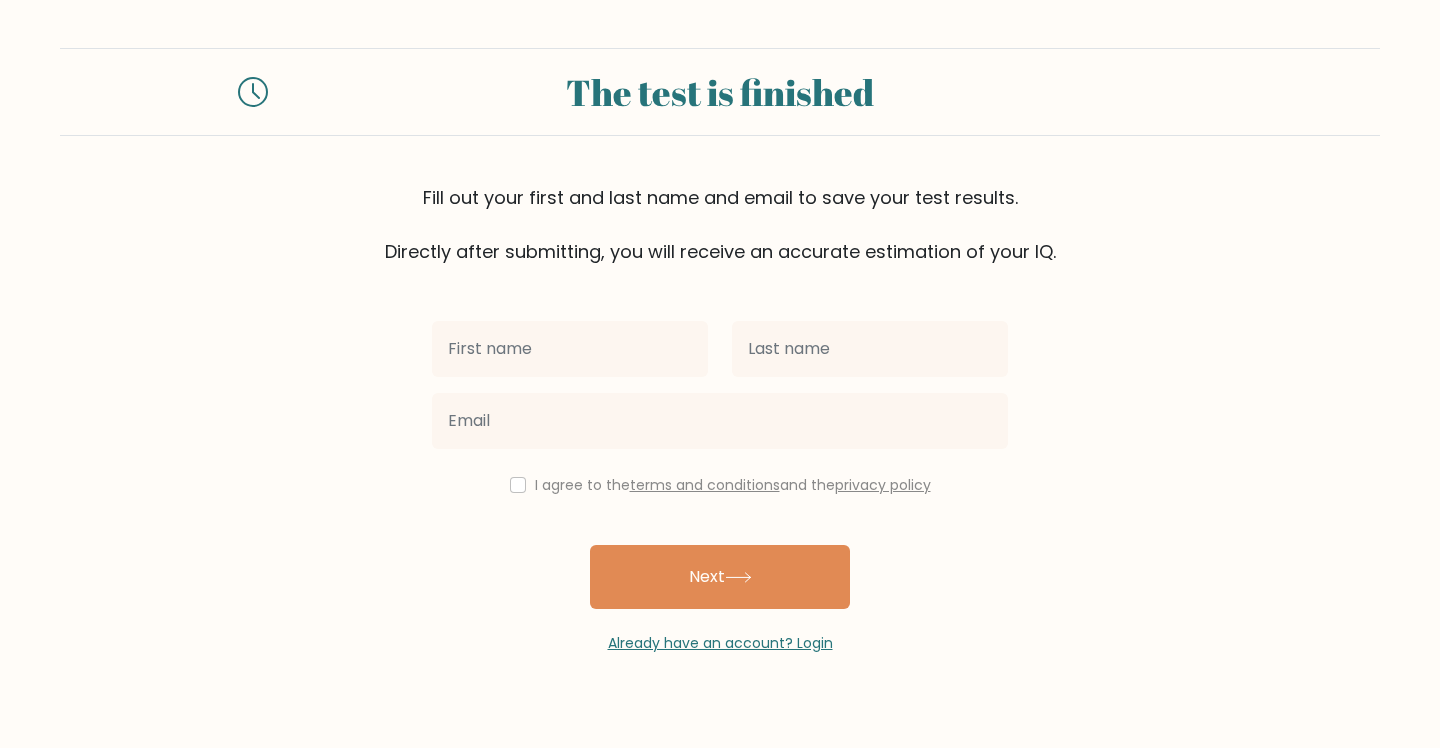 click at bounding box center [570, 349] 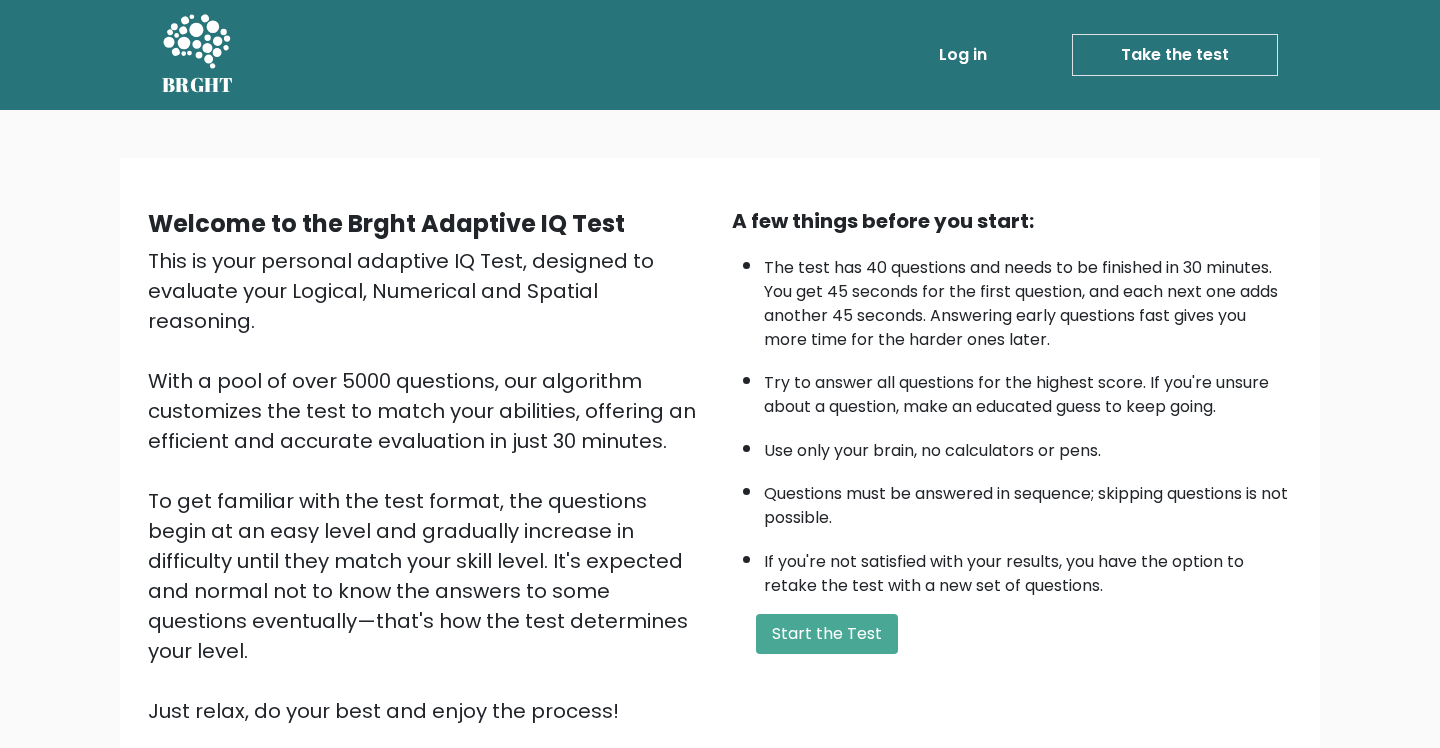 scroll, scrollTop: 0, scrollLeft: 0, axis: both 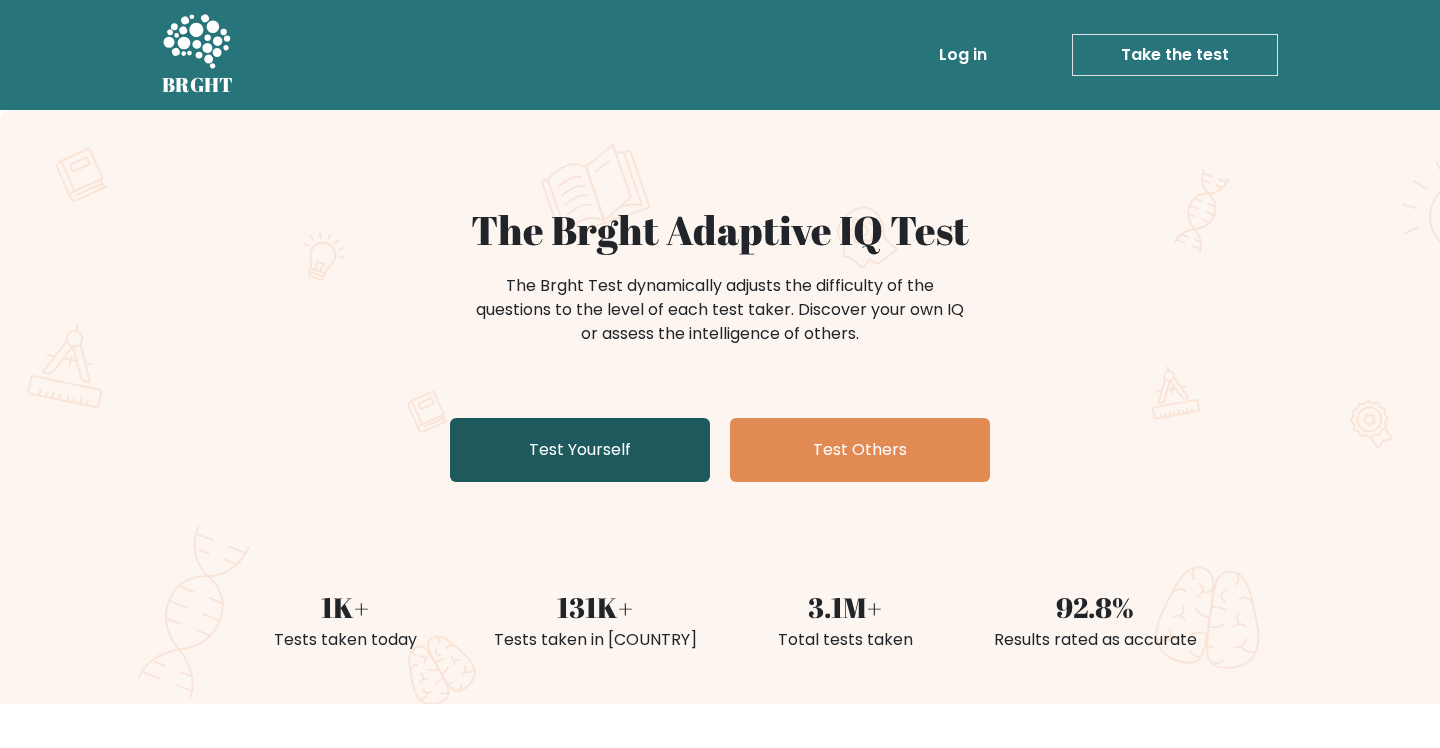 click on "Test Yourself" at bounding box center [580, 450] 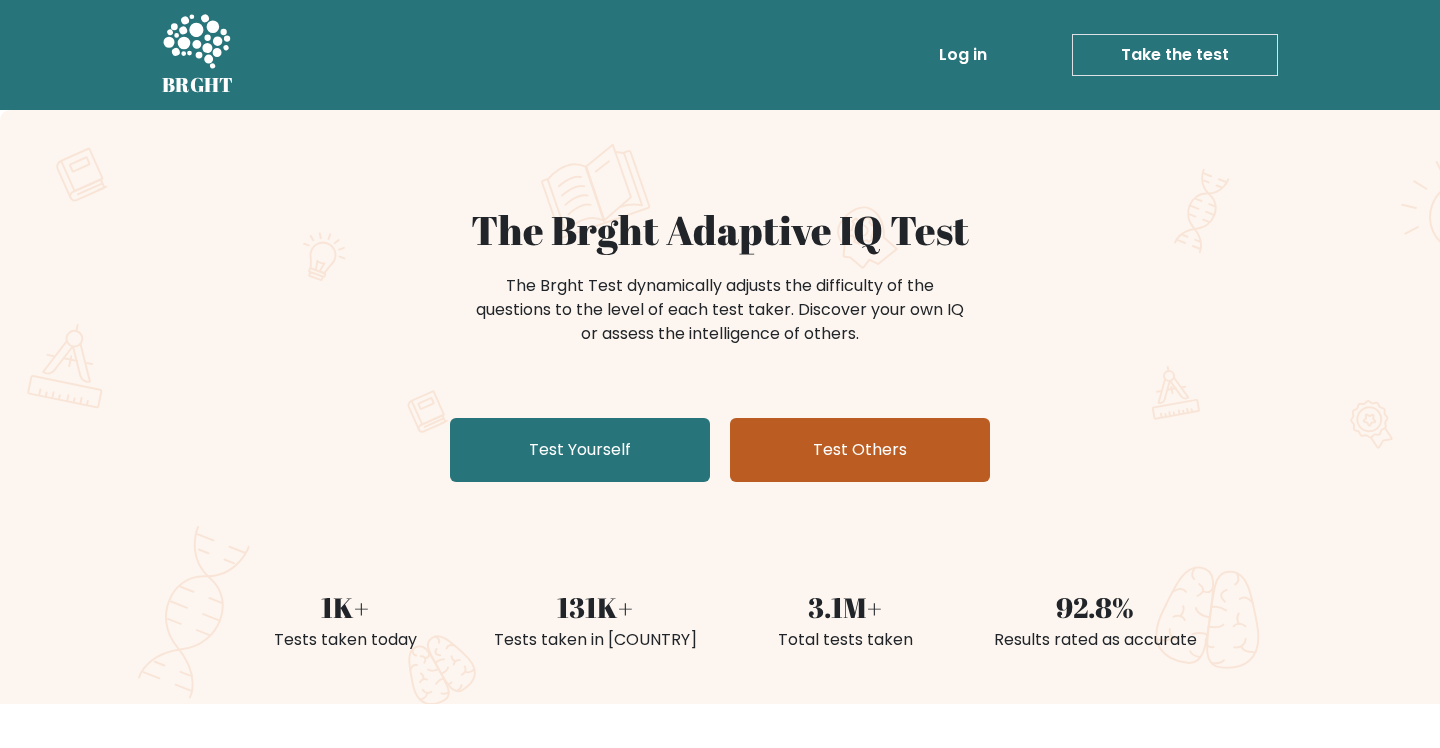 click on "Test Others" at bounding box center [860, 450] 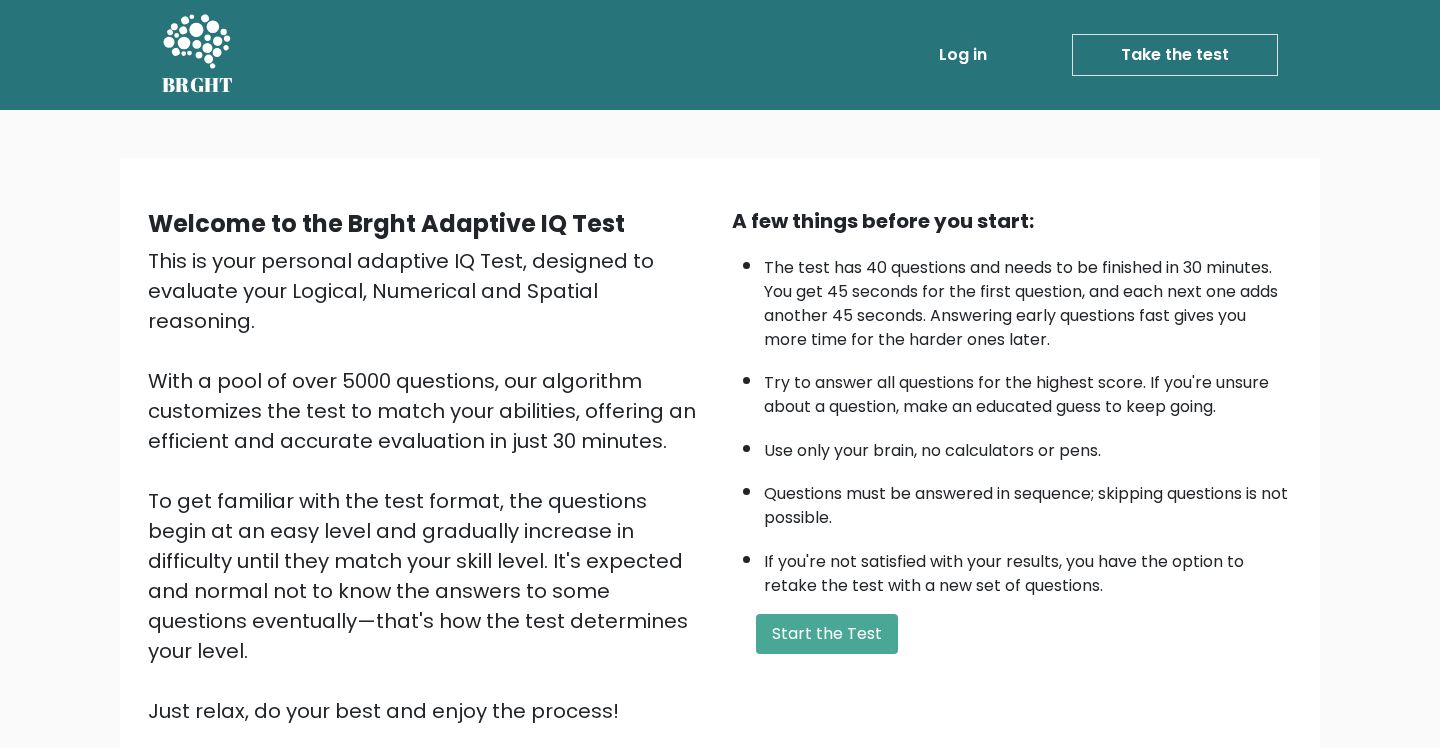 scroll, scrollTop: 0, scrollLeft: 0, axis: both 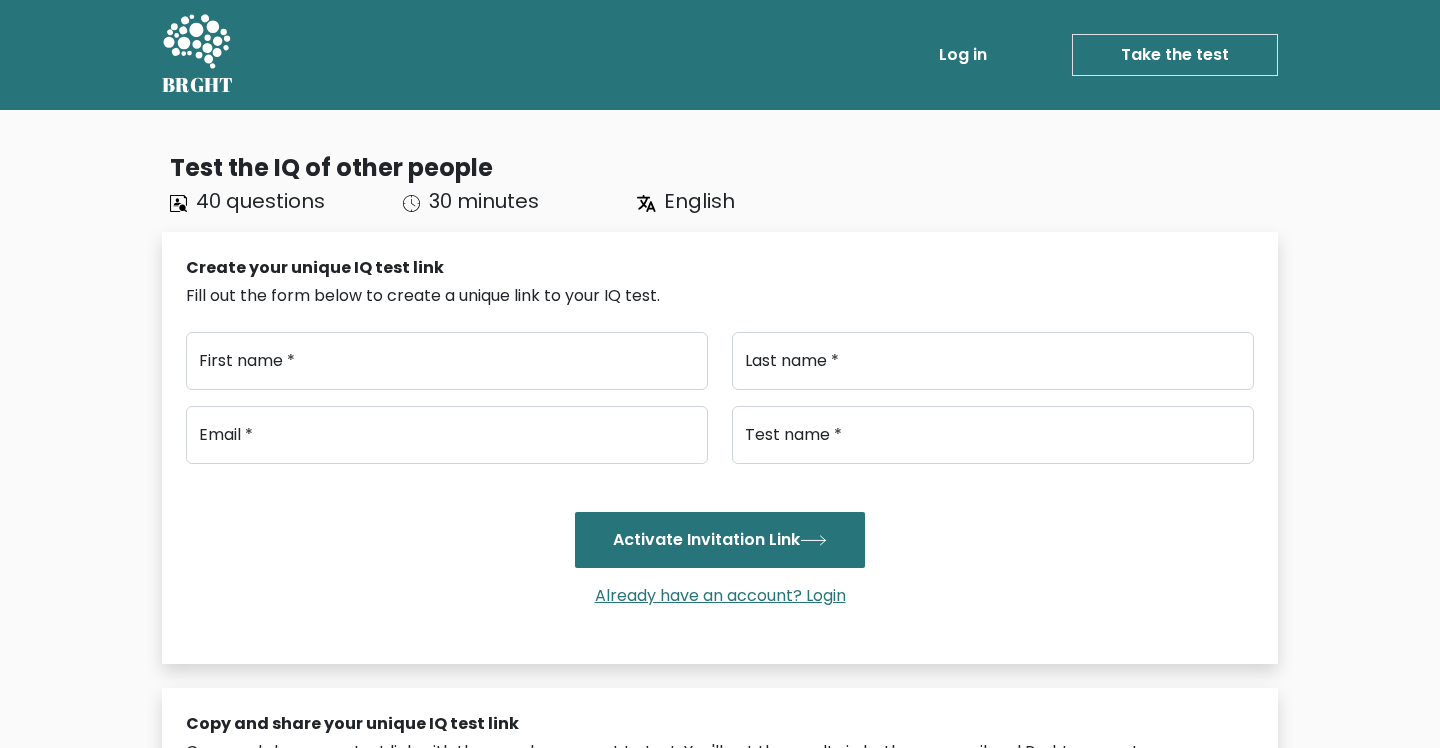 click on "Already have an account? Login" at bounding box center (720, 596) 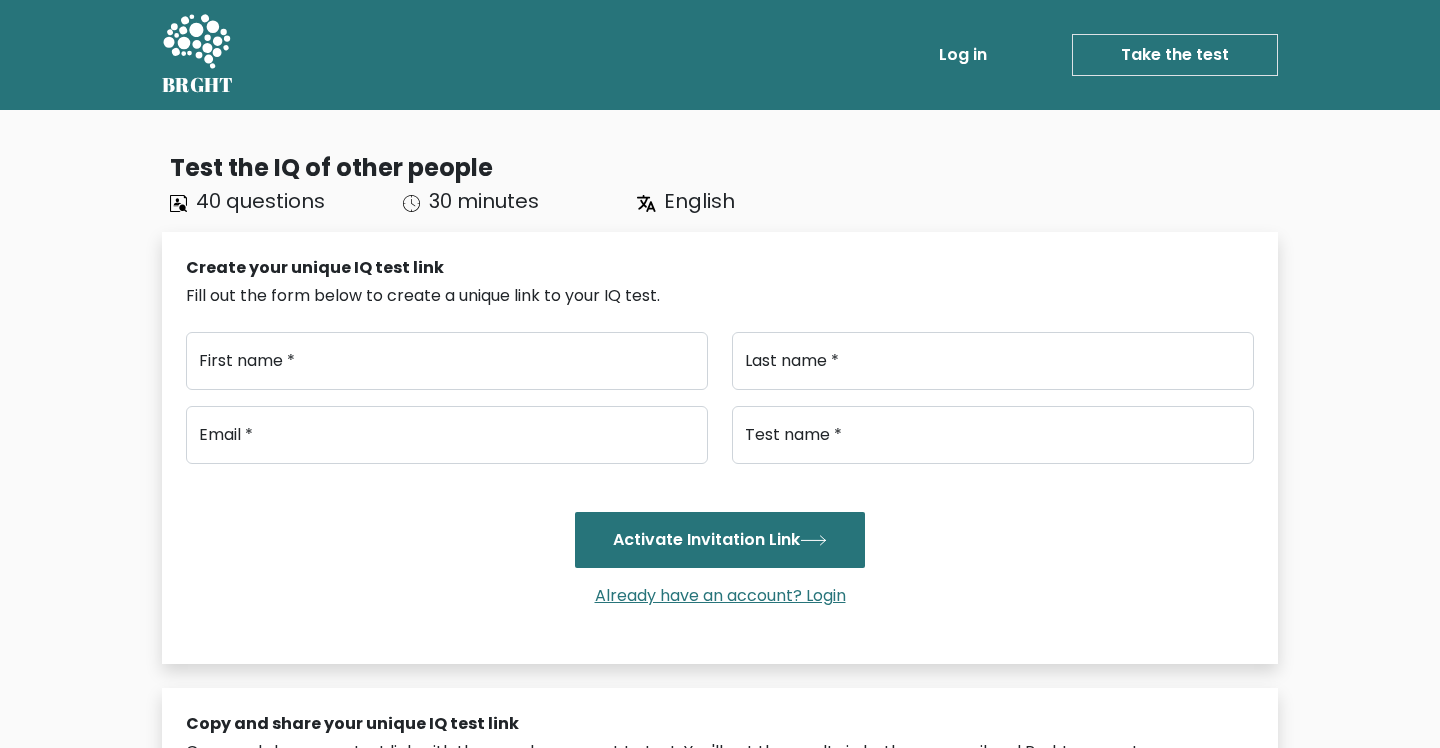 scroll, scrollTop: 0, scrollLeft: 0, axis: both 